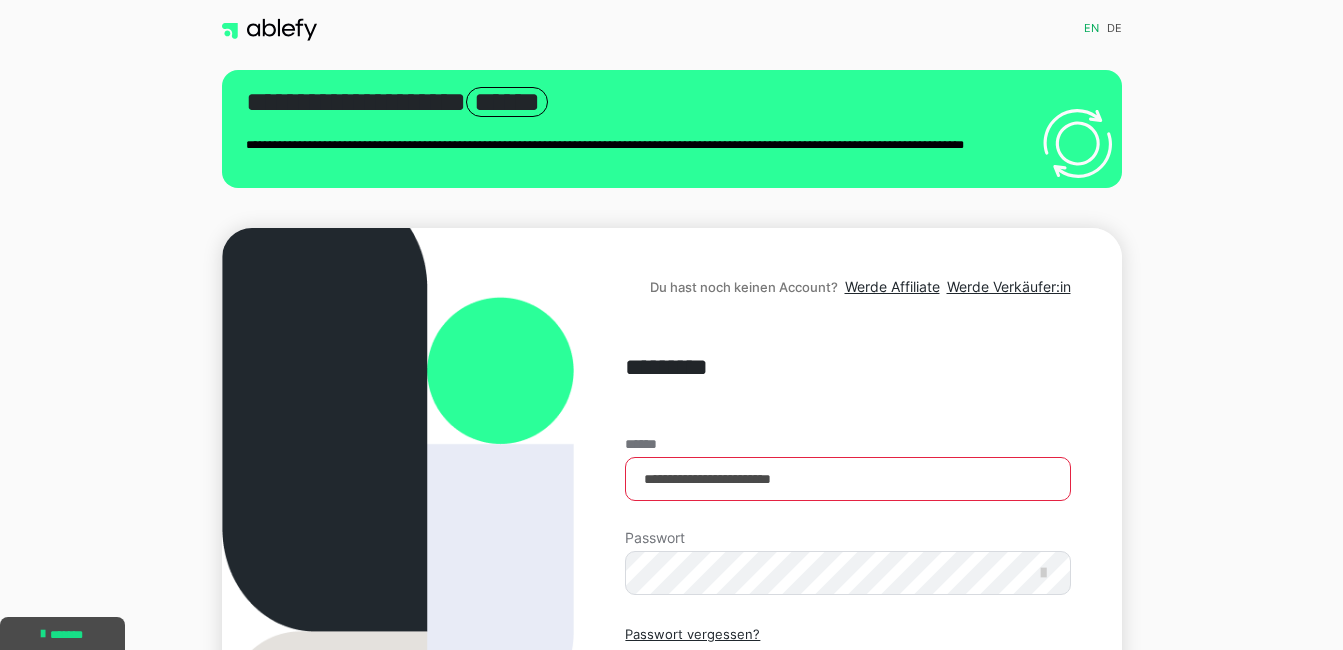 scroll, scrollTop: 0, scrollLeft: 0, axis: both 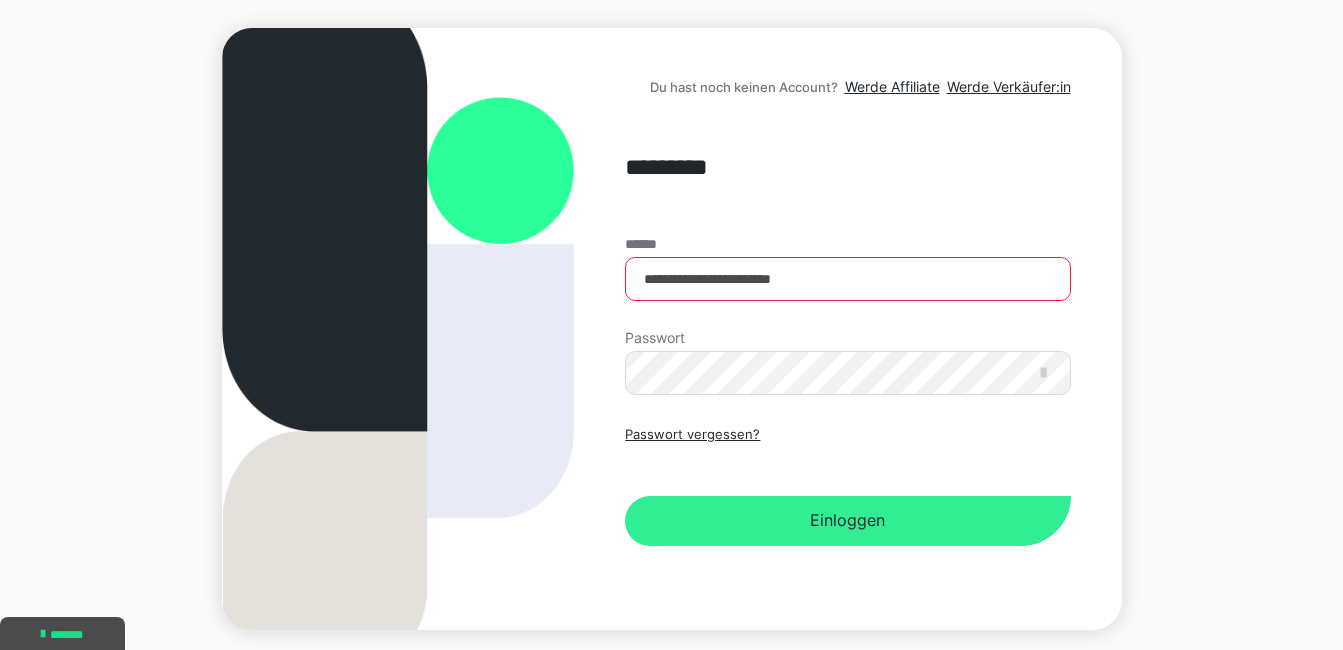 click on "Einloggen" at bounding box center [847, 521] 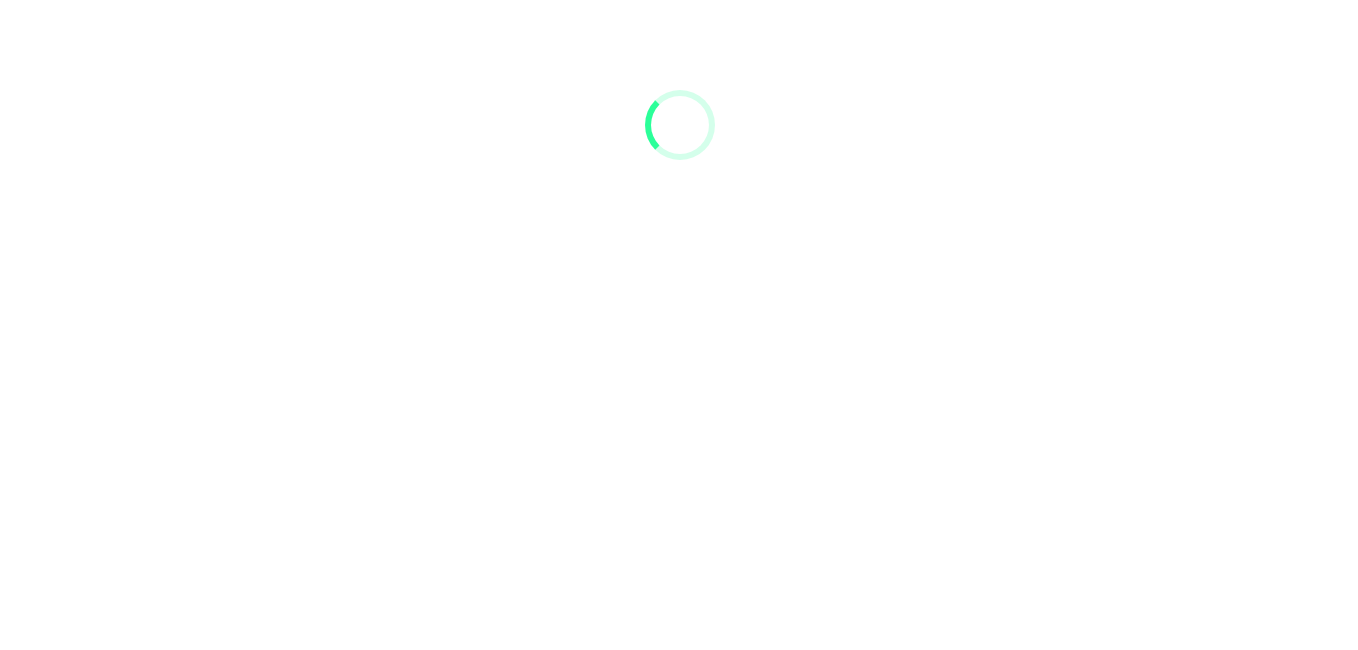 scroll, scrollTop: 0, scrollLeft: 0, axis: both 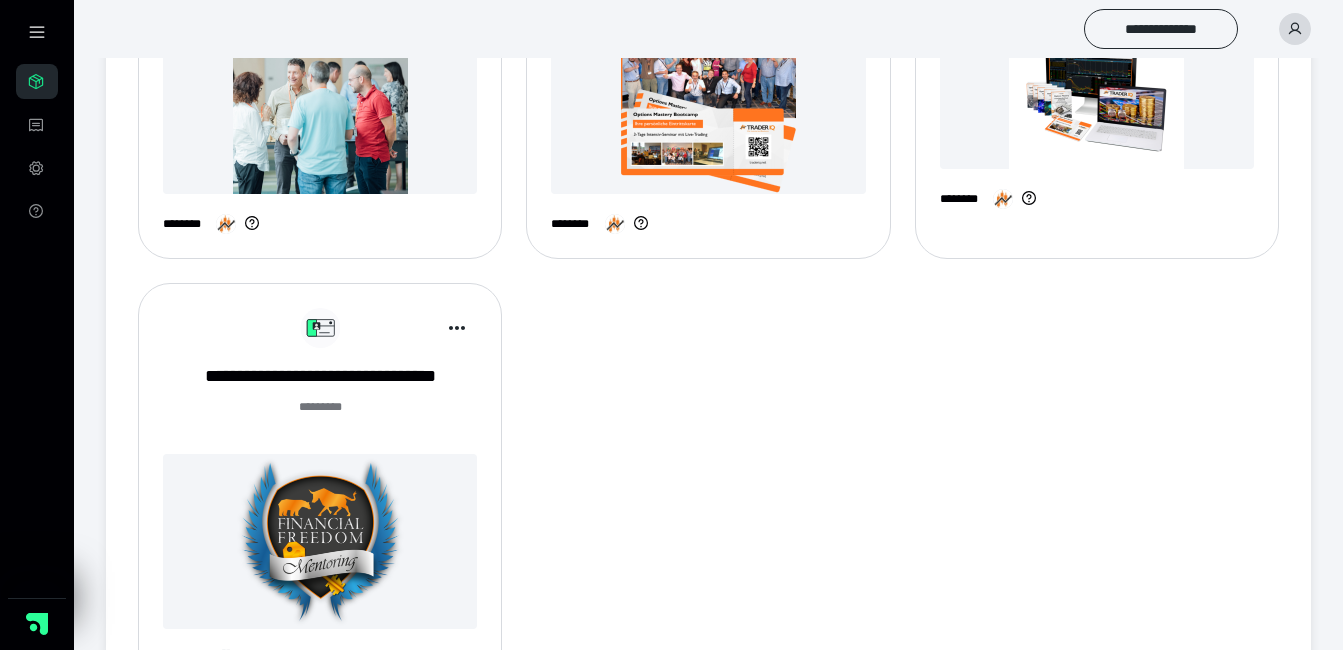 click at bounding box center (320, 541) 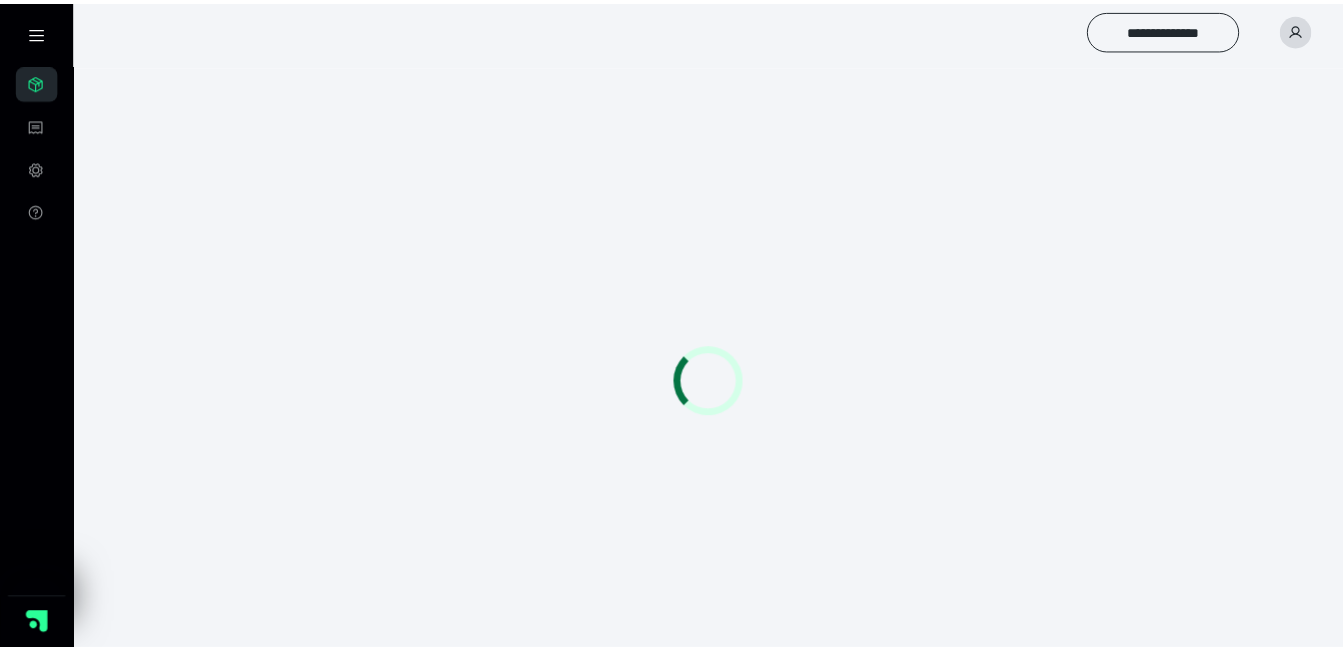 scroll, scrollTop: 0, scrollLeft: 0, axis: both 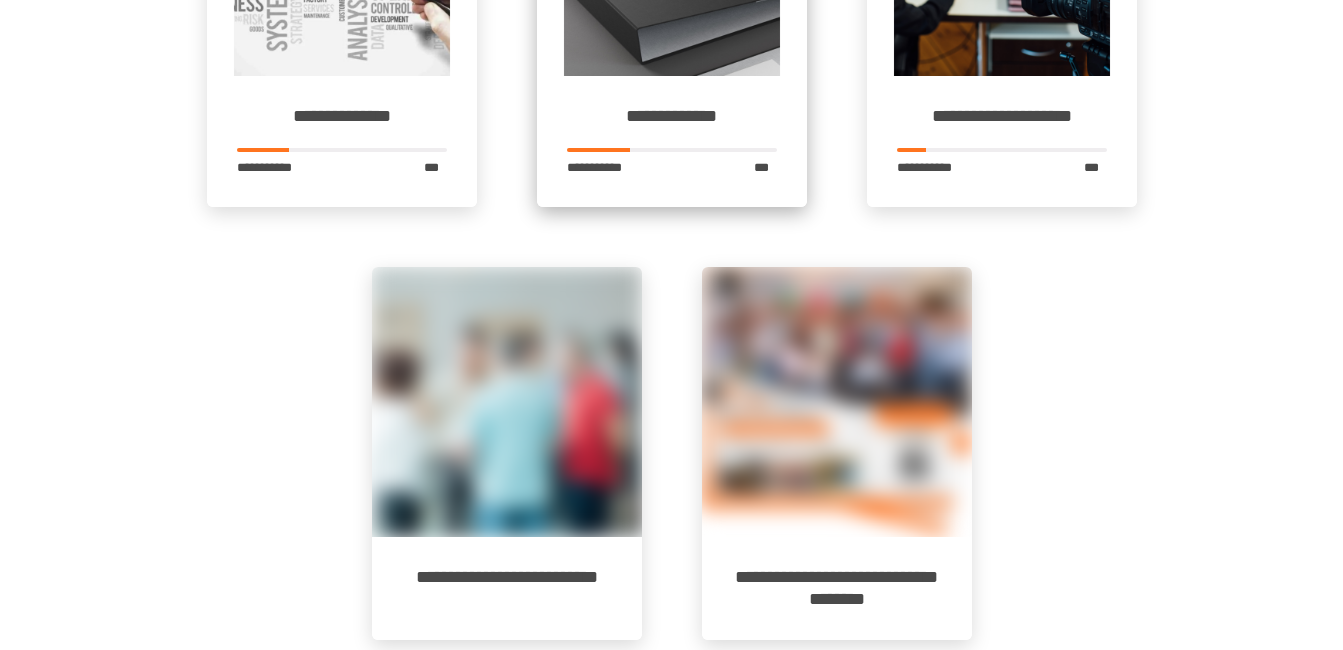 click on "**********" at bounding box center (672, 141) 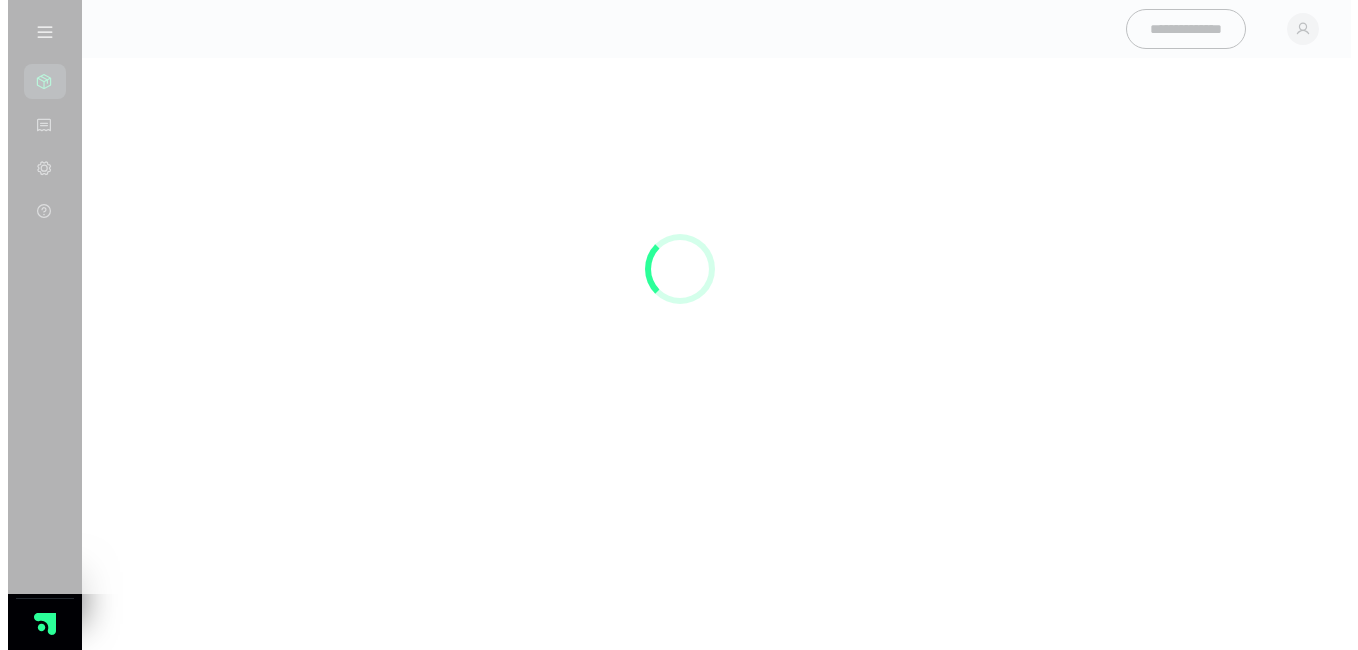 scroll, scrollTop: 0, scrollLeft: 0, axis: both 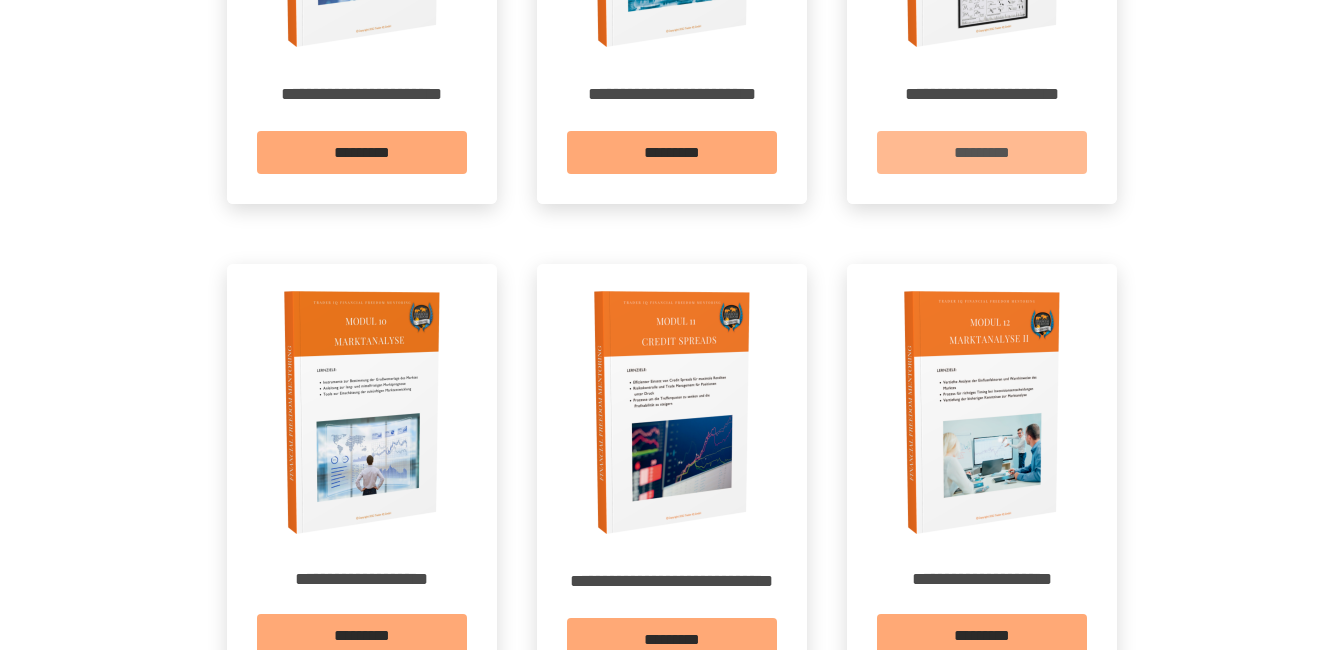 click on "*********" at bounding box center (982, 152) 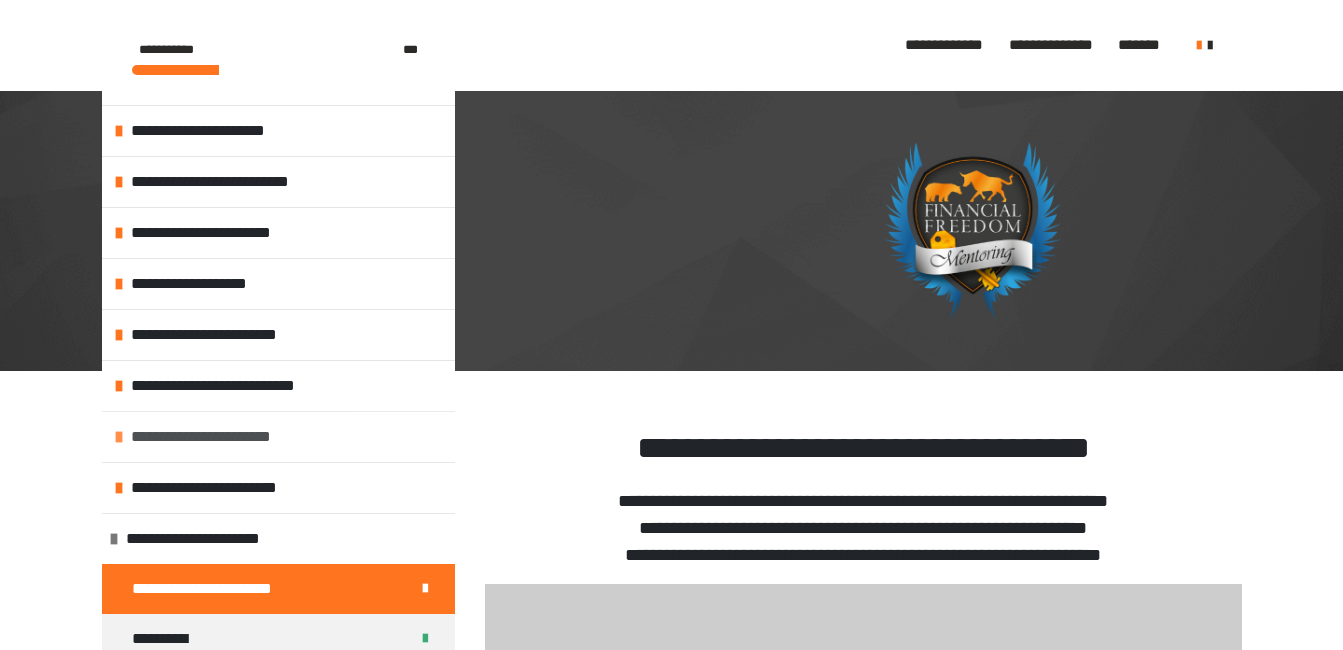 scroll, scrollTop: 500, scrollLeft: 0, axis: vertical 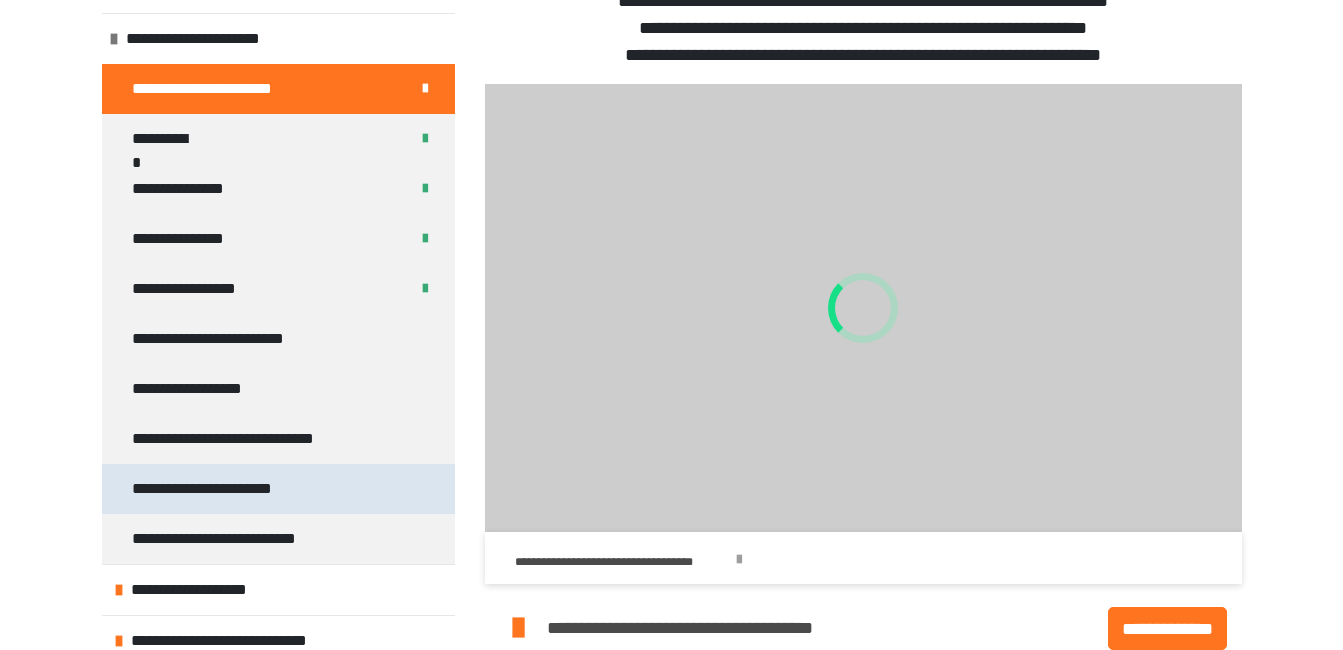 click on "**********" at bounding box center (206, 489) 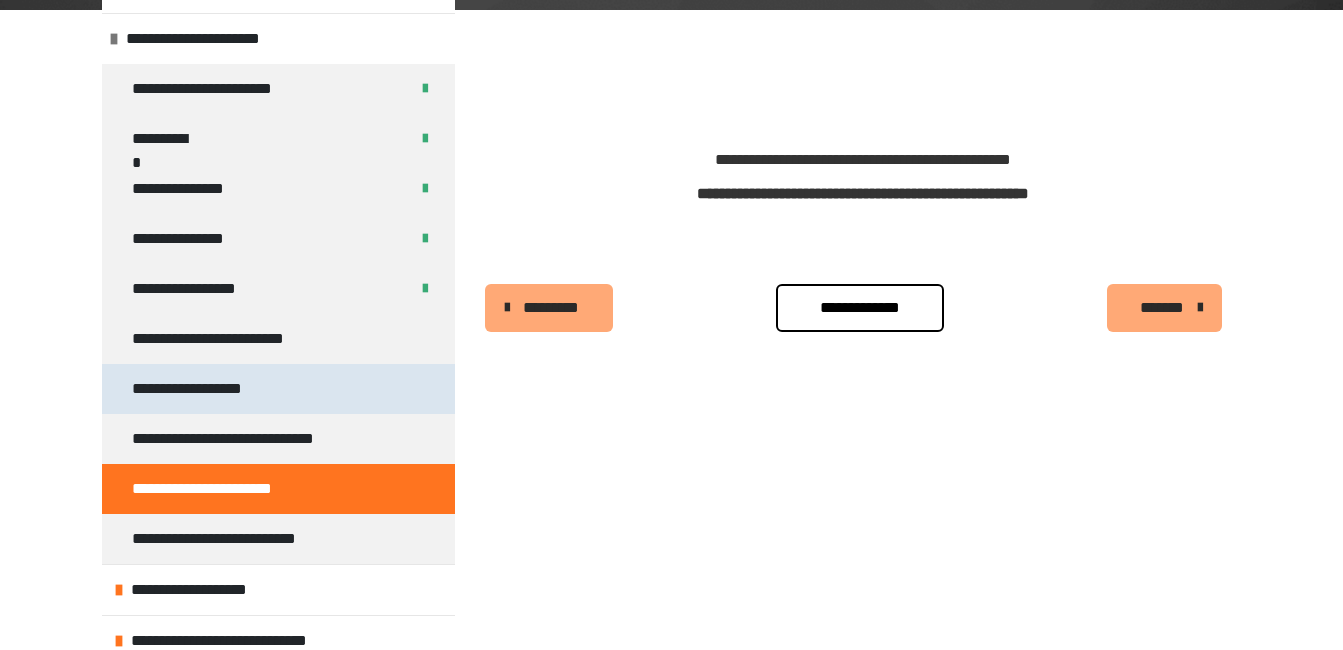 click on "**********" at bounding box center (278, 389) 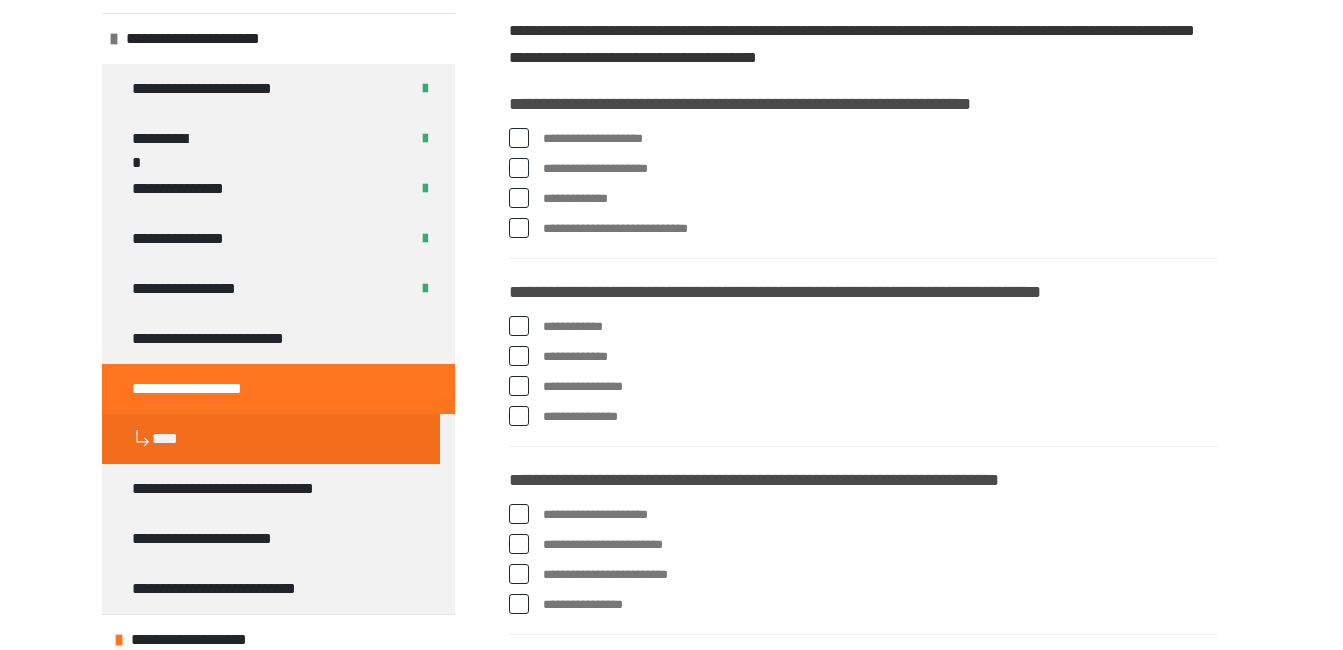 scroll, scrollTop: 361, scrollLeft: 0, axis: vertical 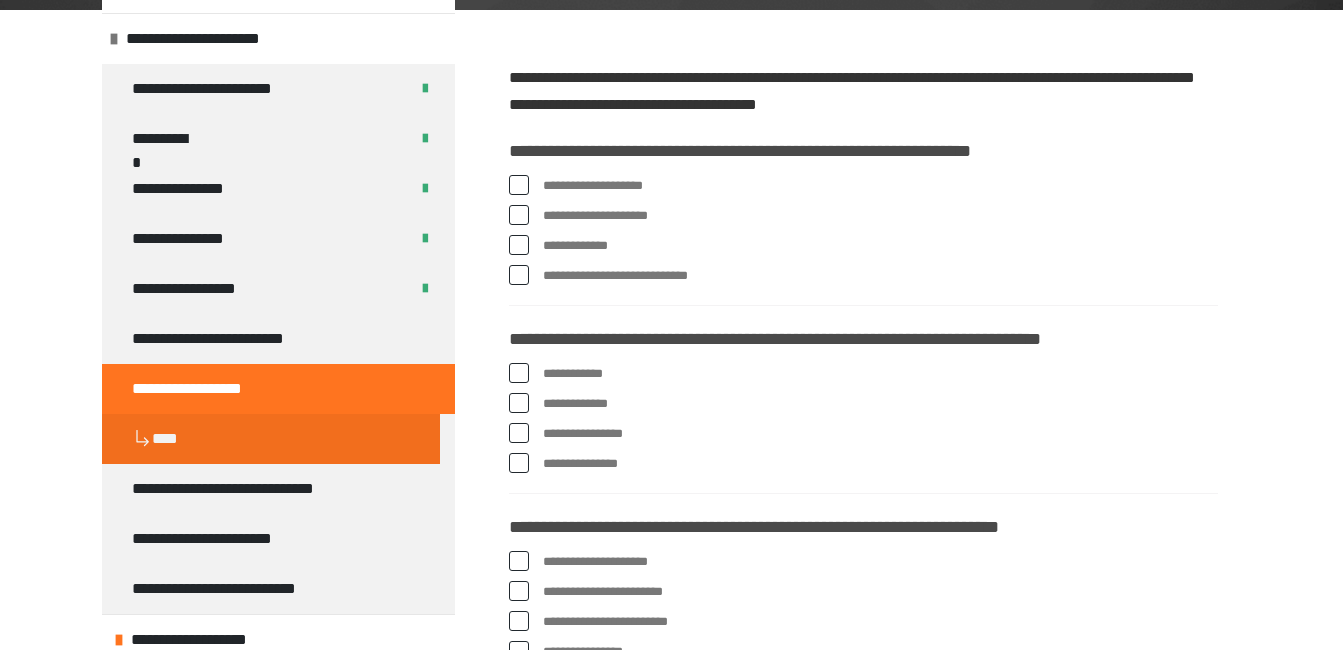 click at bounding box center (519, 245) 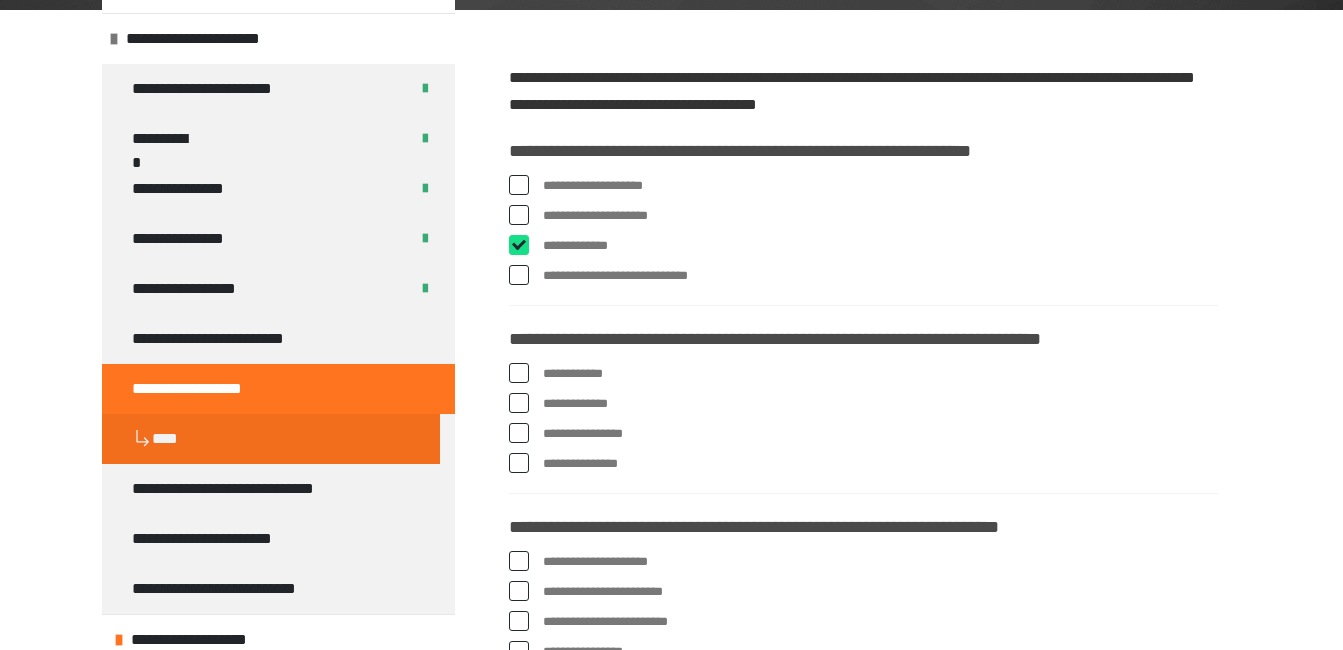 checkbox on "****" 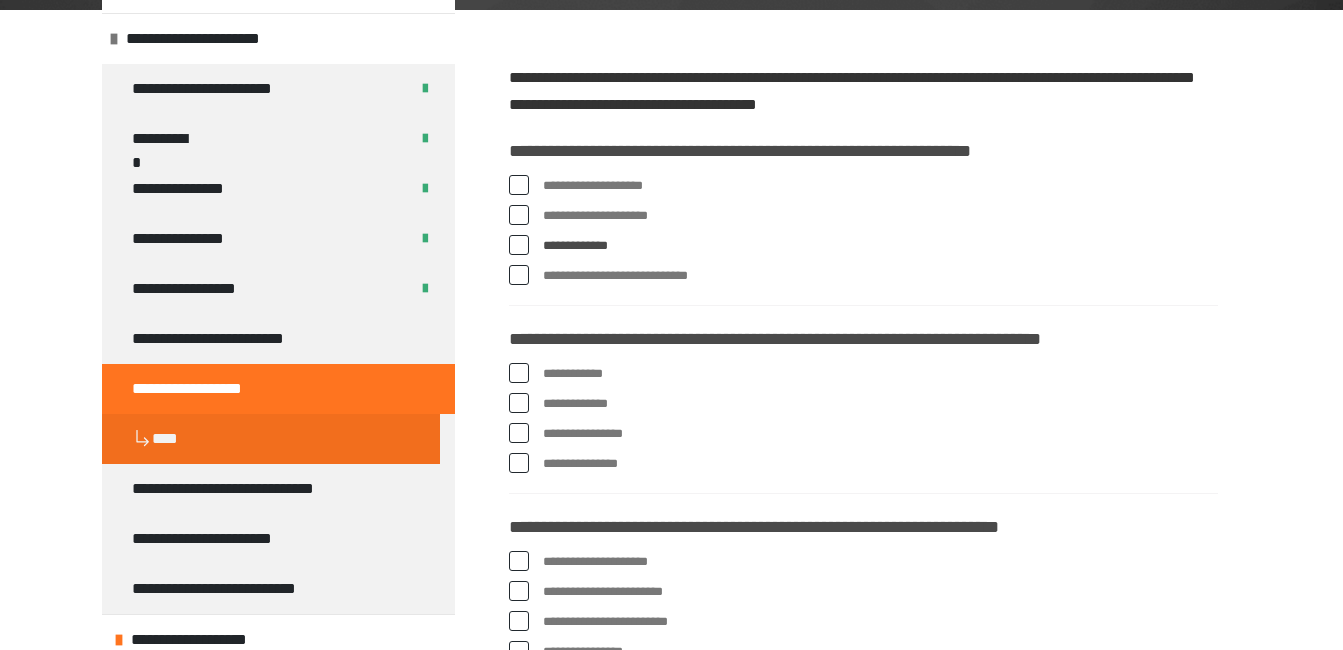click at bounding box center [519, 275] 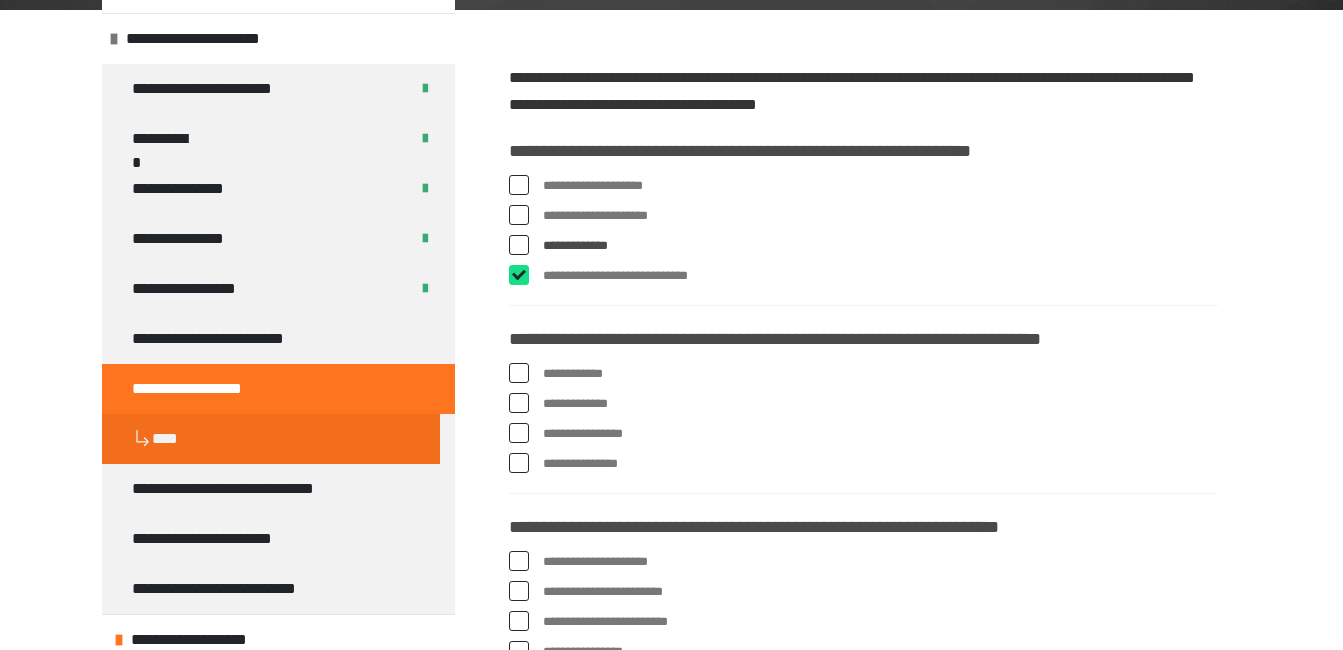 checkbox on "****" 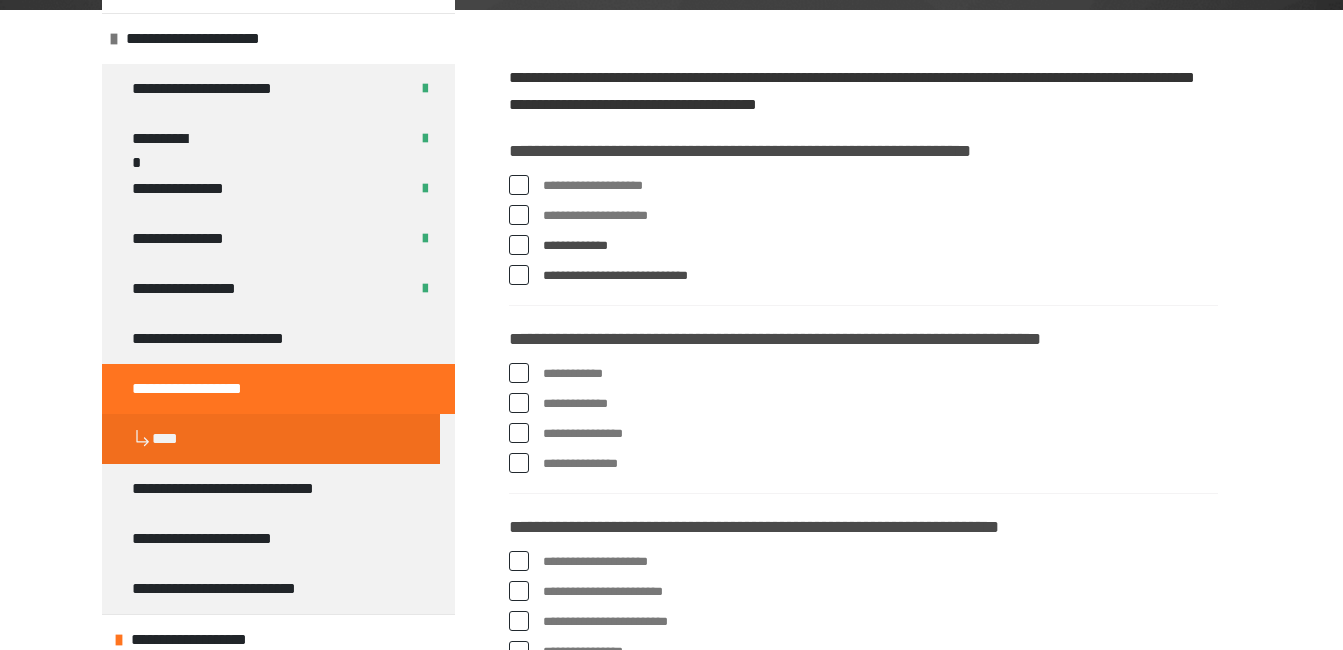 scroll, scrollTop: 261, scrollLeft: 0, axis: vertical 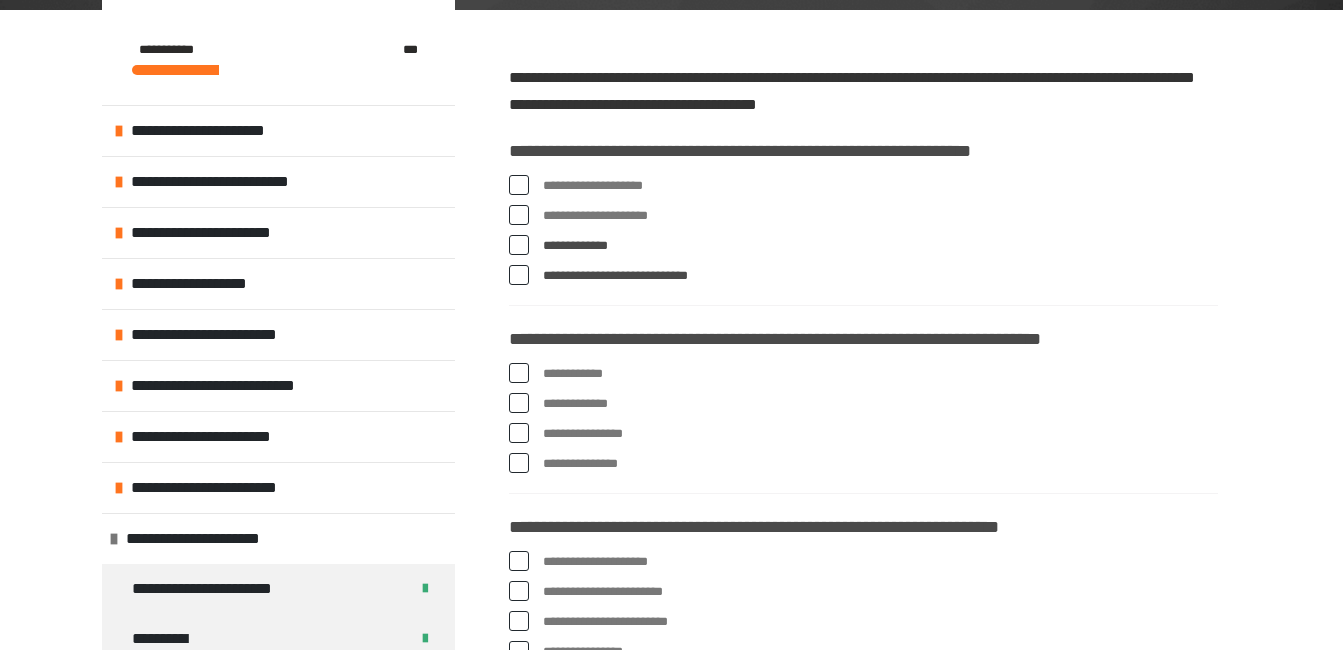 click at bounding box center (519, 403) 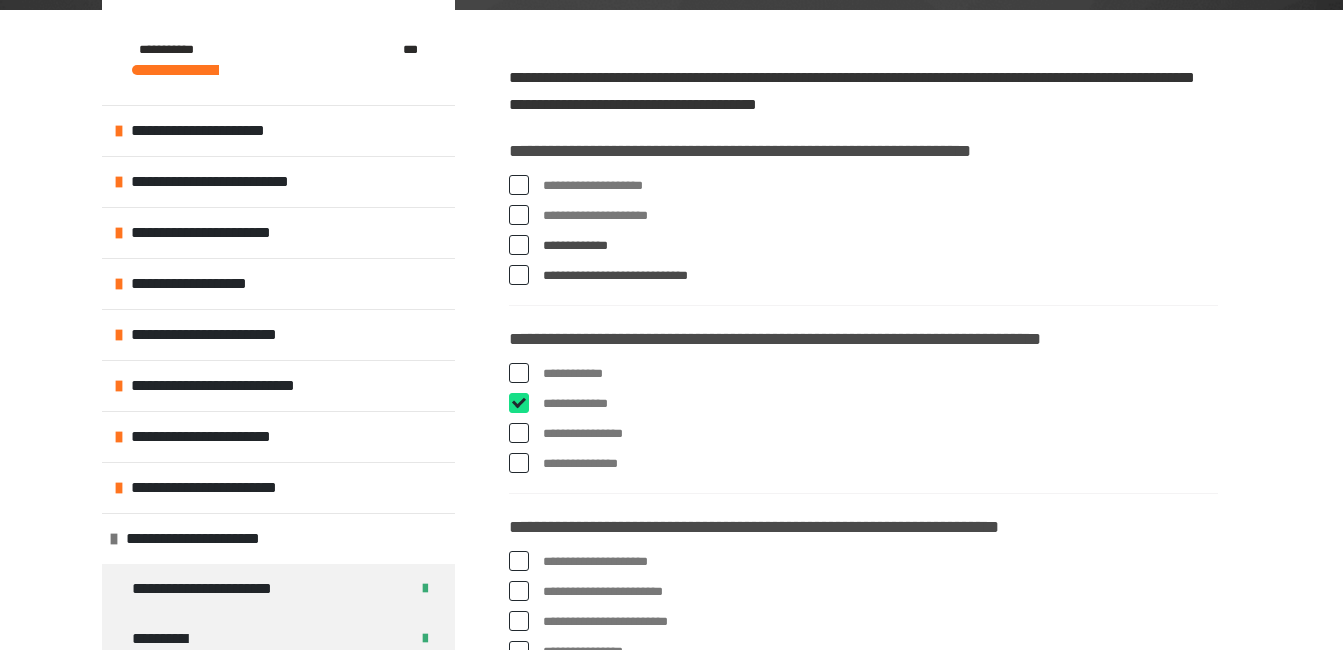 checkbox on "****" 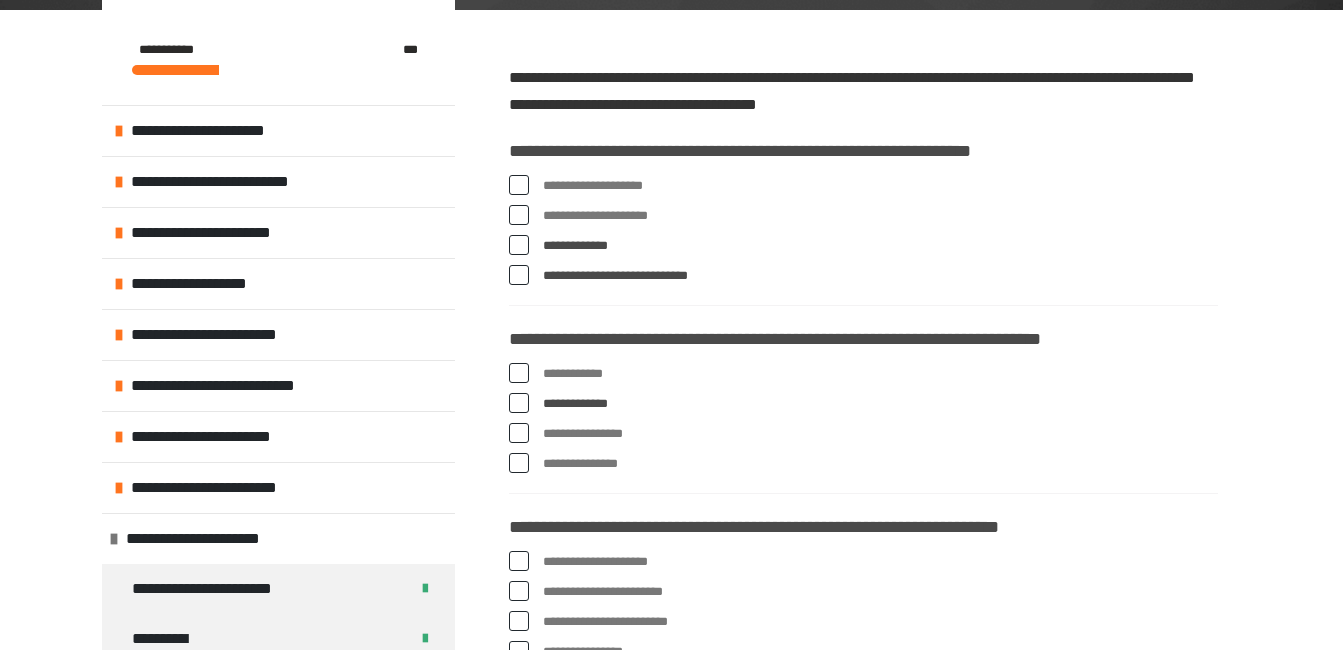 click at bounding box center (519, 463) 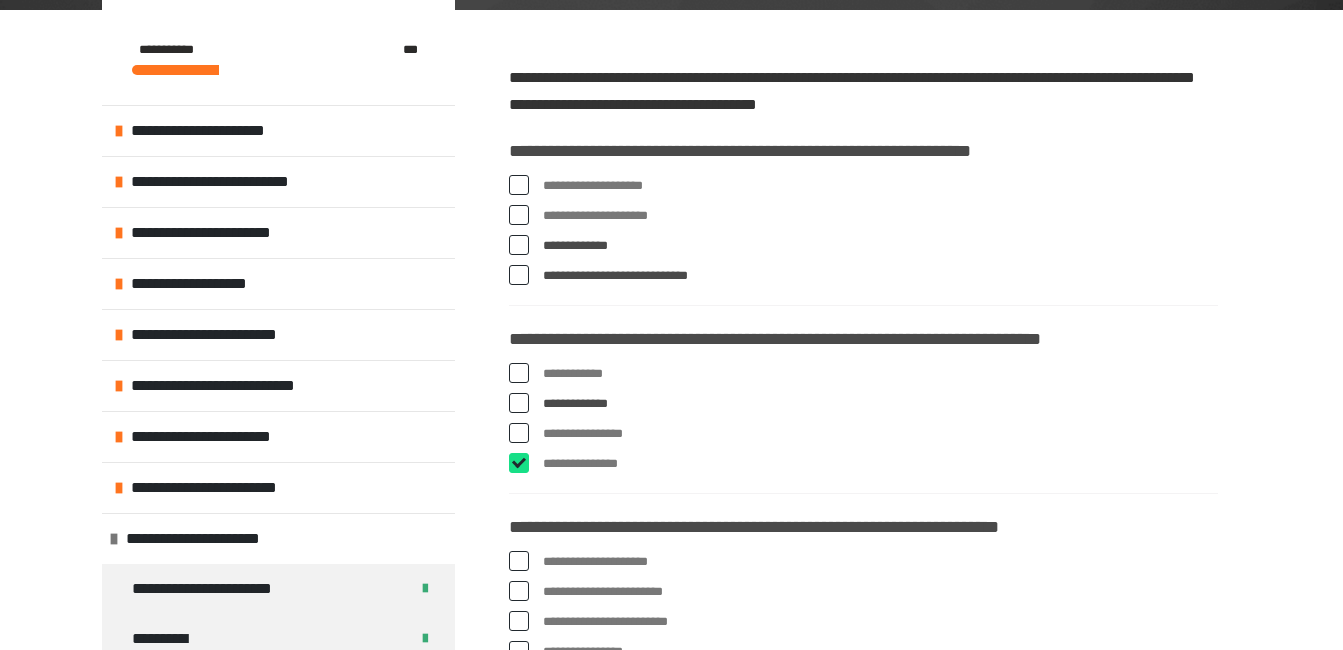 checkbox on "****" 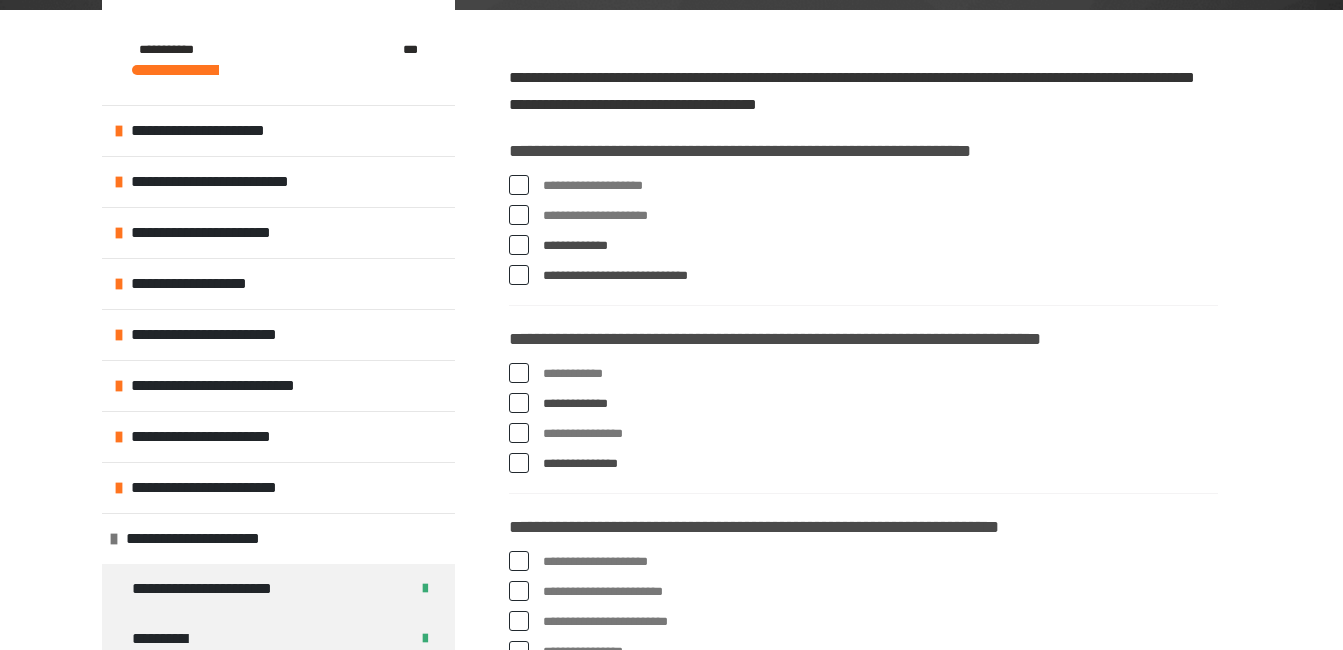 click at bounding box center [519, 433] 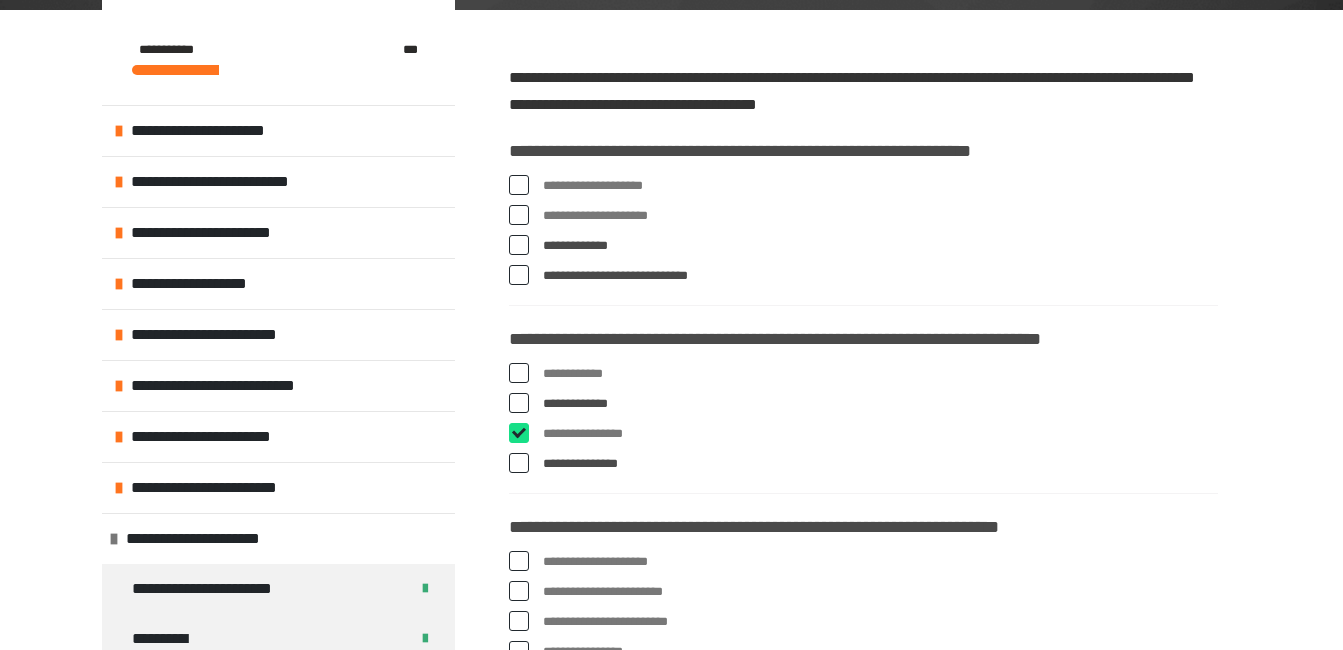 checkbox on "****" 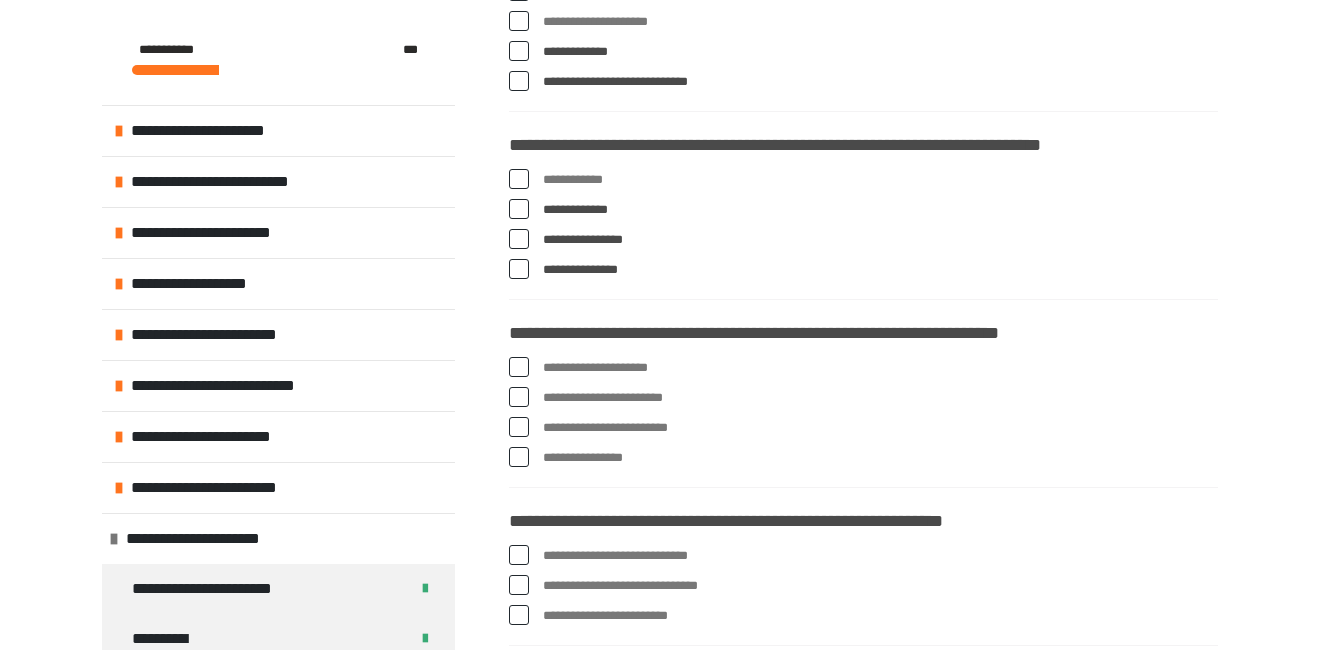 scroll, scrollTop: 561, scrollLeft: 0, axis: vertical 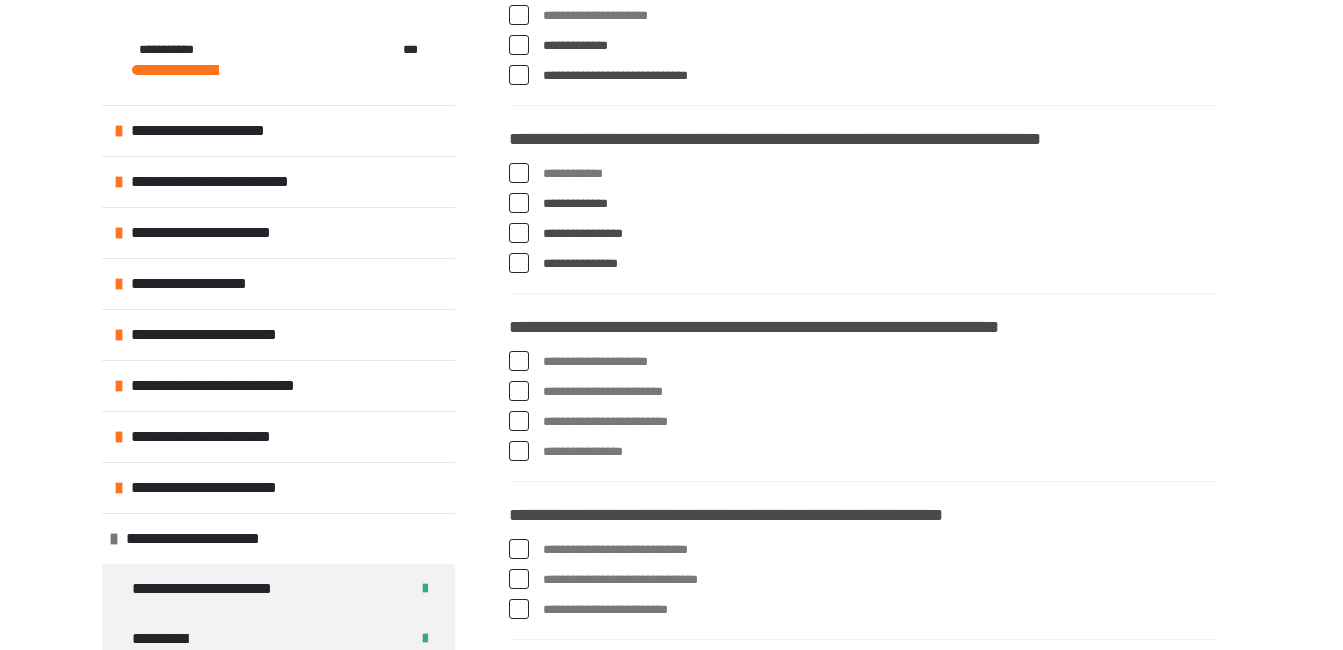 click at bounding box center [519, 451] 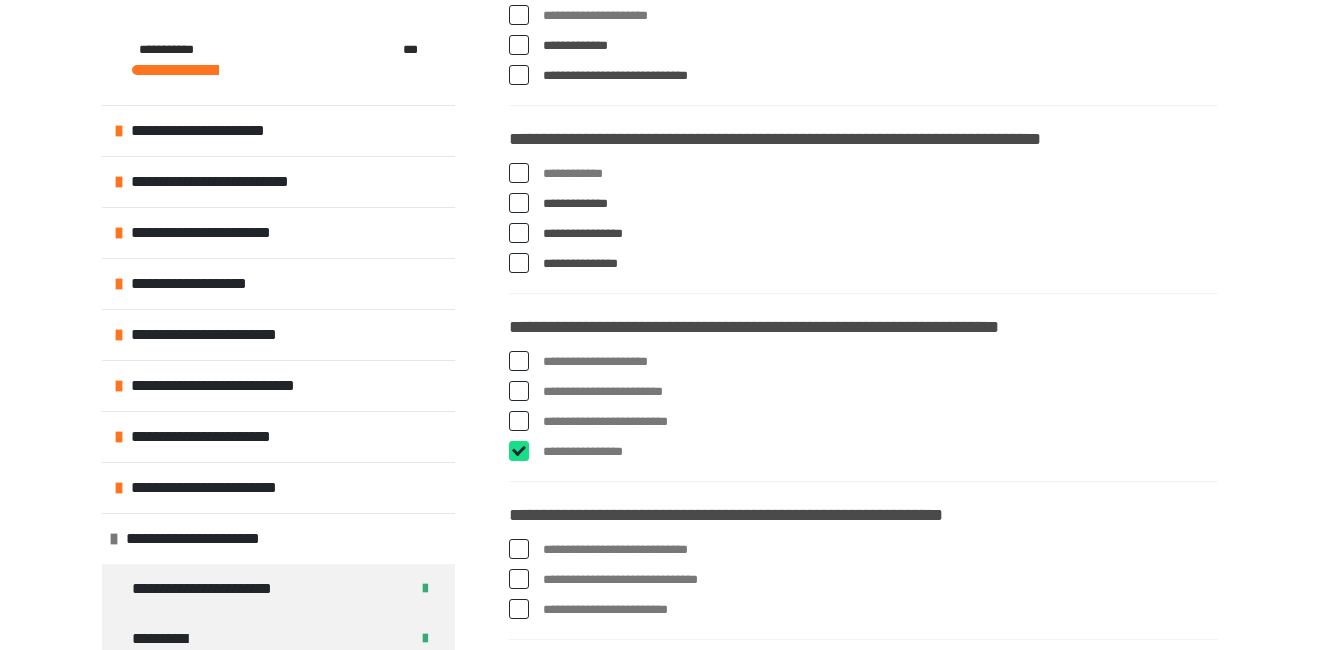 checkbox on "****" 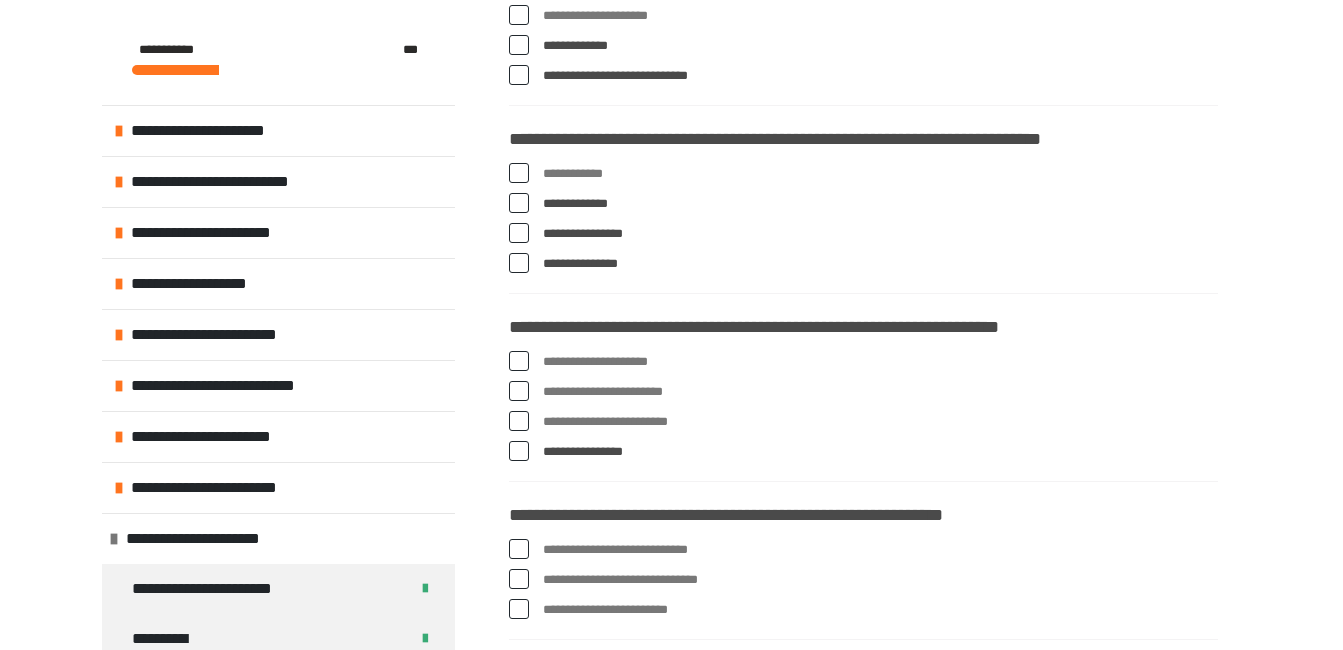scroll, scrollTop: 661, scrollLeft: 0, axis: vertical 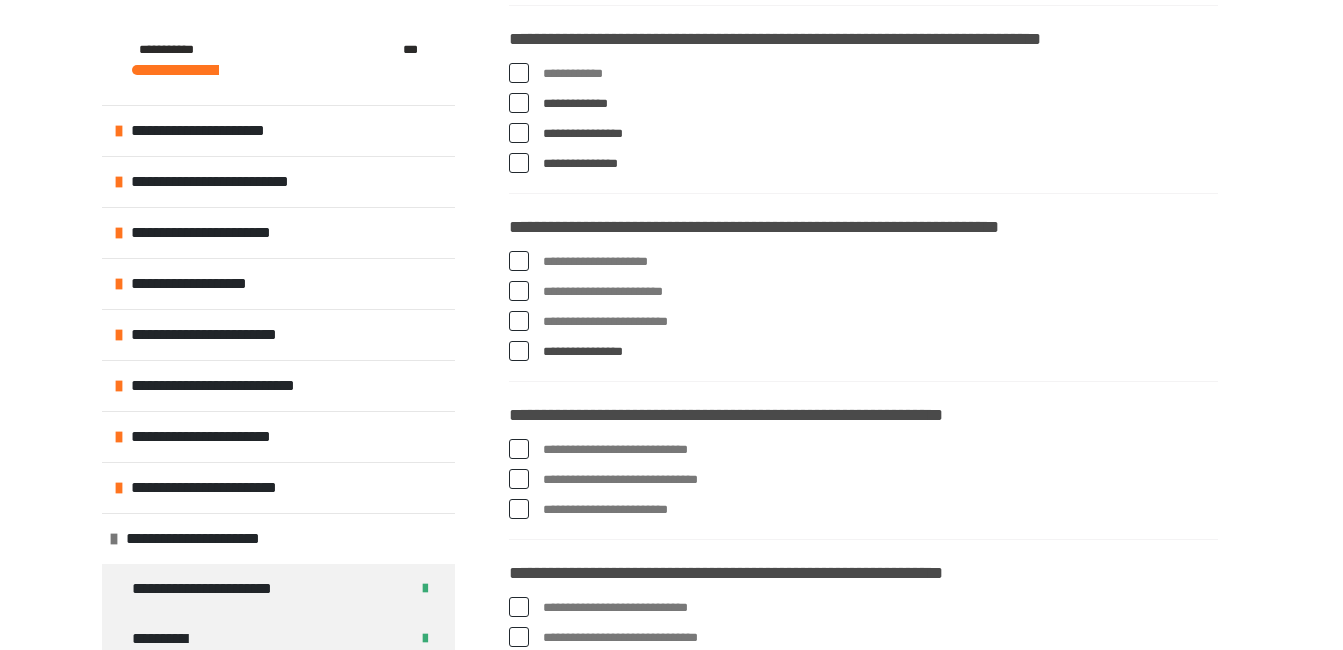click at bounding box center (519, 479) 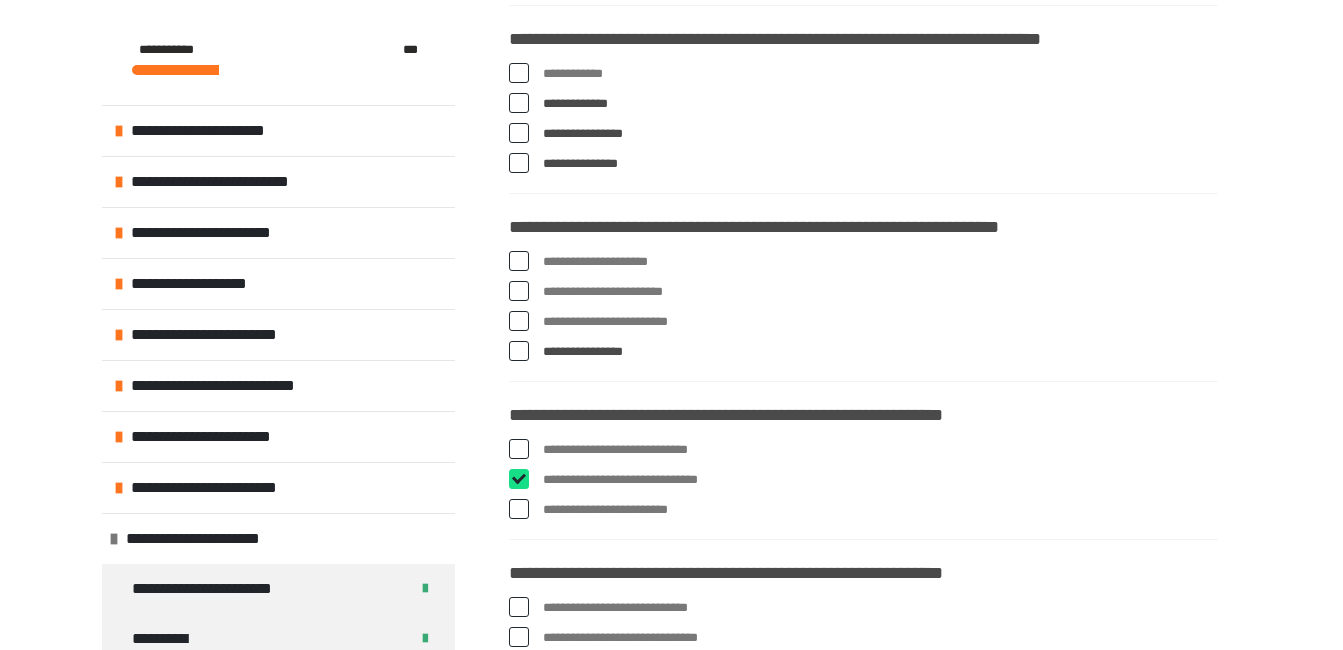 checkbox on "****" 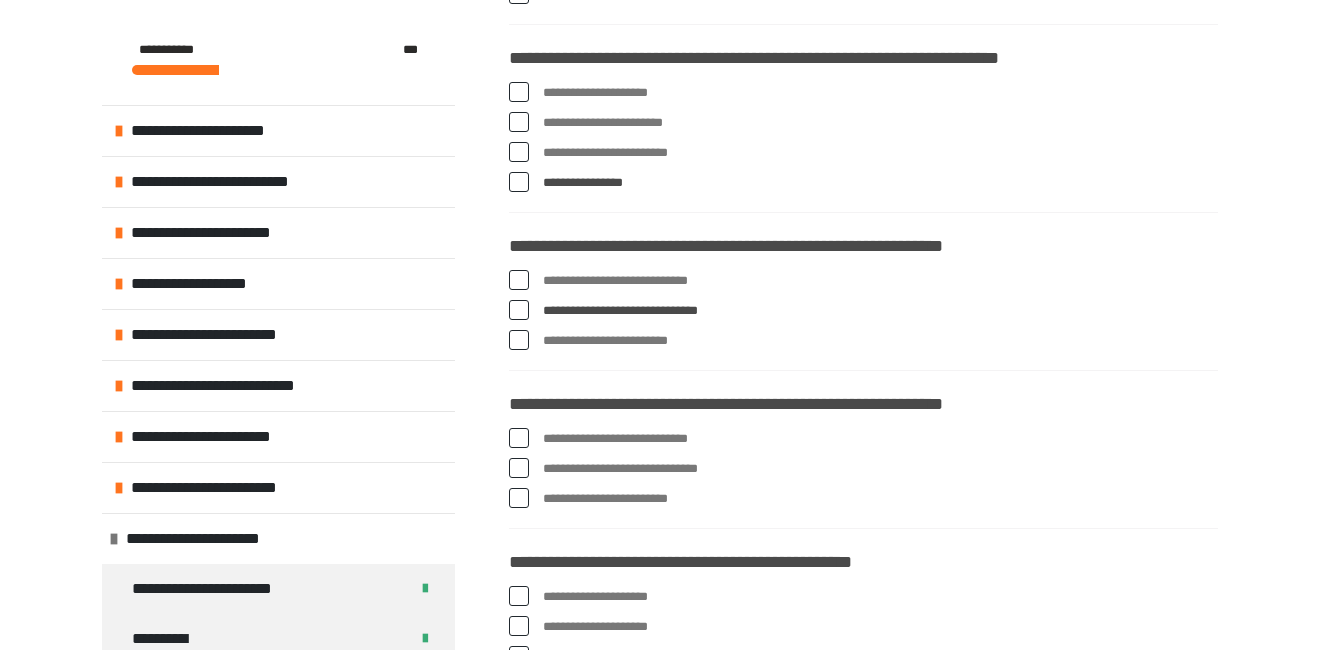 scroll, scrollTop: 861, scrollLeft: 0, axis: vertical 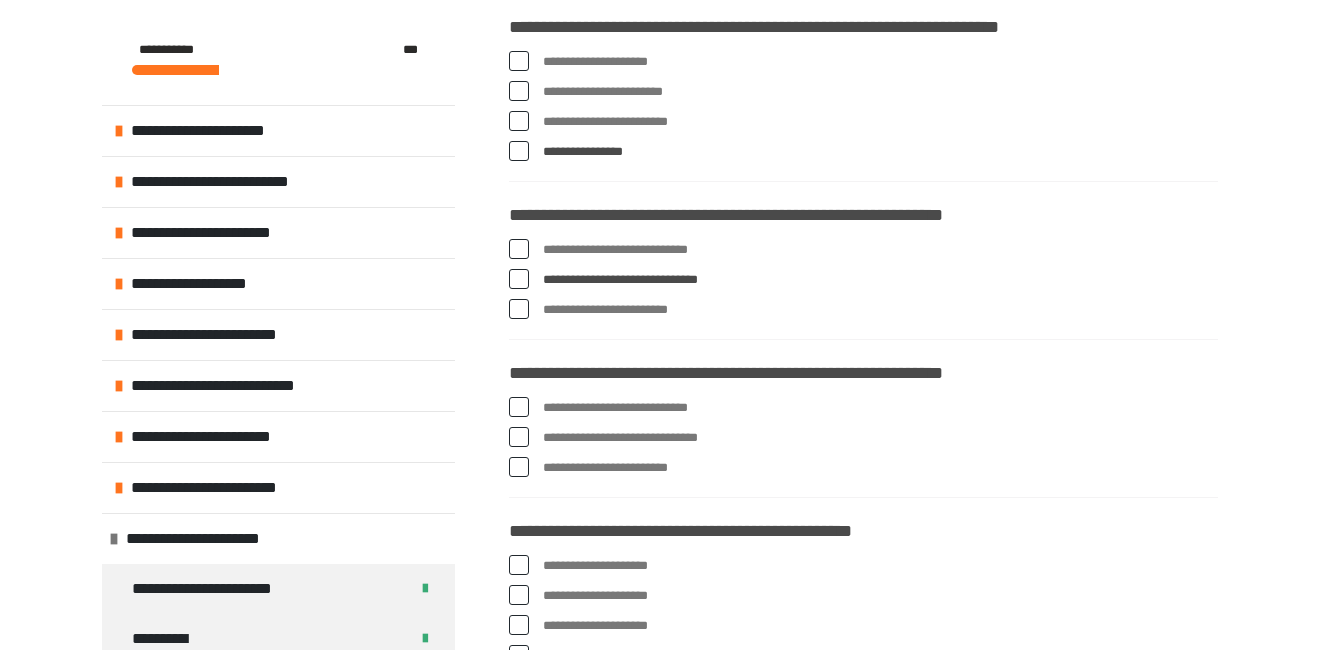 click at bounding box center [519, 467] 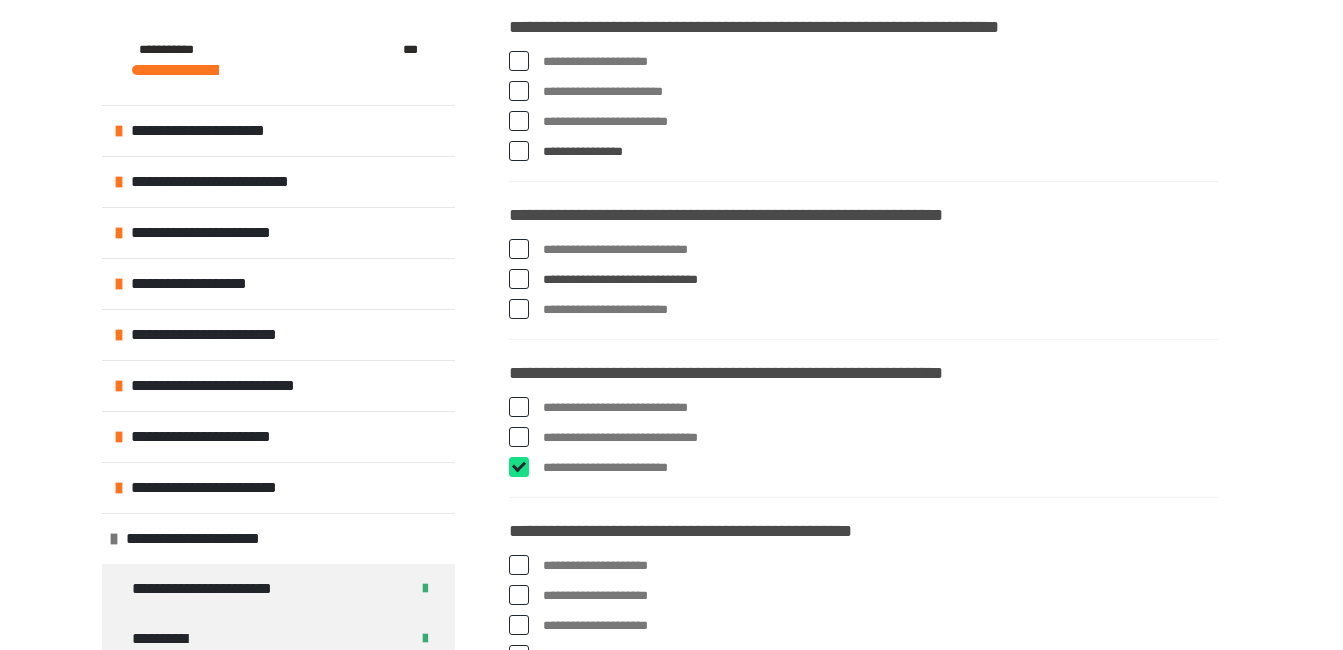 checkbox on "****" 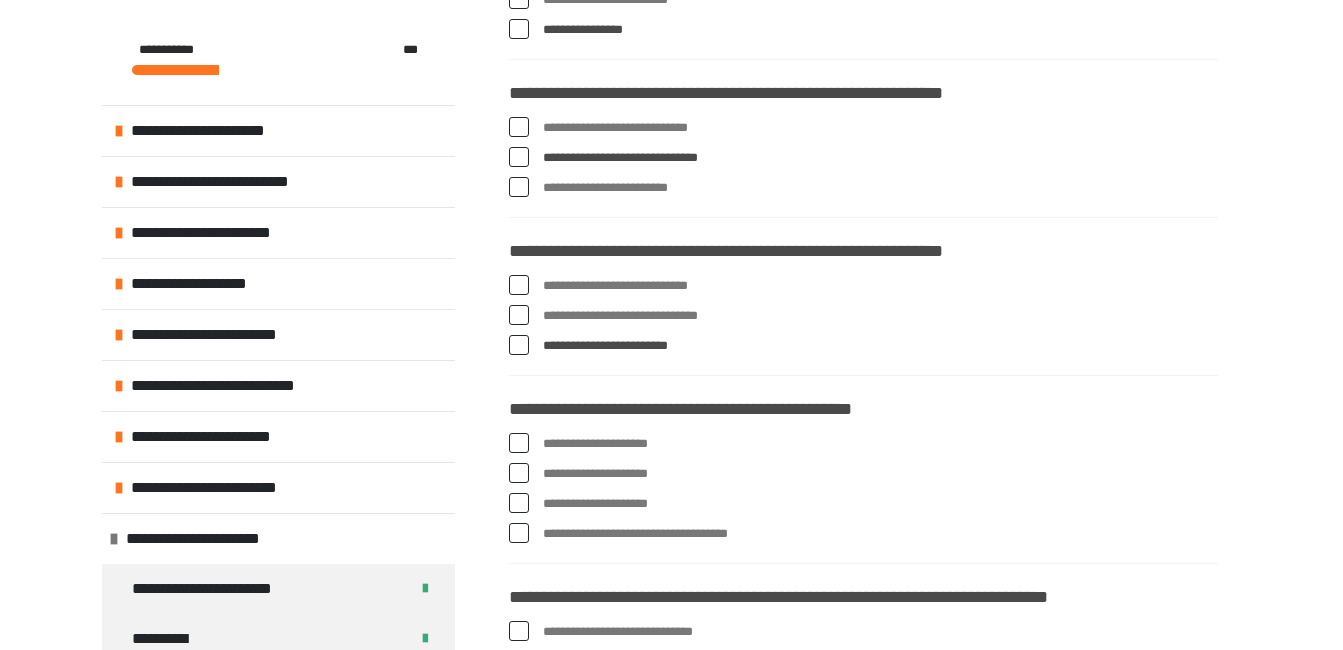 scroll, scrollTop: 1161, scrollLeft: 0, axis: vertical 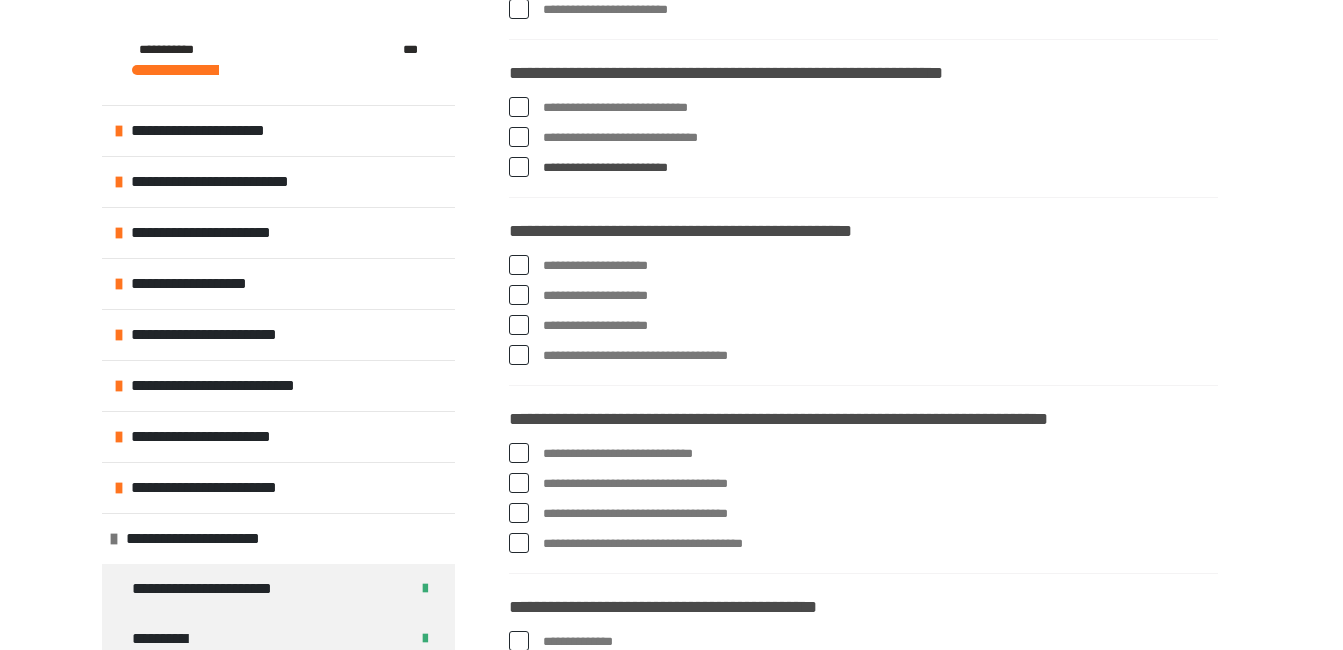 click at bounding box center (519, 325) 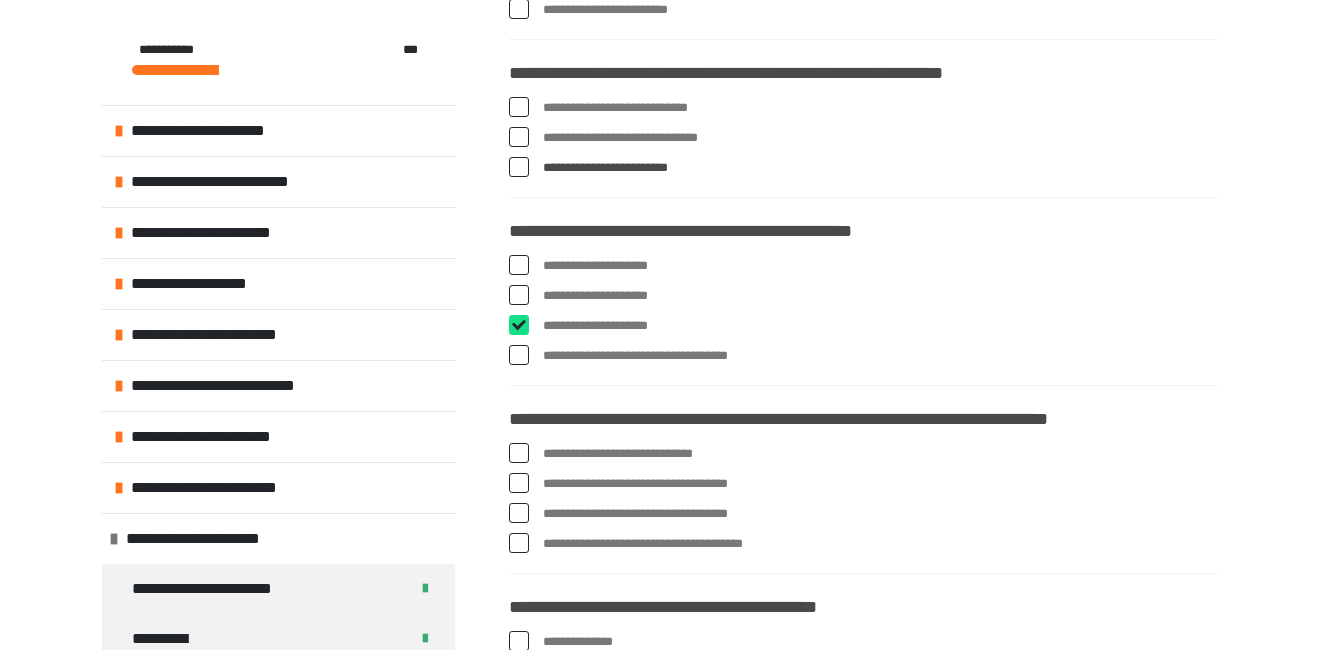 checkbox on "****" 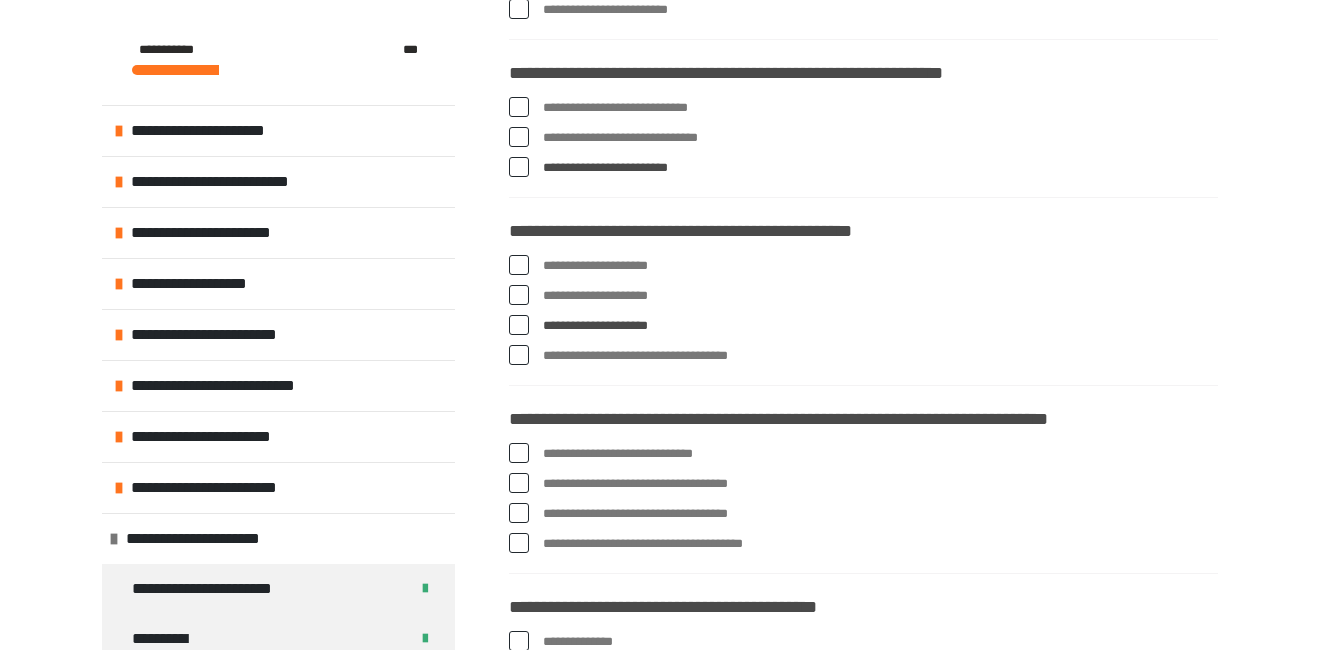 click at bounding box center [519, 265] 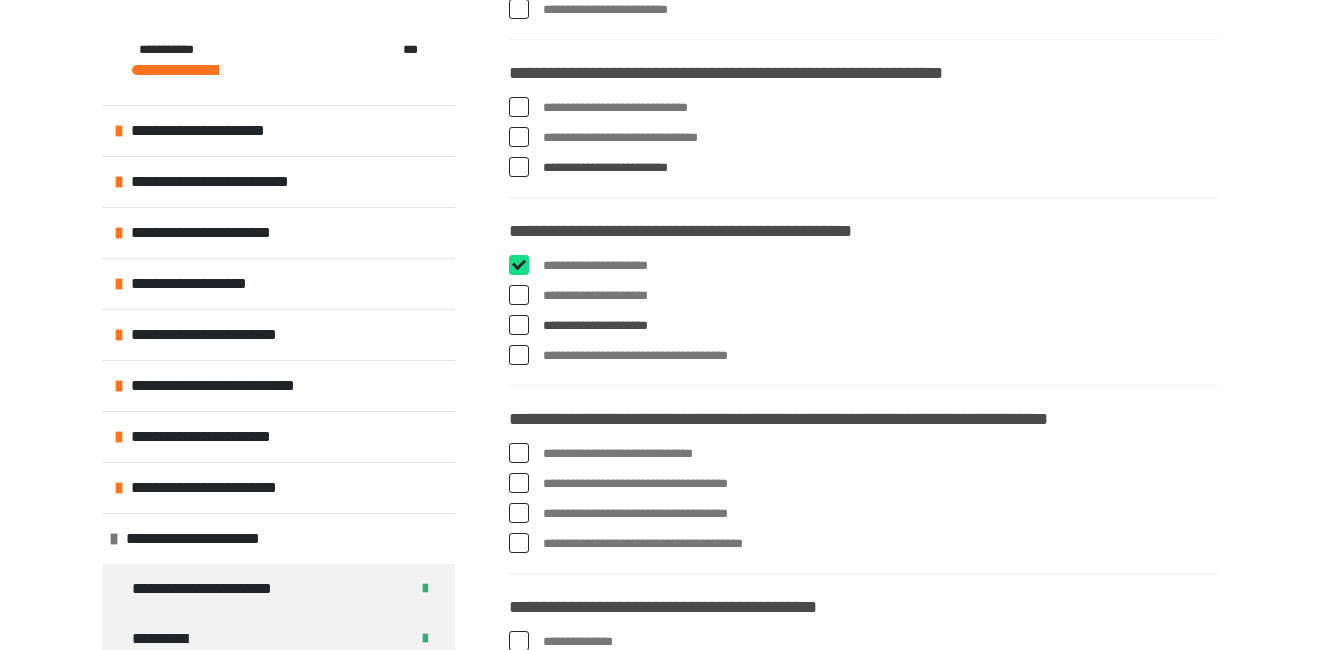 checkbox on "****" 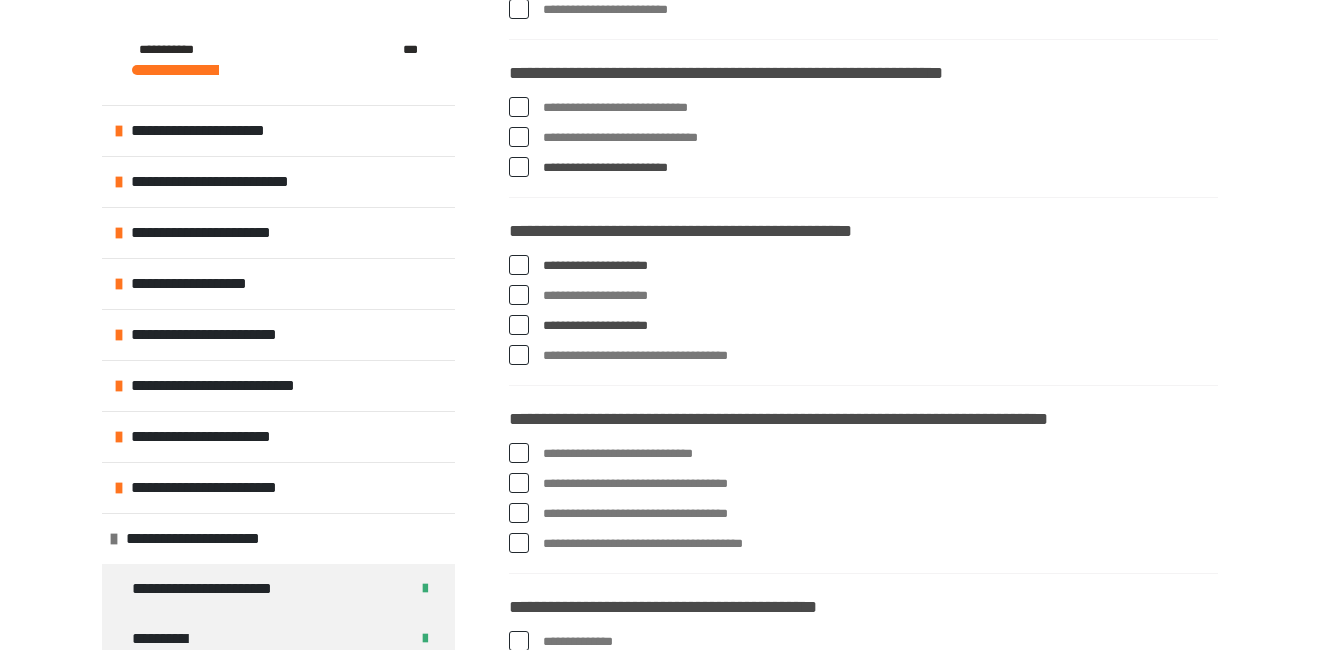 scroll, scrollTop: 1261, scrollLeft: 0, axis: vertical 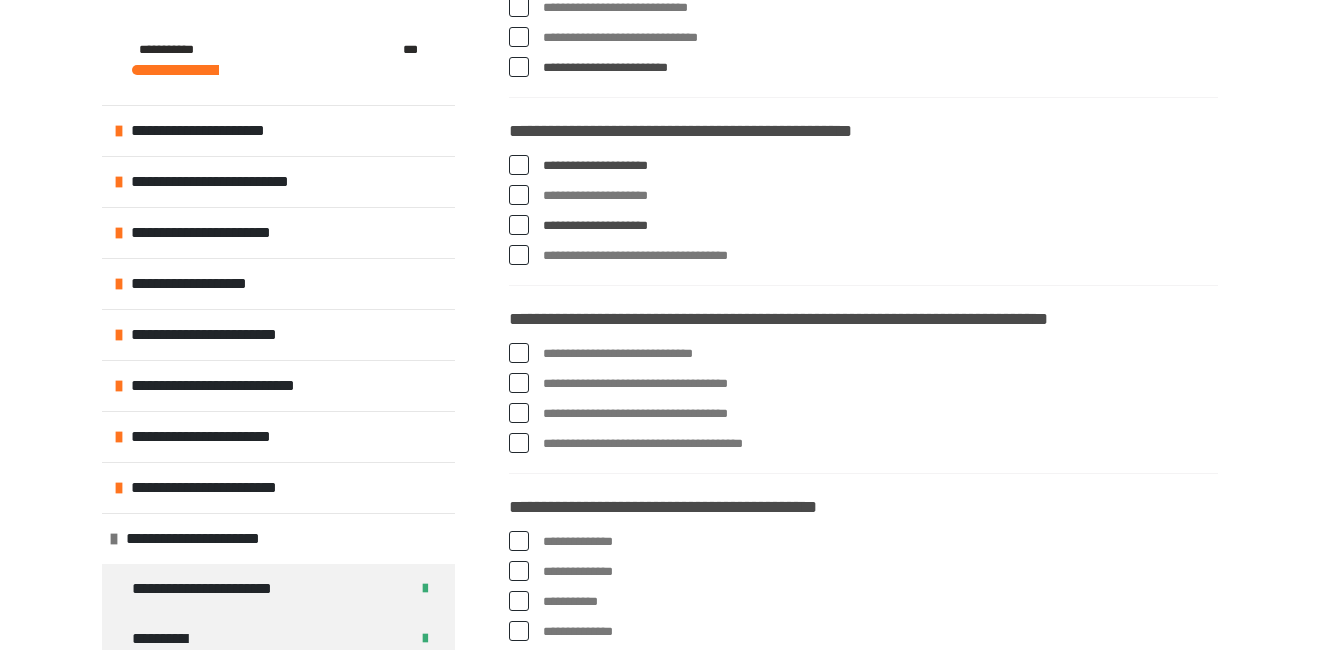 click at bounding box center (519, 413) 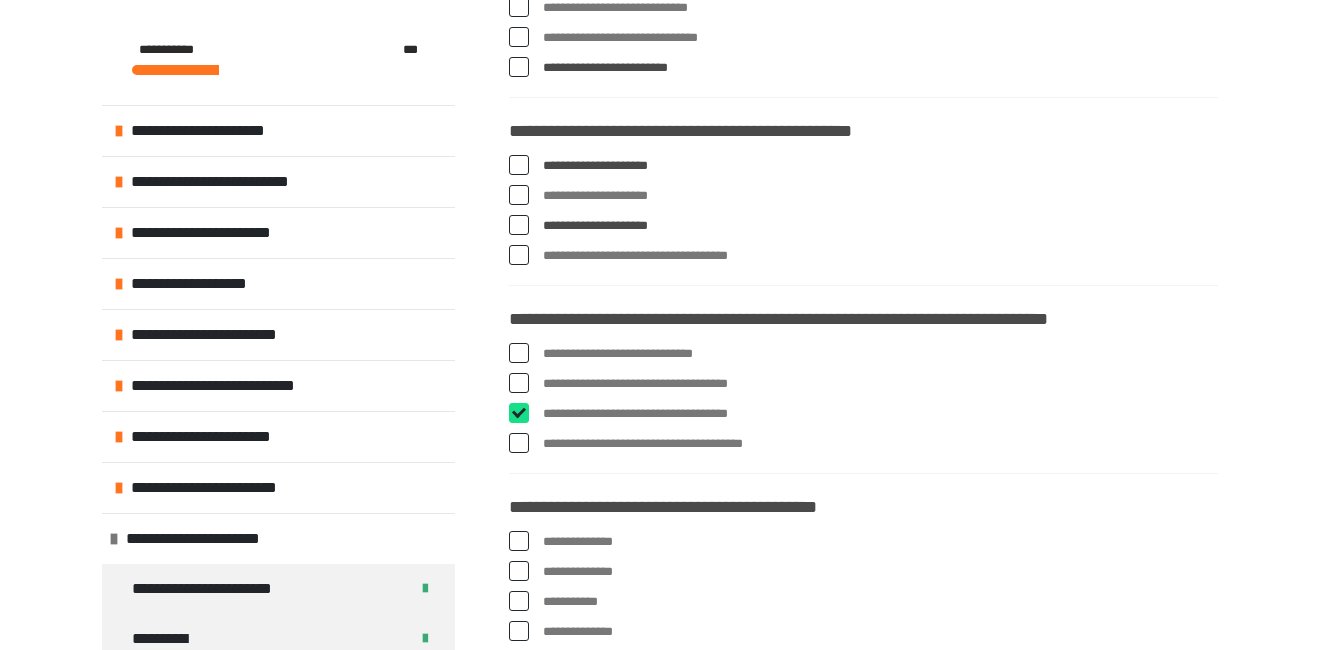 checkbox on "****" 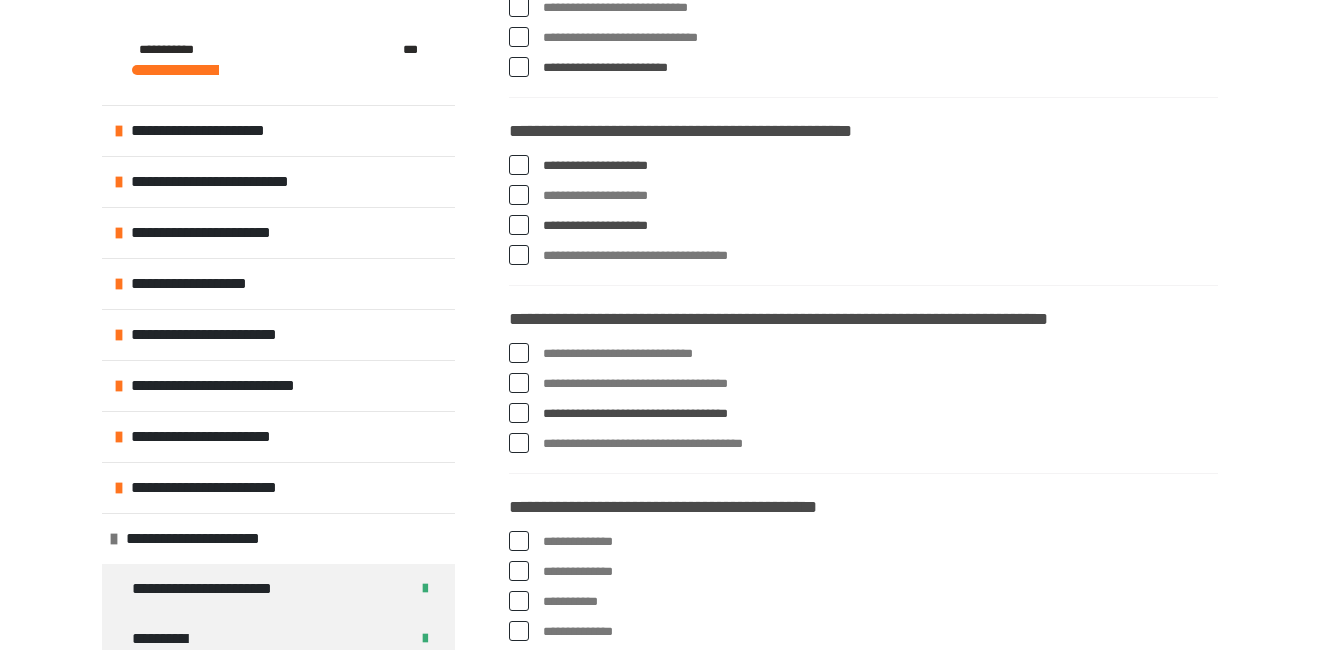 click at bounding box center [519, 353] 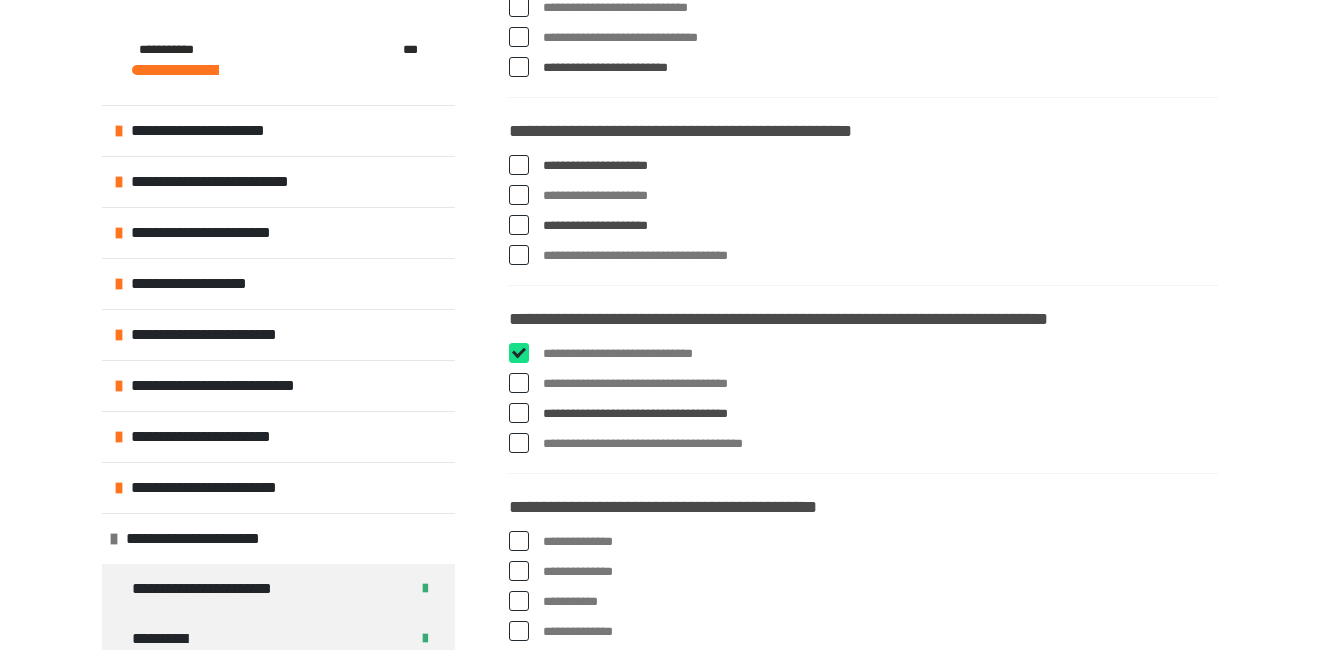 checkbox on "****" 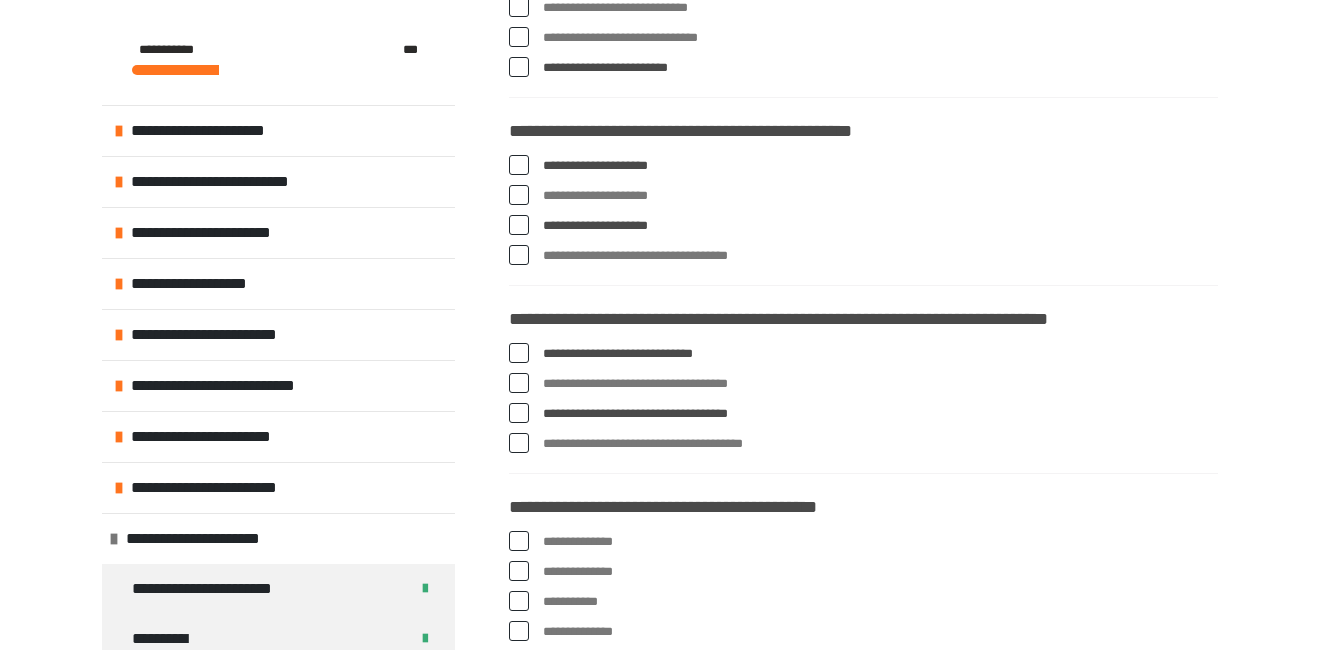 click at bounding box center (519, 413) 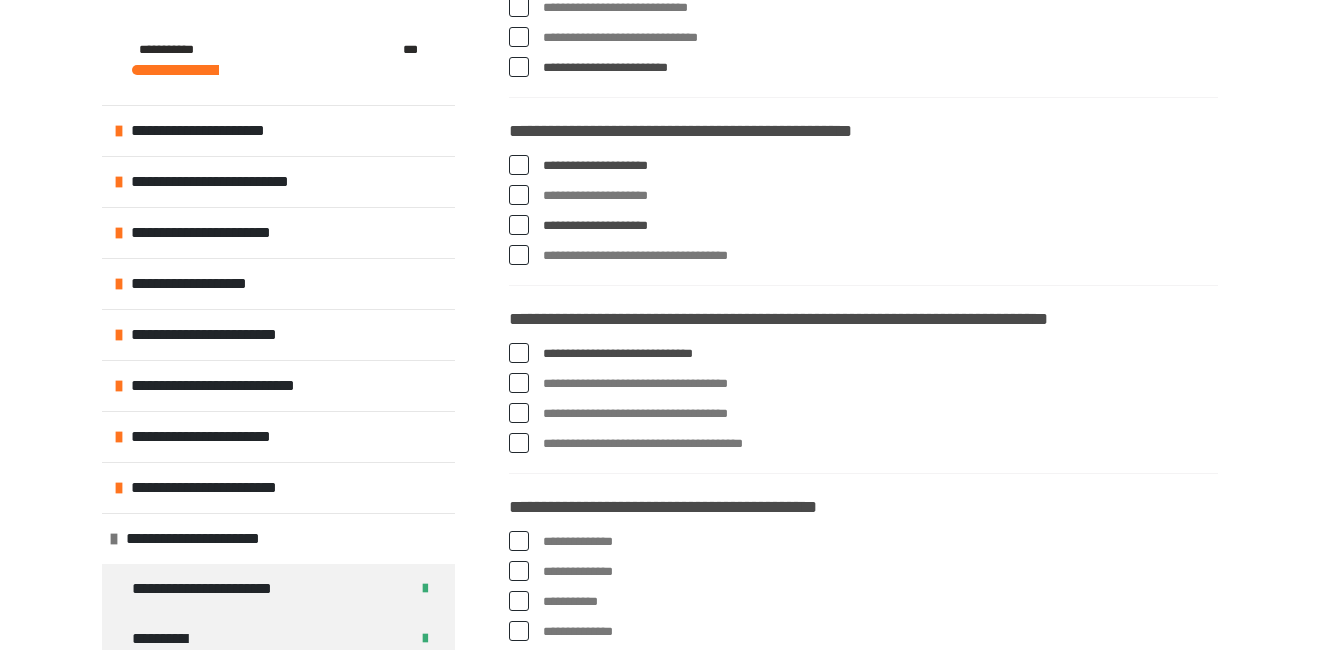 click at bounding box center (519, 443) 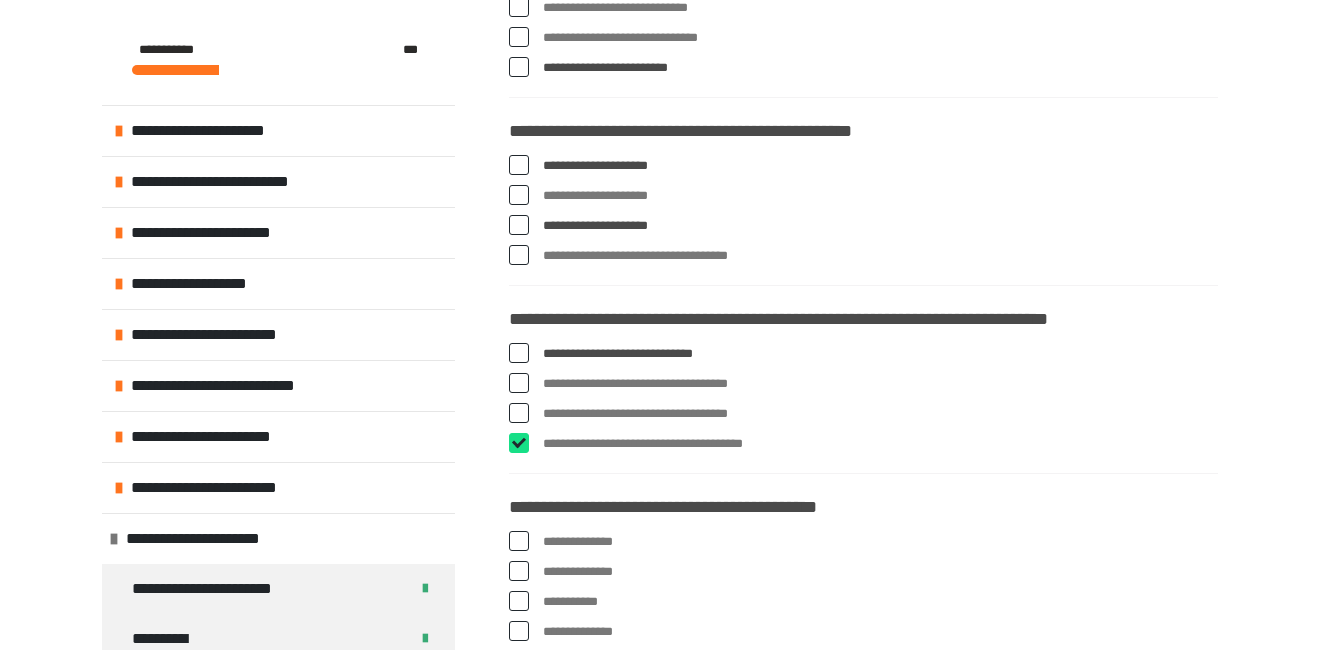 checkbox on "****" 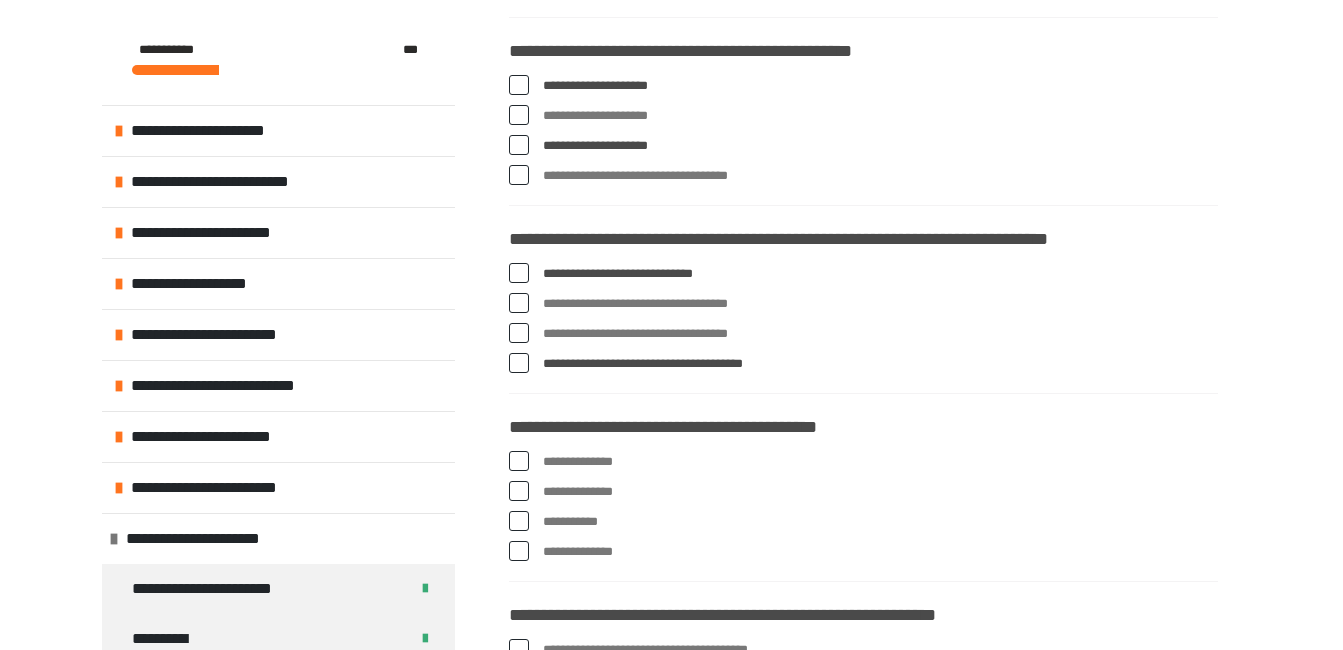 scroll, scrollTop: 1461, scrollLeft: 0, axis: vertical 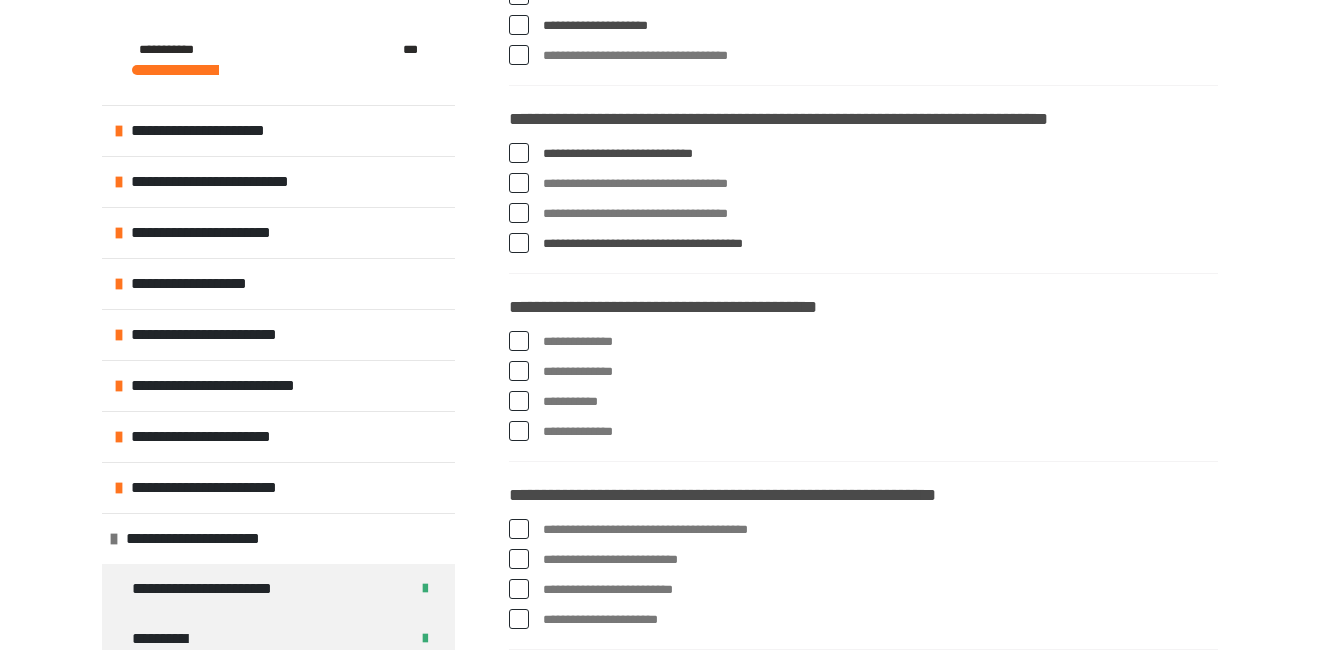 click at bounding box center (519, 341) 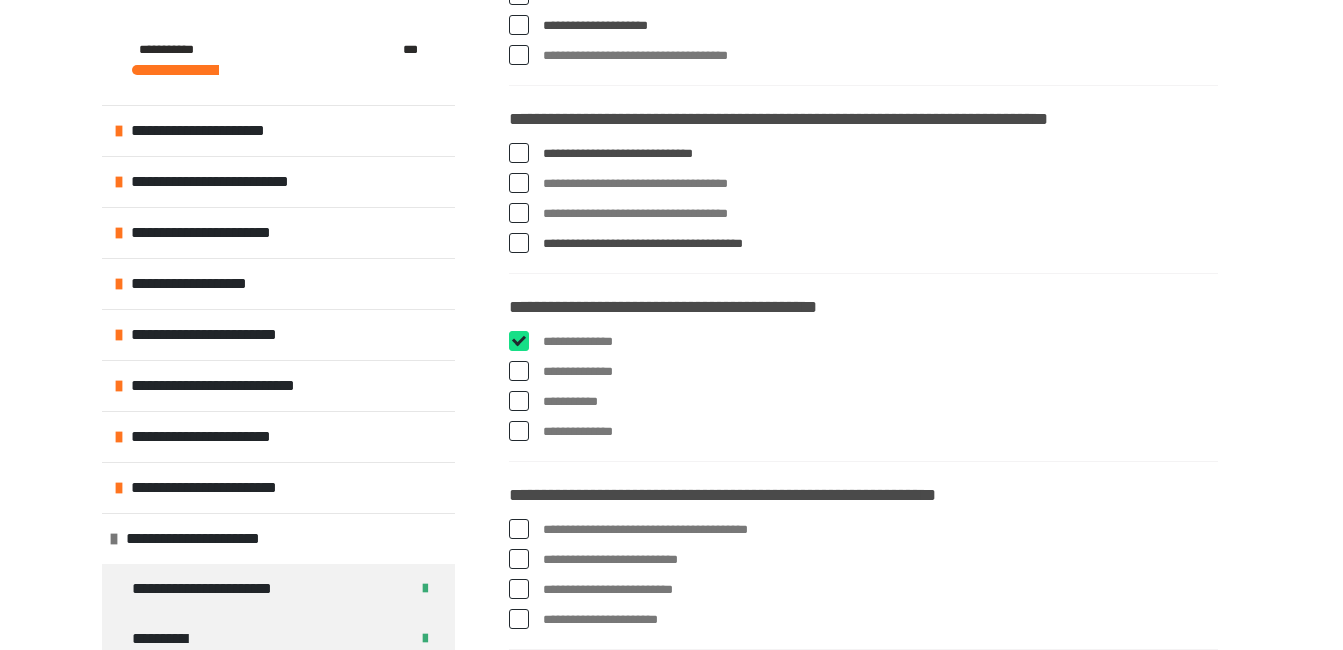 checkbox on "****" 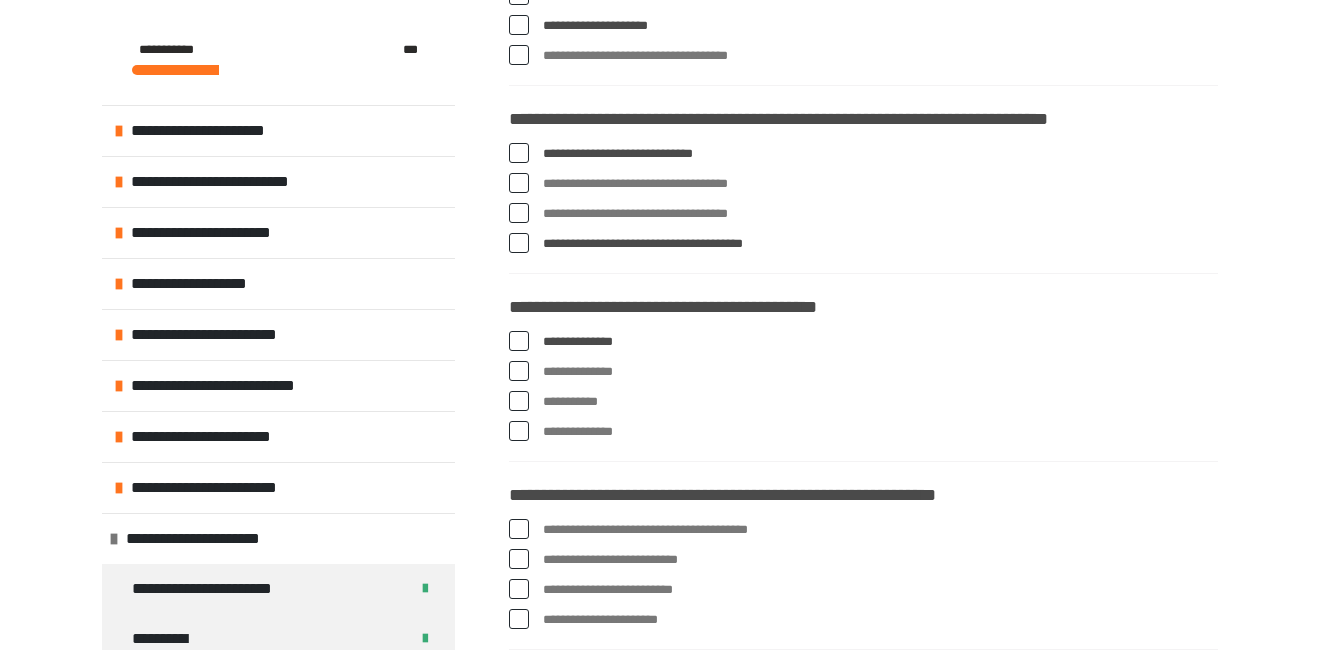 click at bounding box center [519, 371] 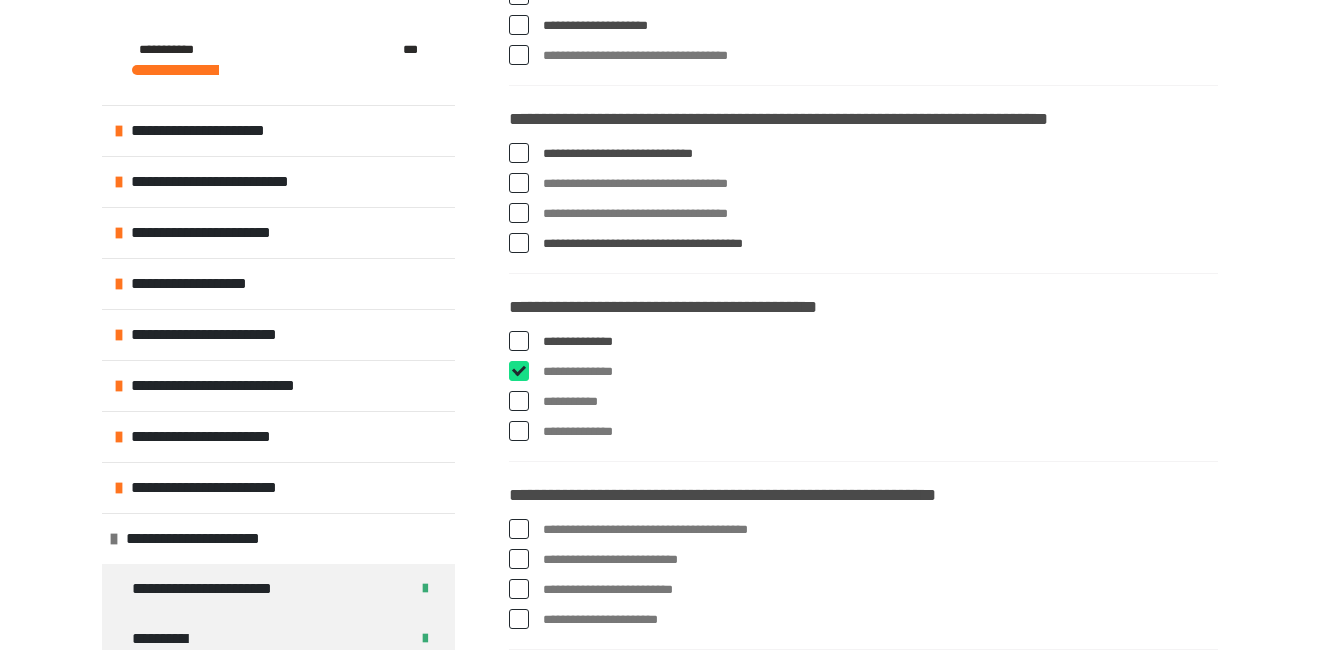 checkbox on "****" 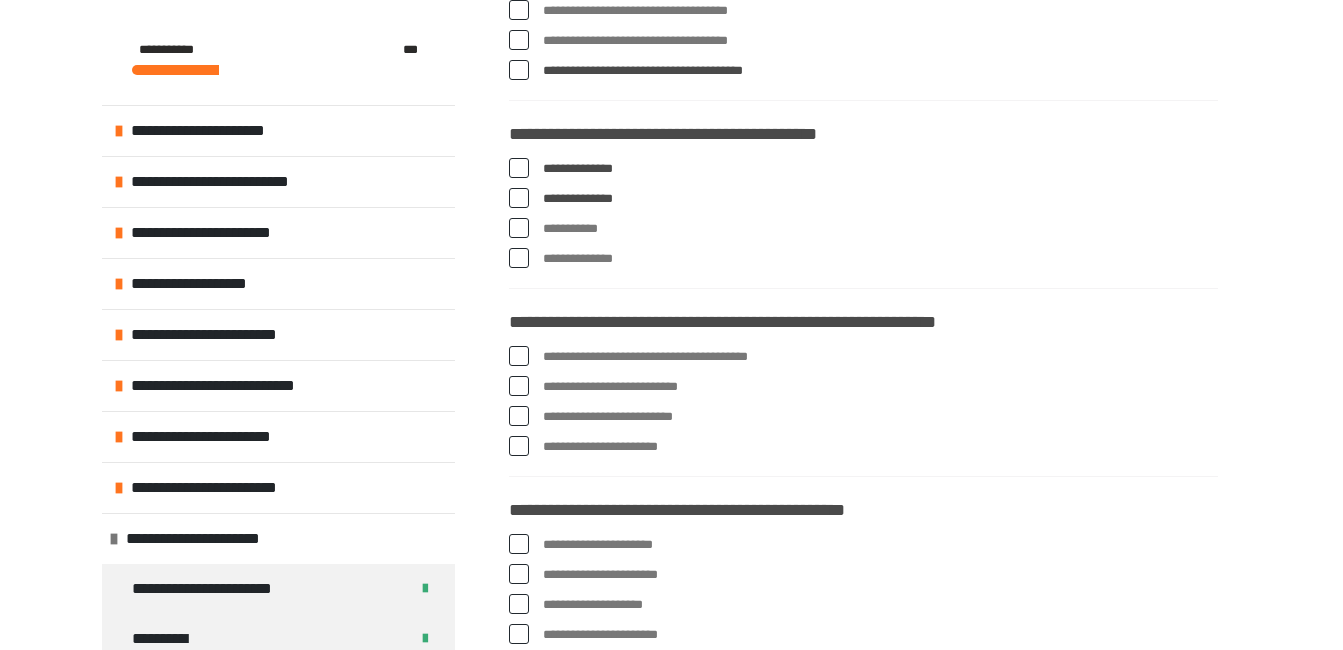 scroll, scrollTop: 1661, scrollLeft: 0, axis: vertical 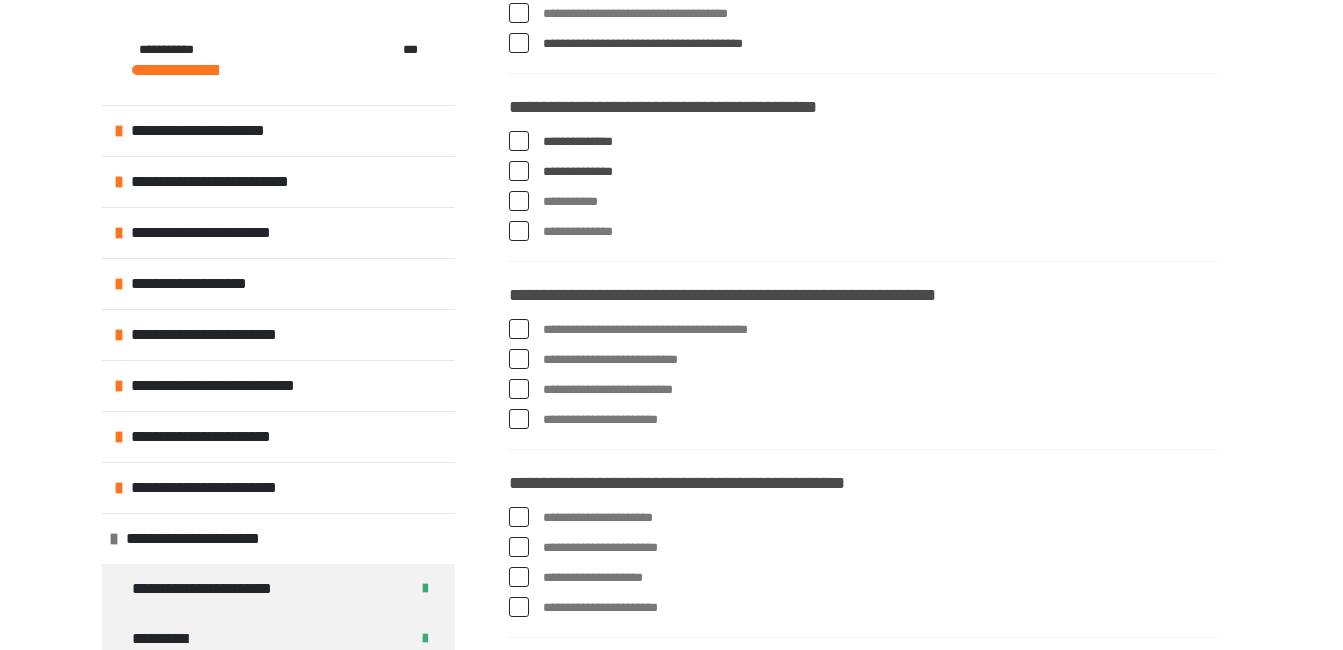 click at bounding box center [519, 359] 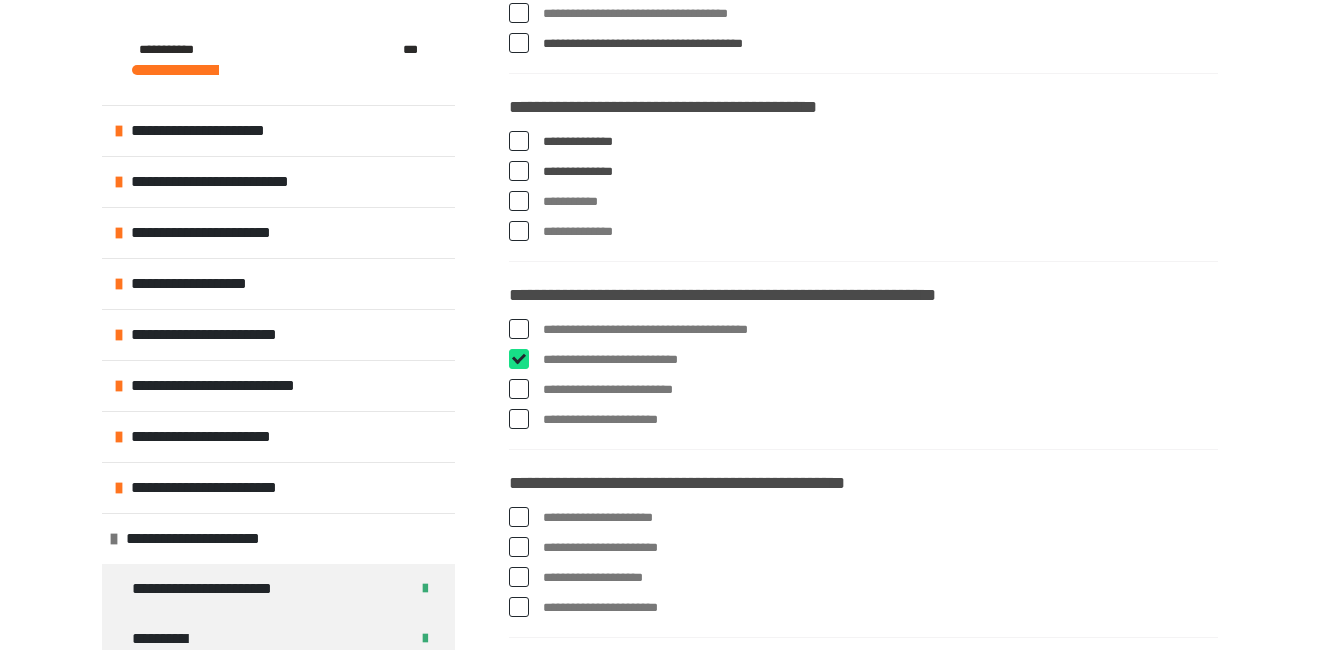 checkbox on "****" 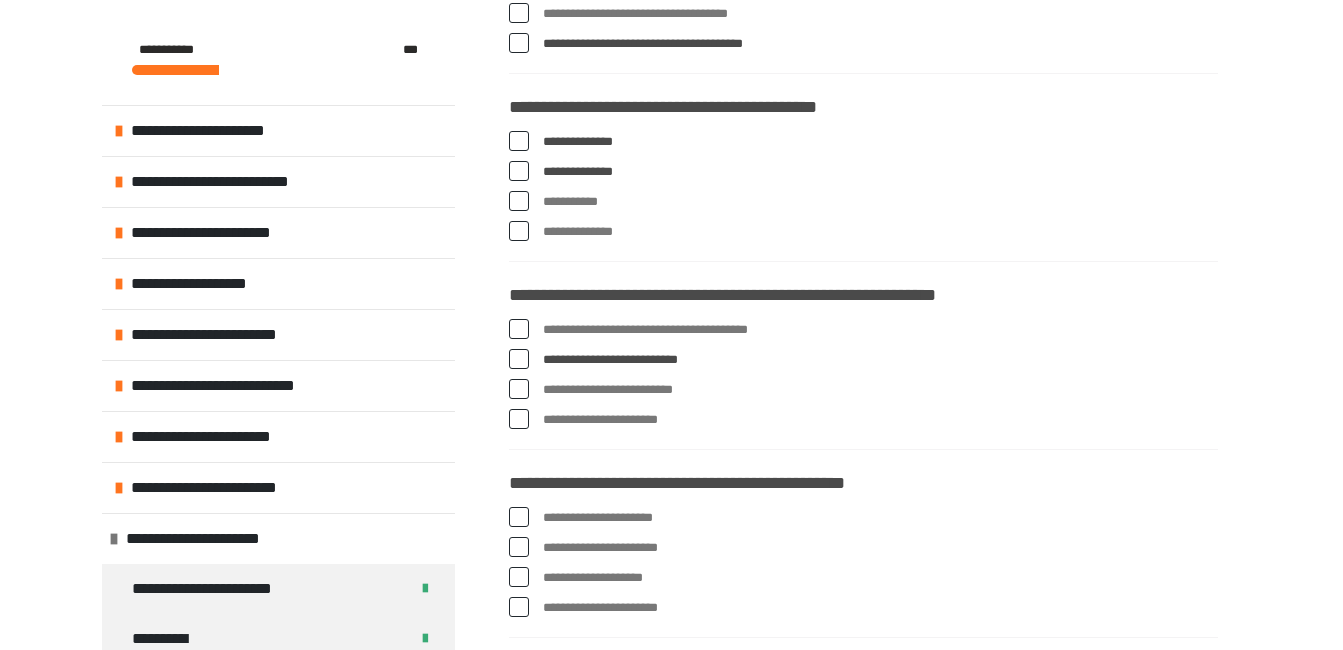 click at bounding box center [519, 329] 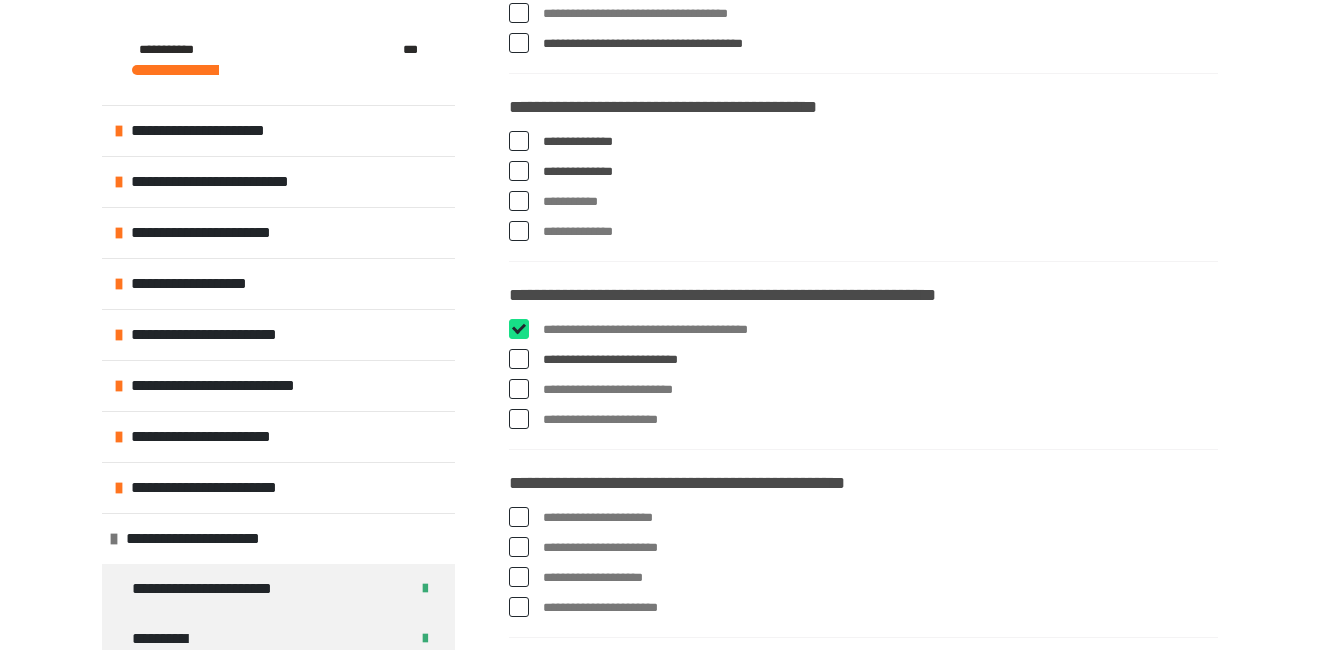 checkbox on "****" 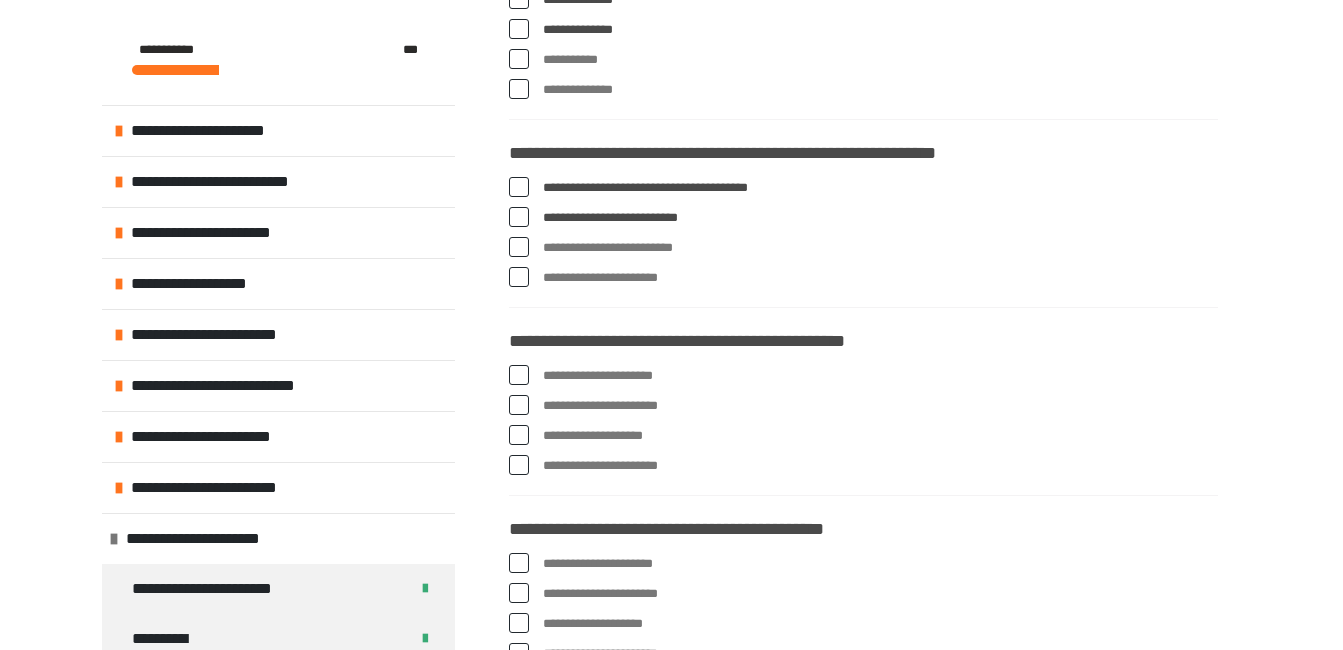 scroll, scrollTop: 1861, scrollLeft: 0, axis: vertical 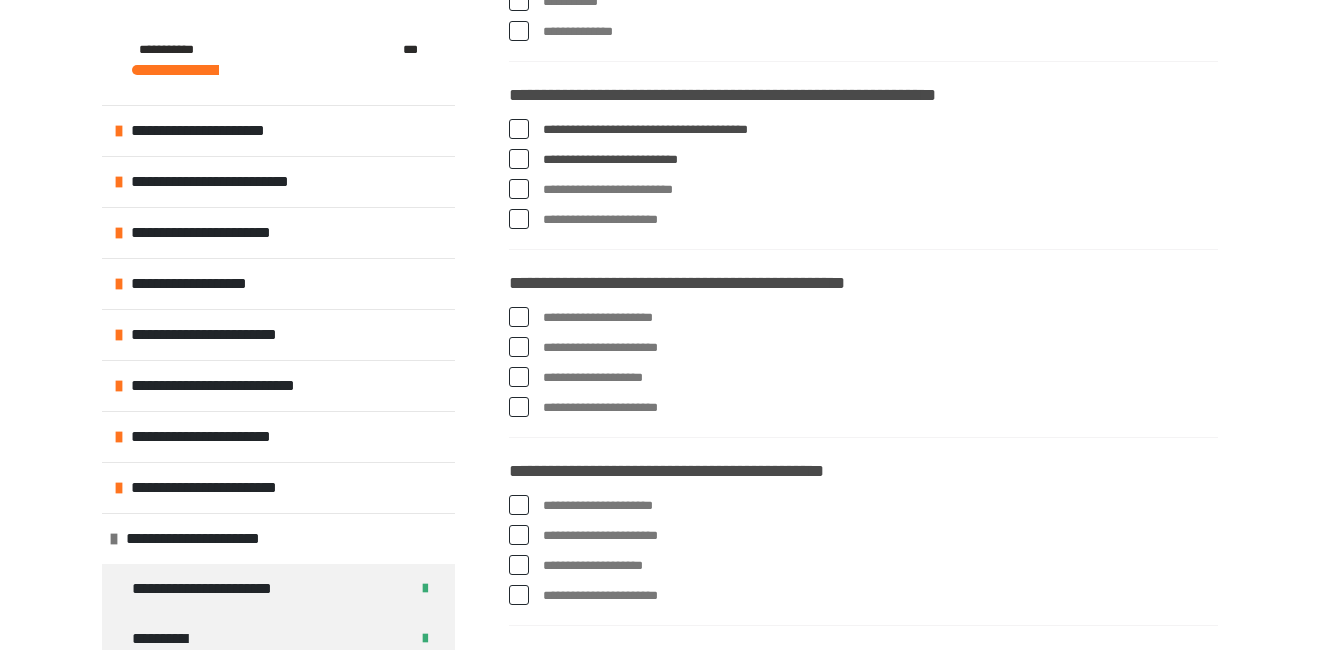 click at bounding box center [519, 317] 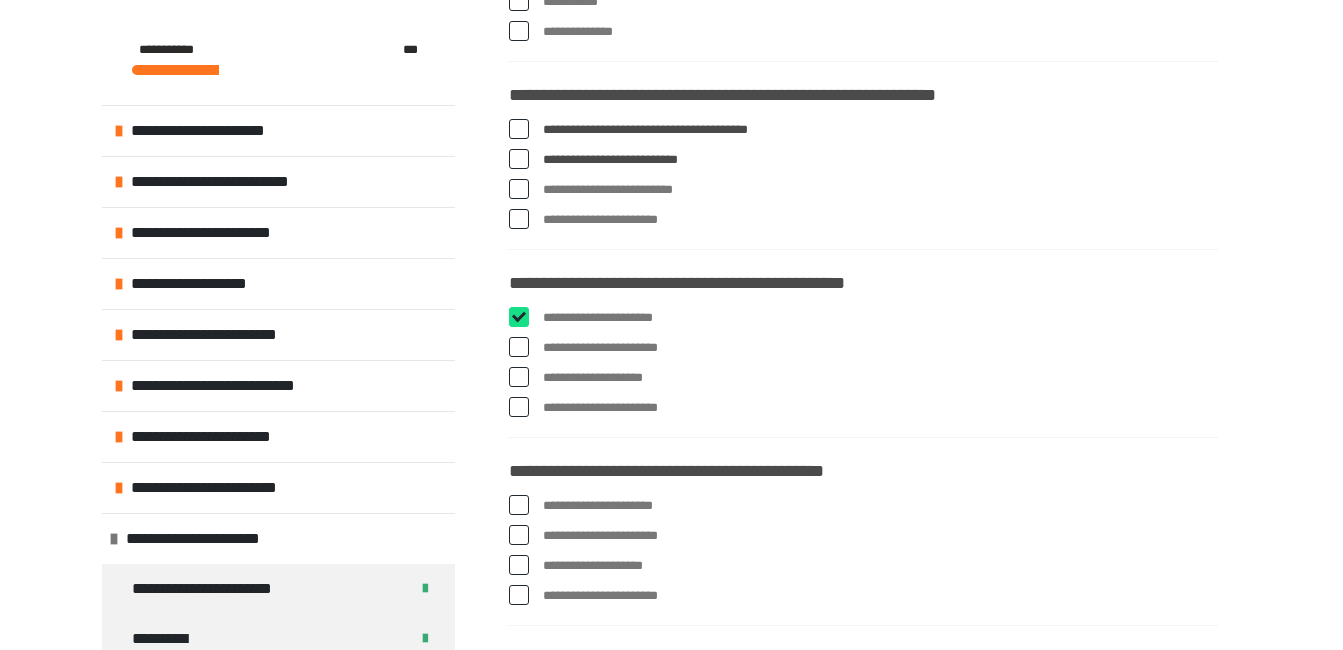 checkbox on "****" 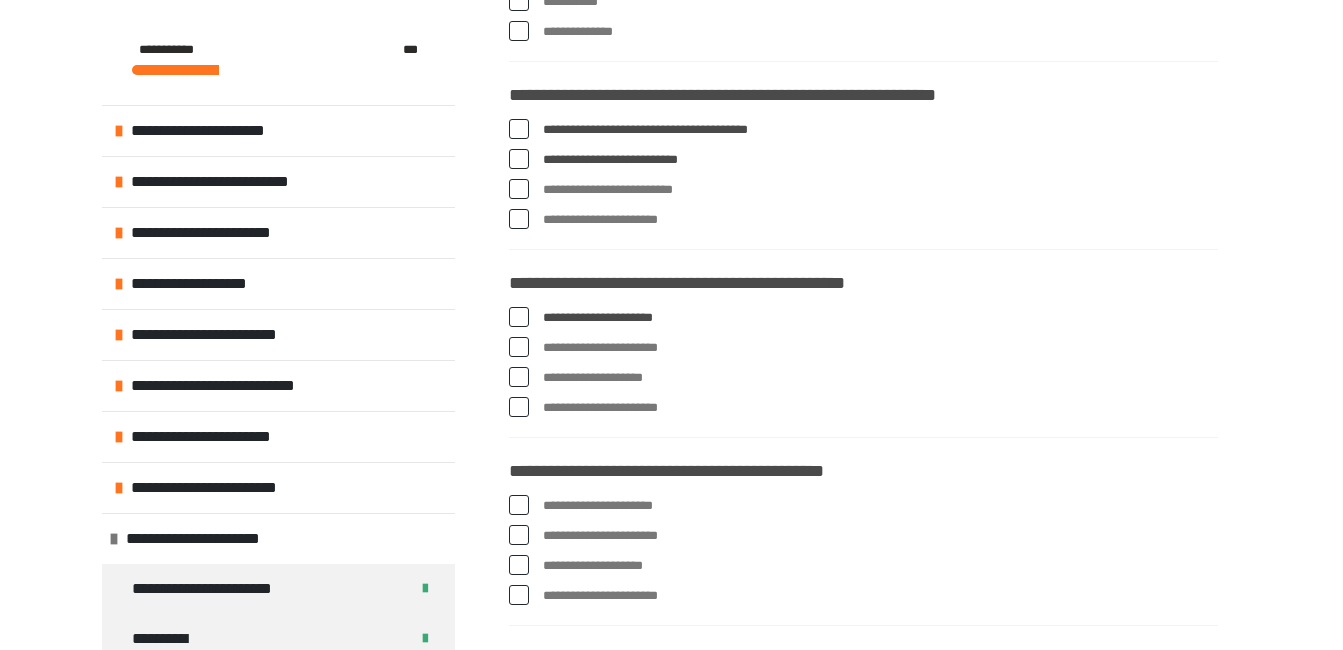 click at bounding box center (519, 377) 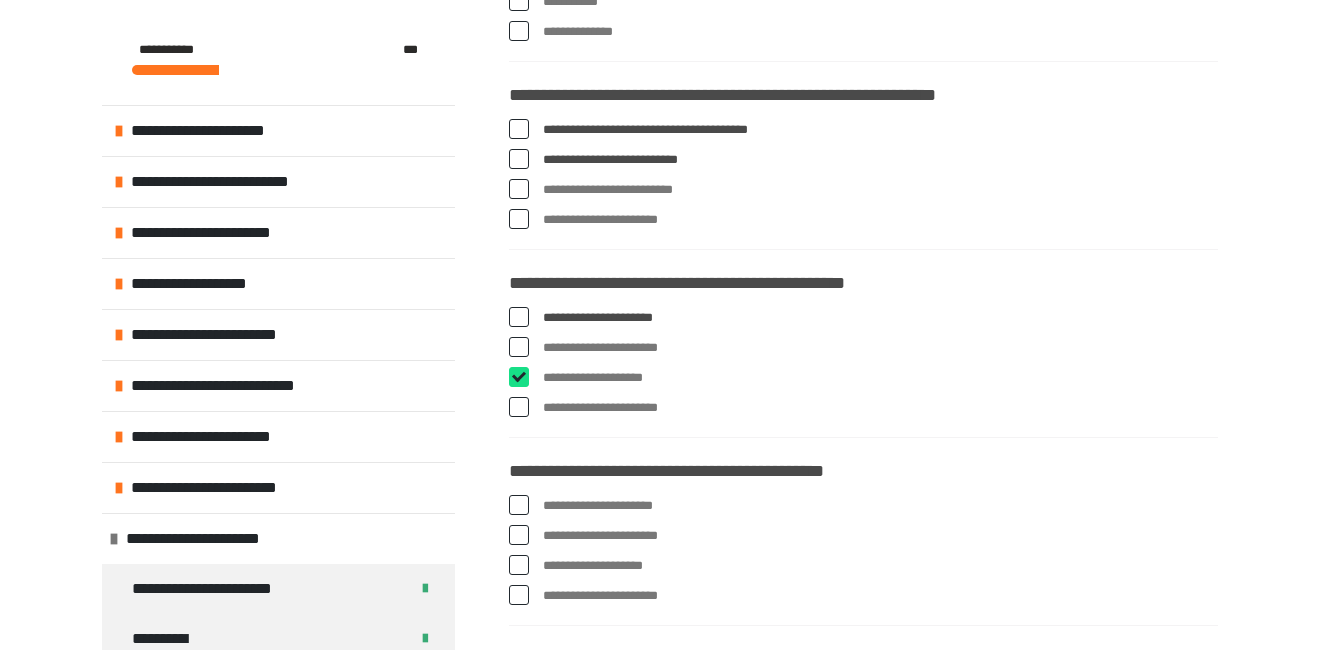 checkbox on "****" 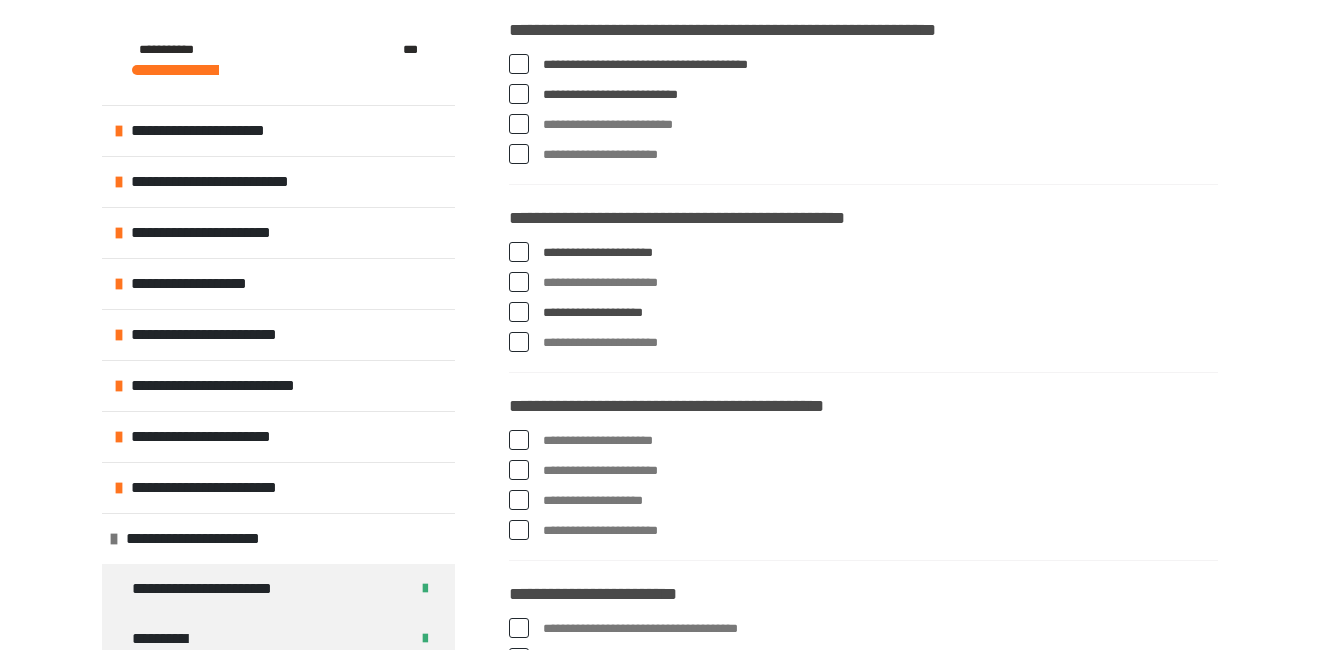 scroll, scrollTop: 1961, scrollLeft: 0, axis: vertical 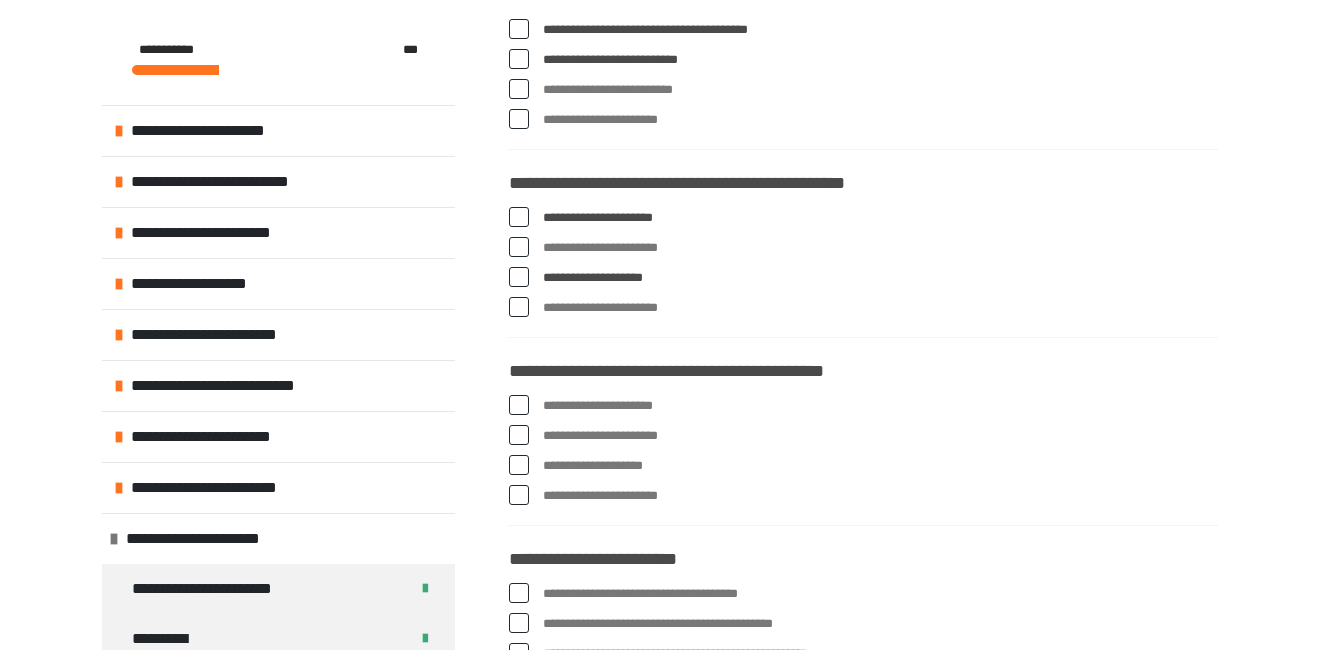 click at bounding box center [519, 495] 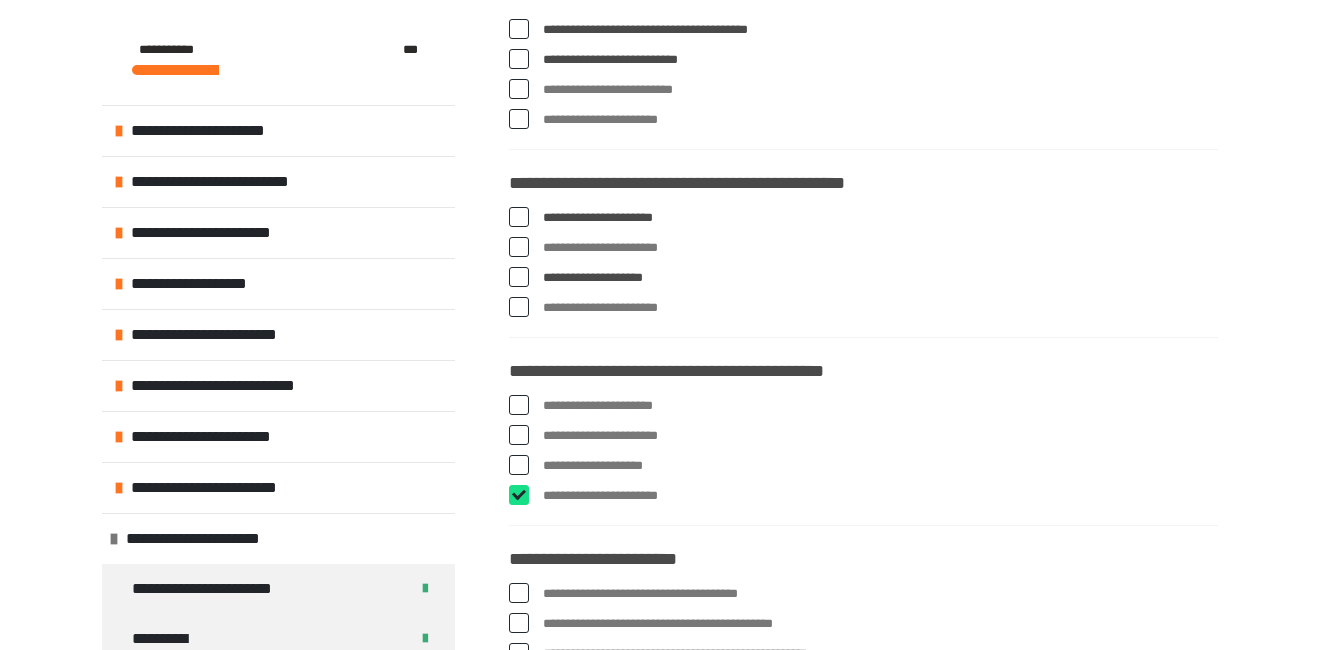 checkbox on "****" 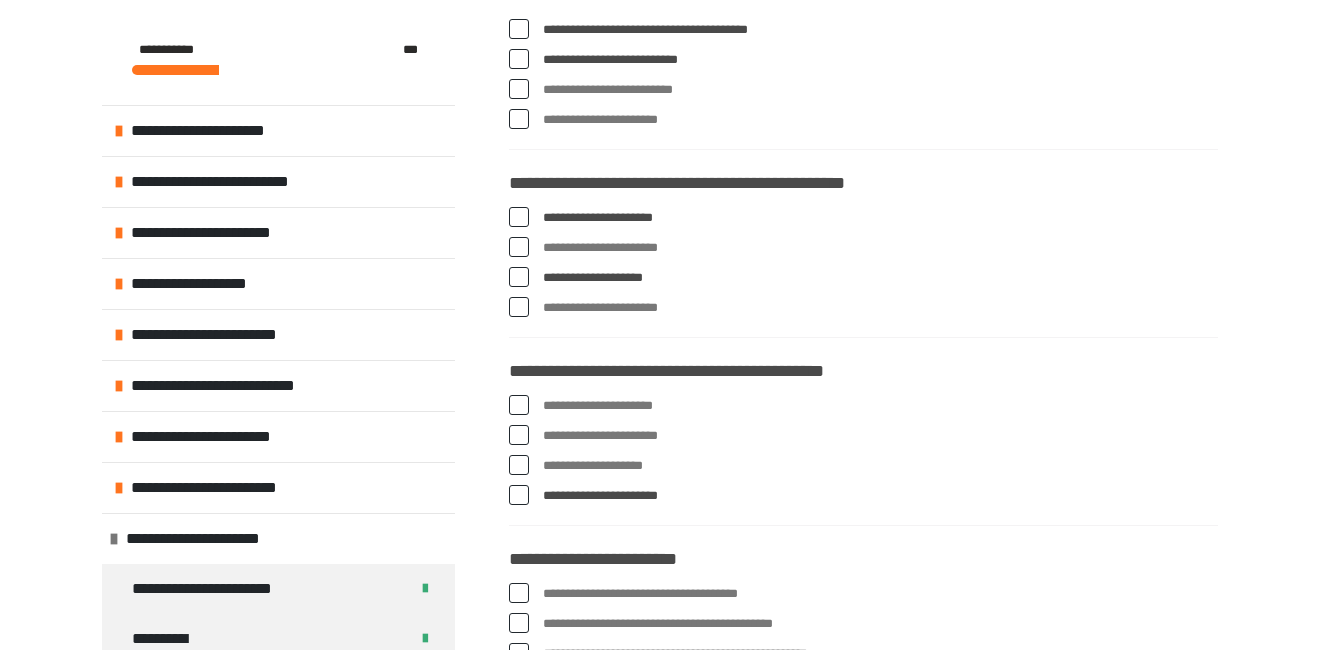 click at bounding box center (519, 435) 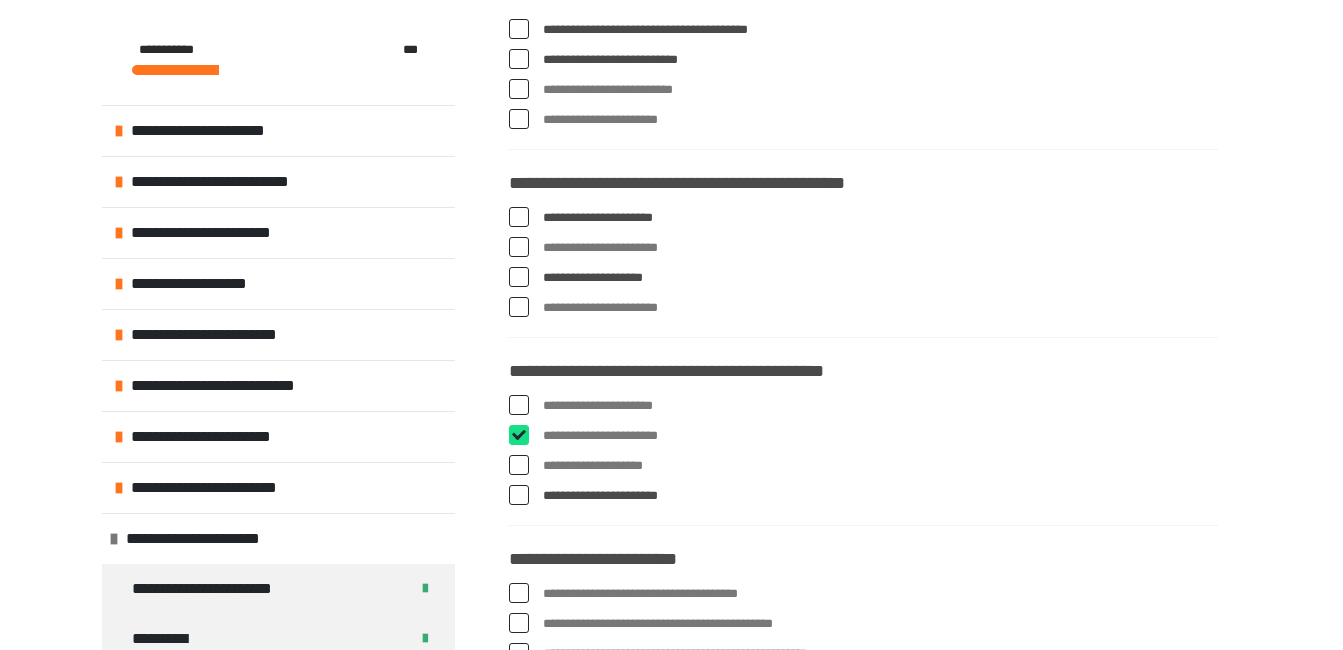 checkbox on "****" 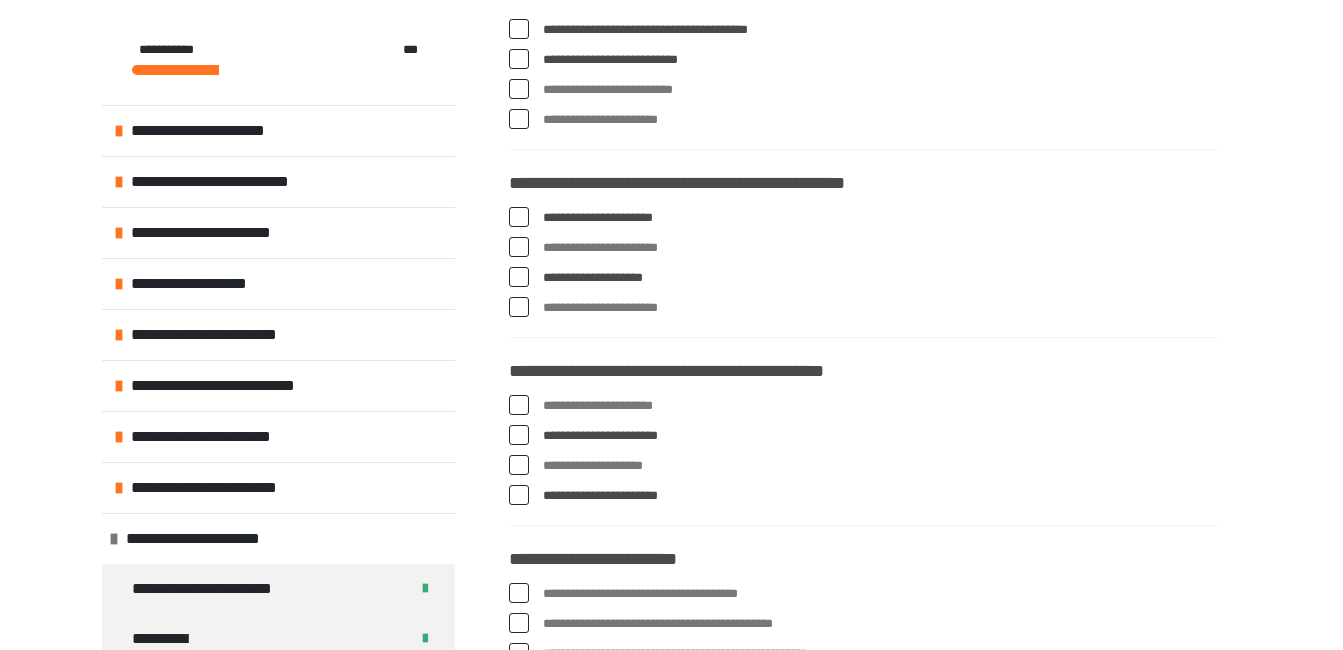 scroll, scrollTop: 2161, scrollLeft: 0, axis: vertical 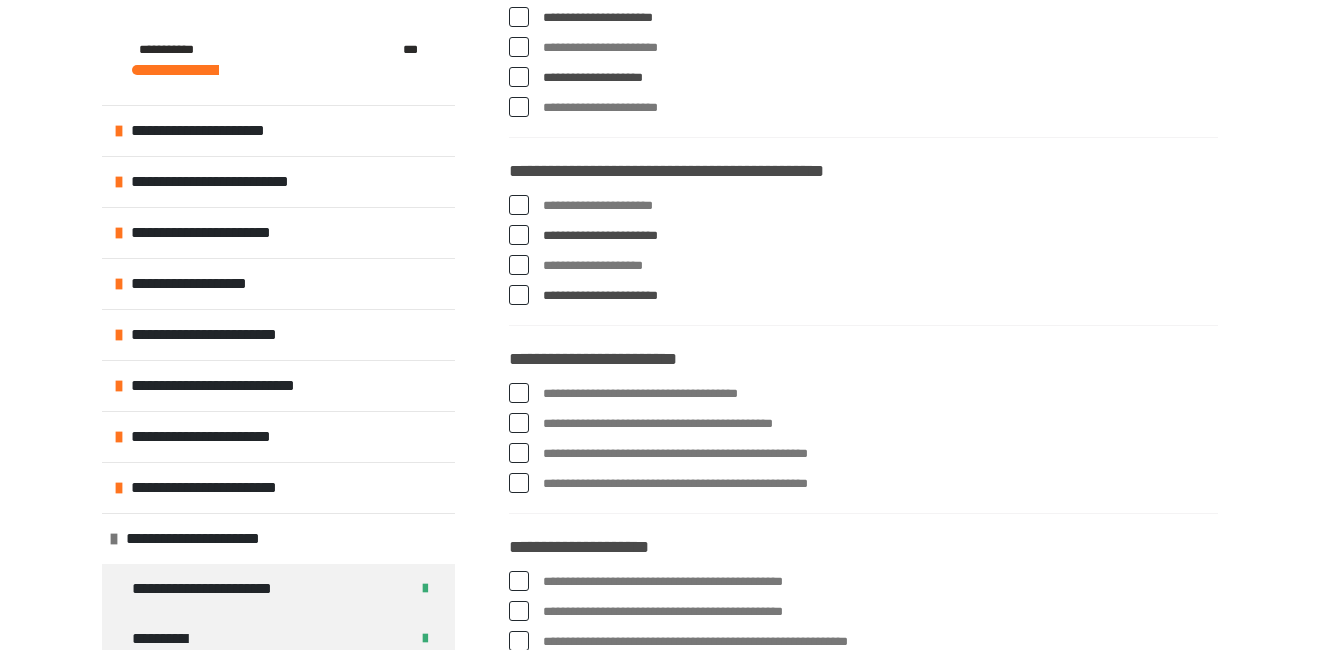 click at bounding box center [519, 393] 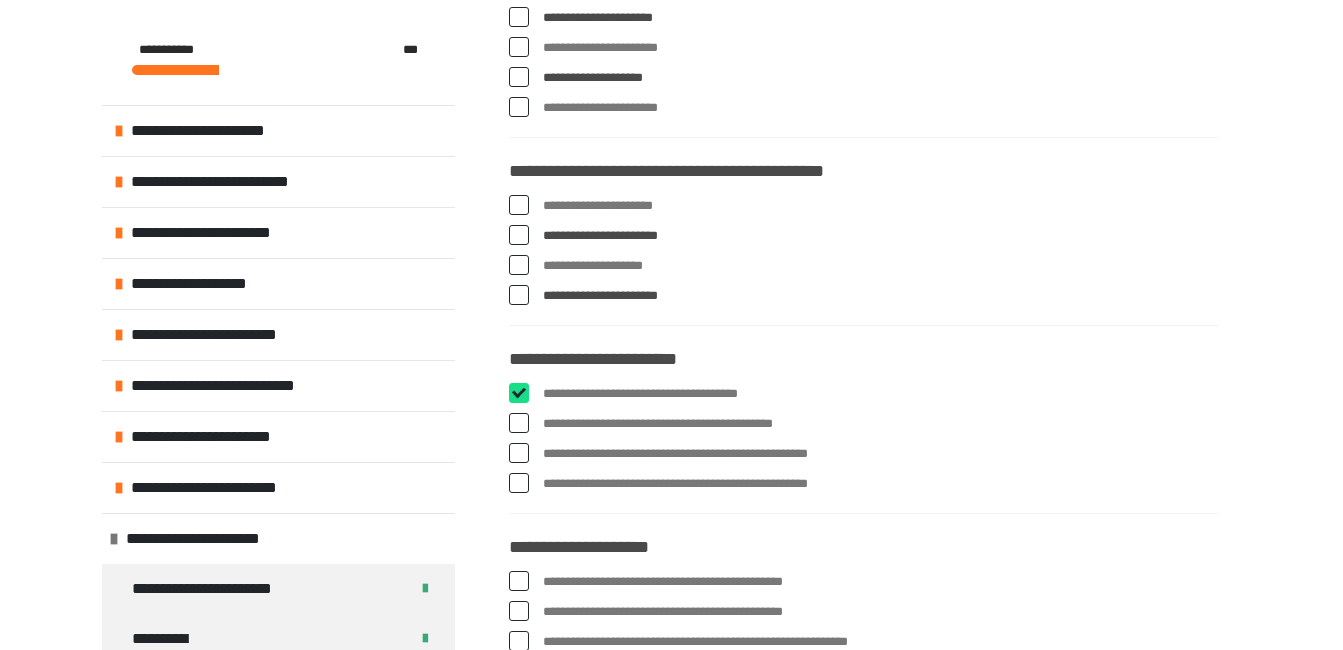 checkbox on "****" 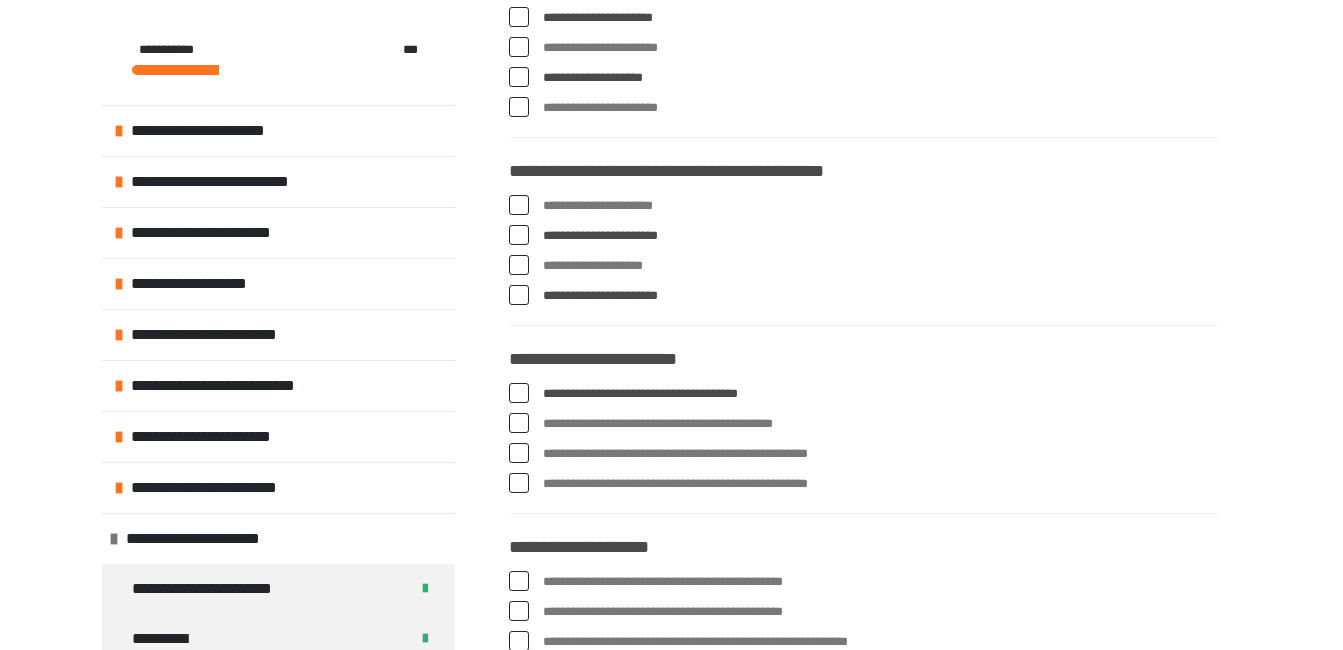 click at bounding box center [519, 423] 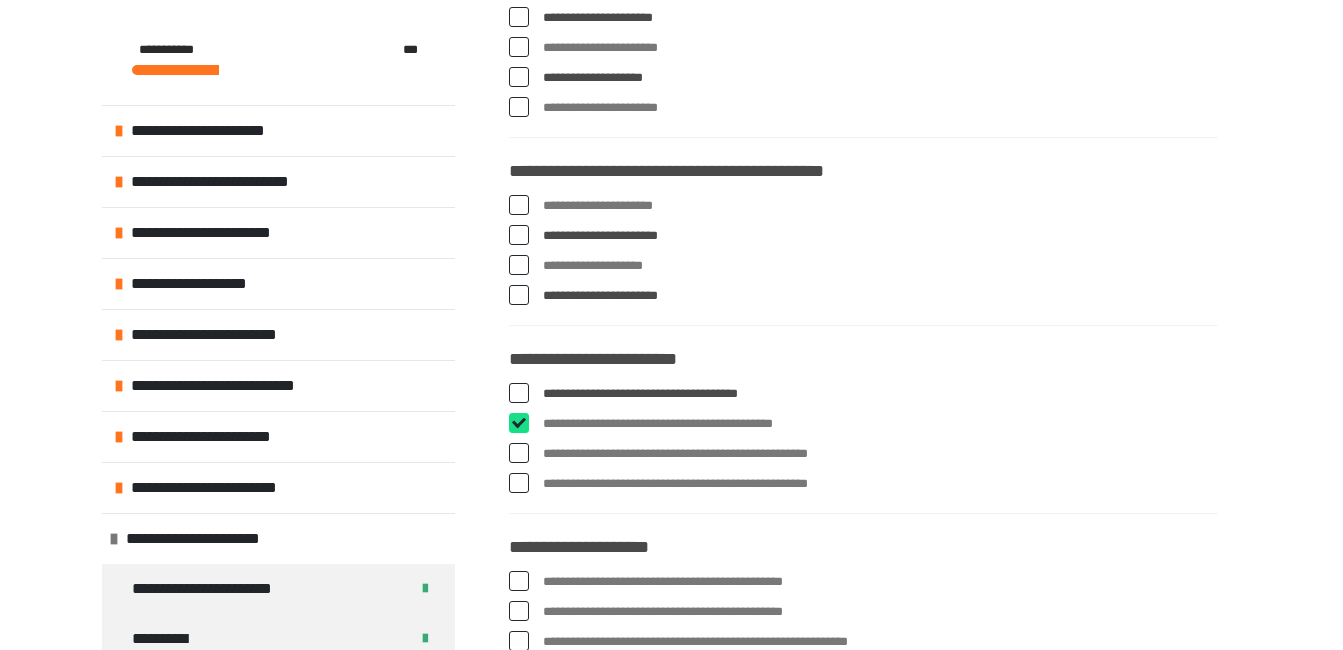 checkbox on "****" 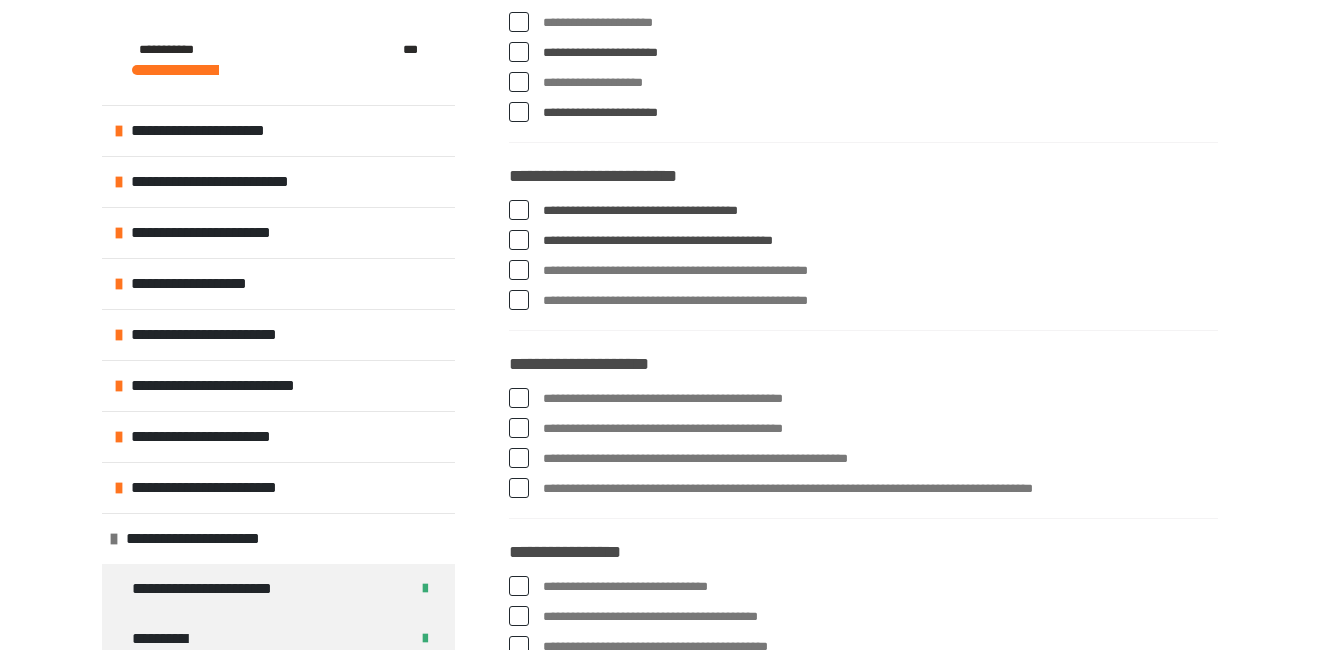 scroll, scrollTop: 2361, scrollLeft: 0, axis: vertical 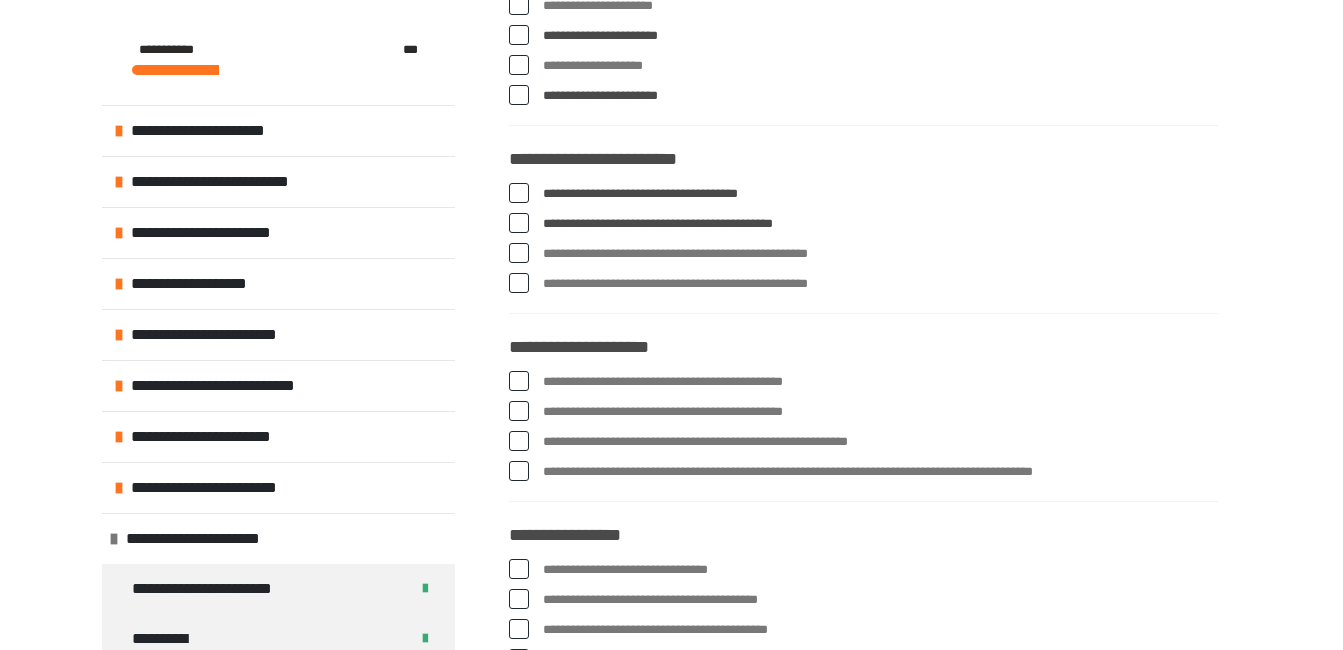 click at bounding box center (519, 411) 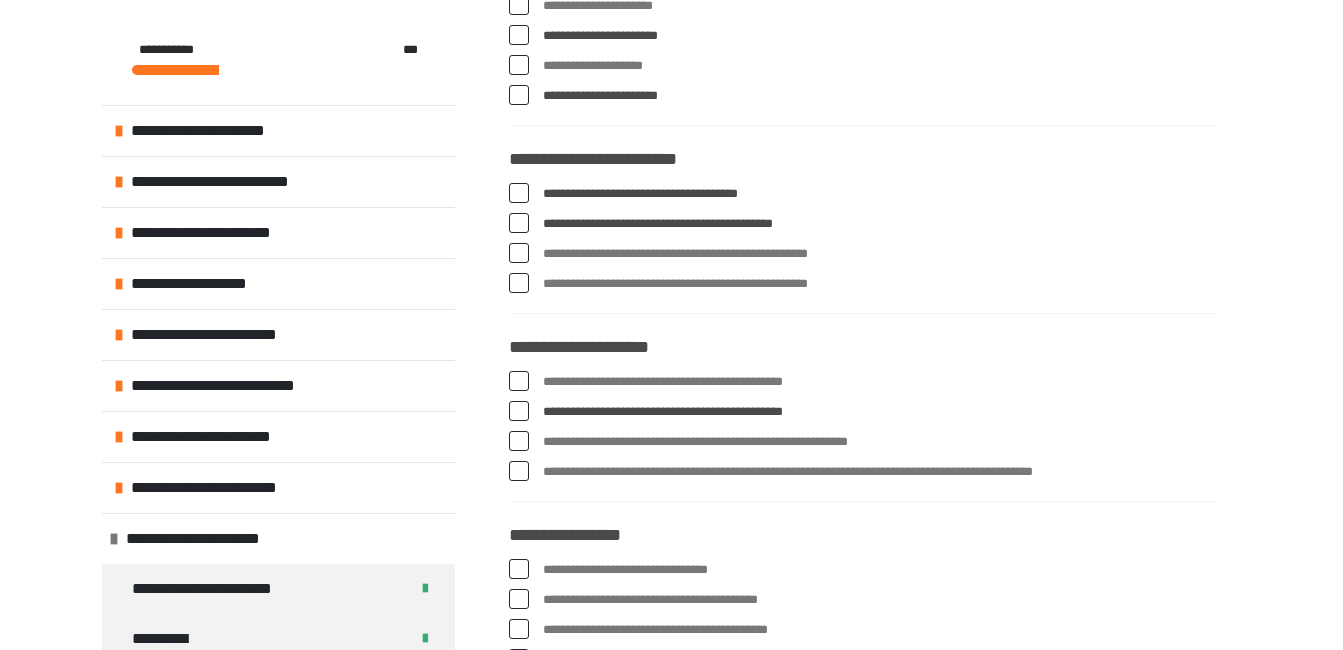 click at bounding box center (519, 411) 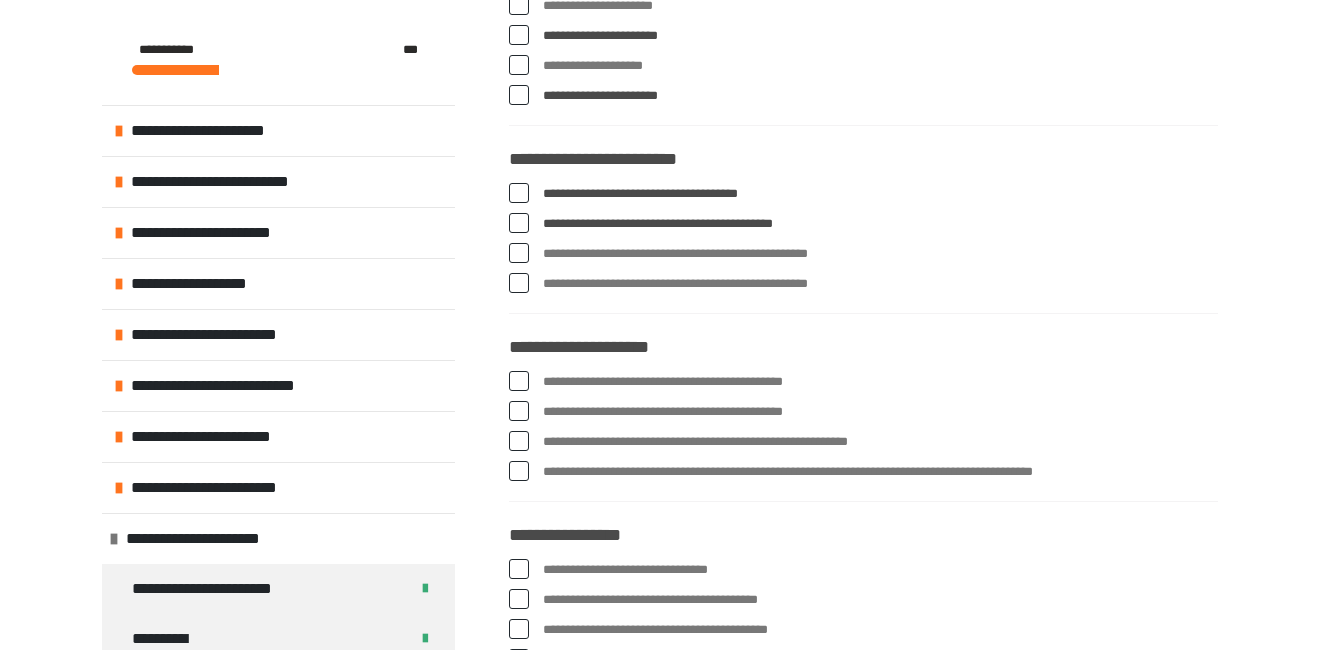 click at bounding box center [519, 441] 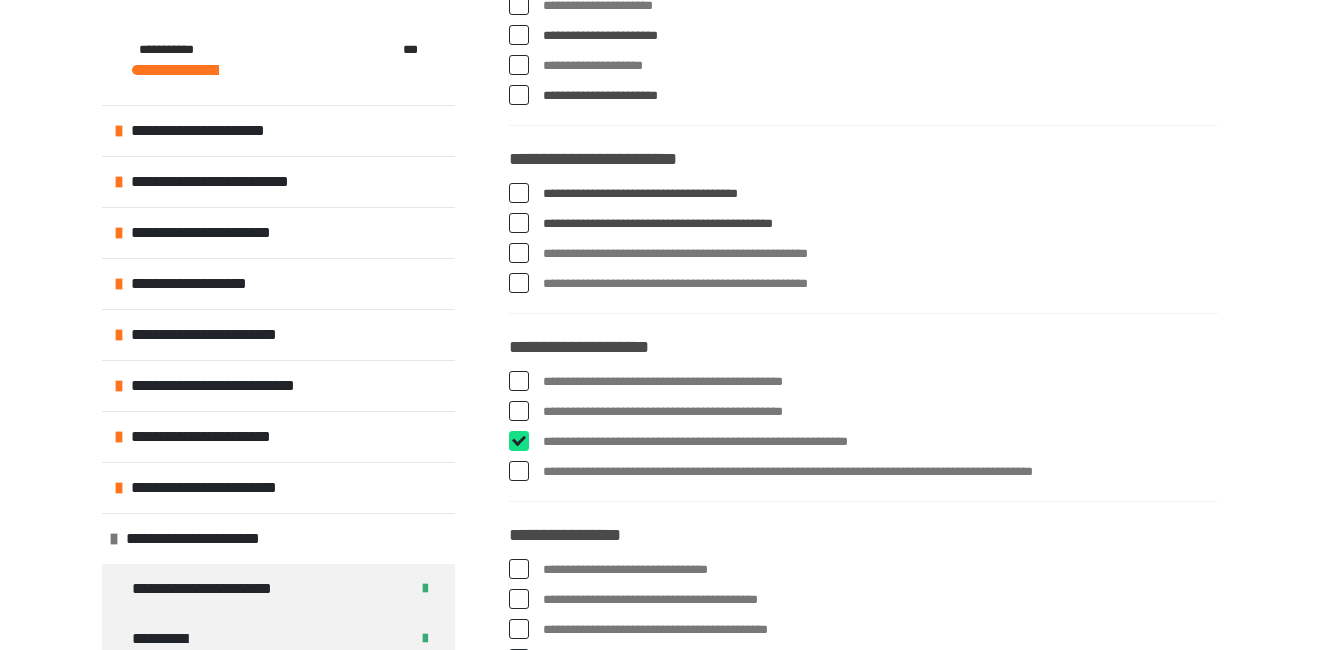 checkbox on "****" 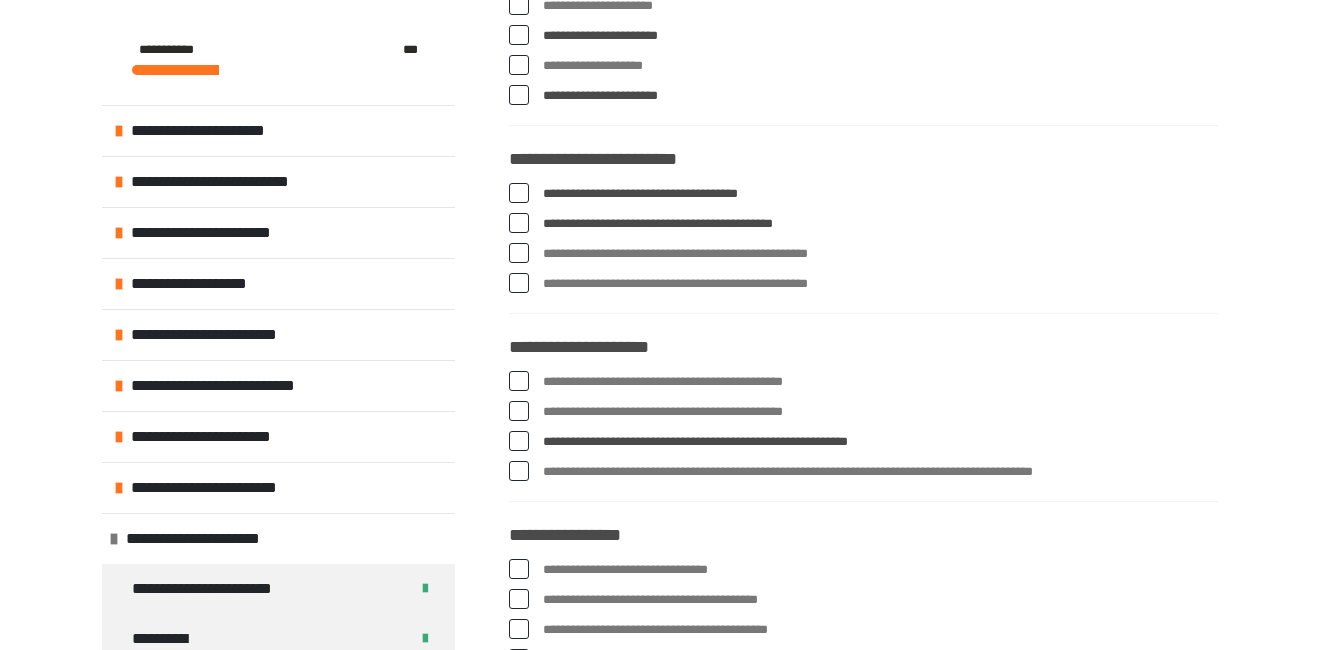 click at bounding box center [519, 471] 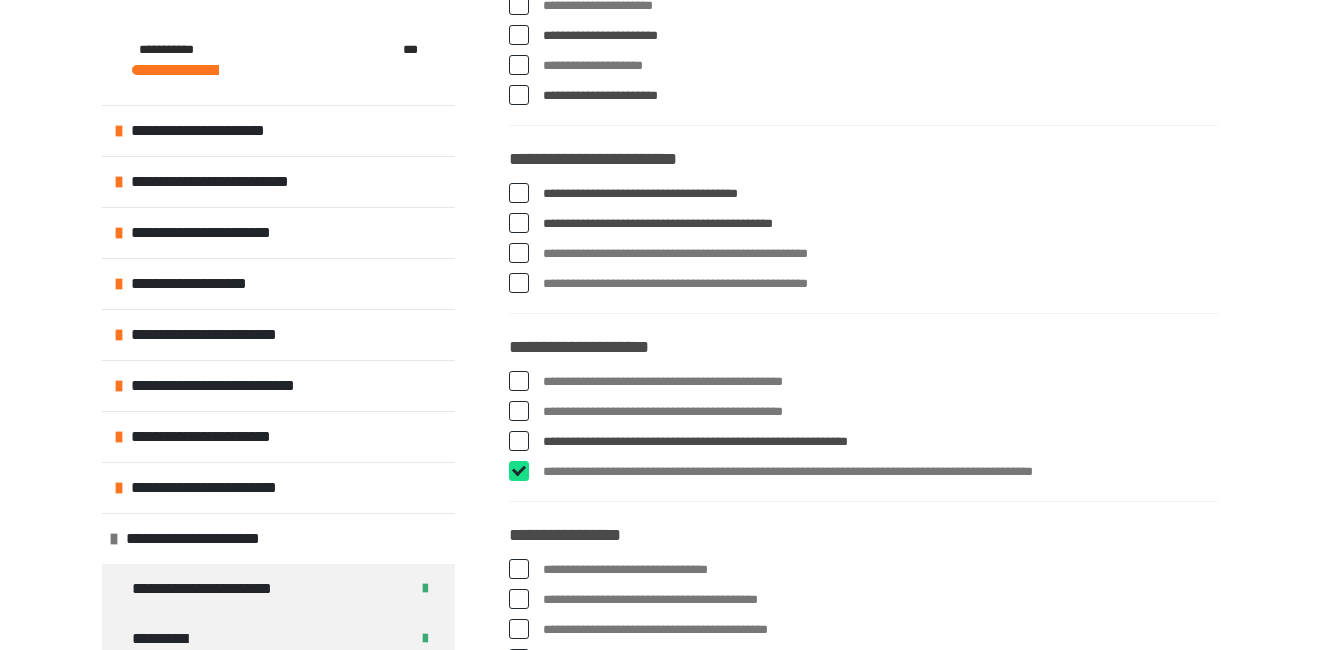 checkbox on "****" 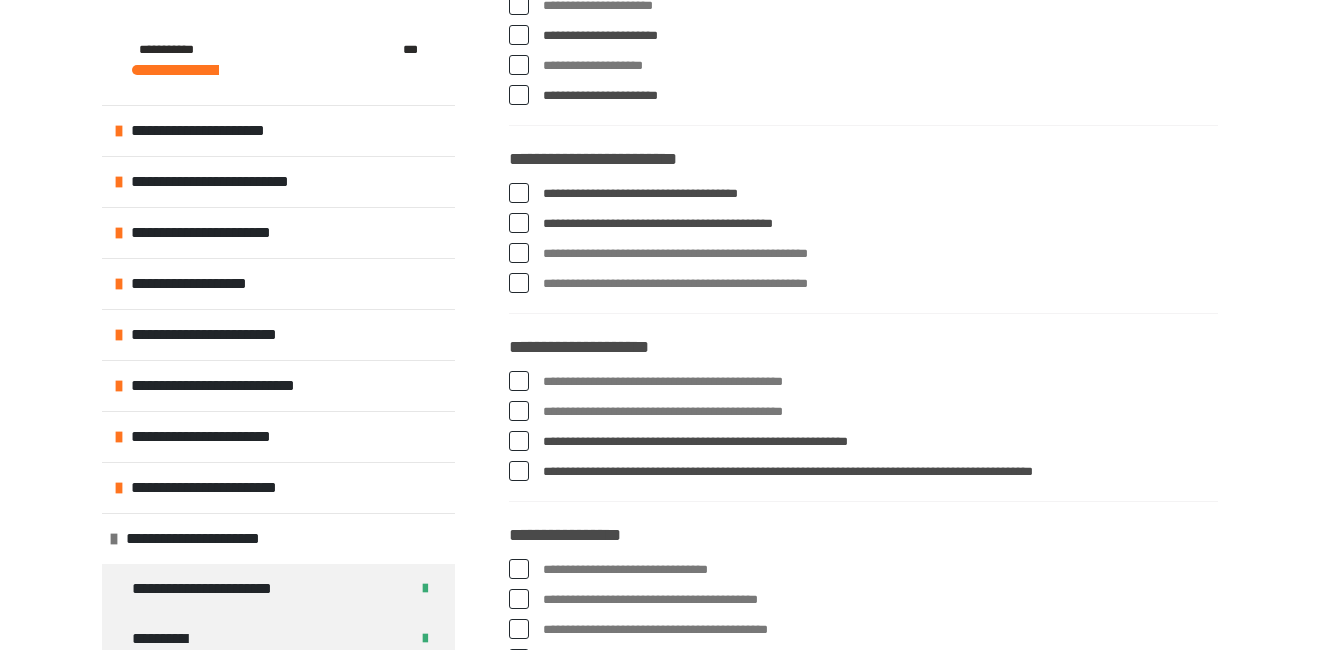 click at bounding box center [519, 411] 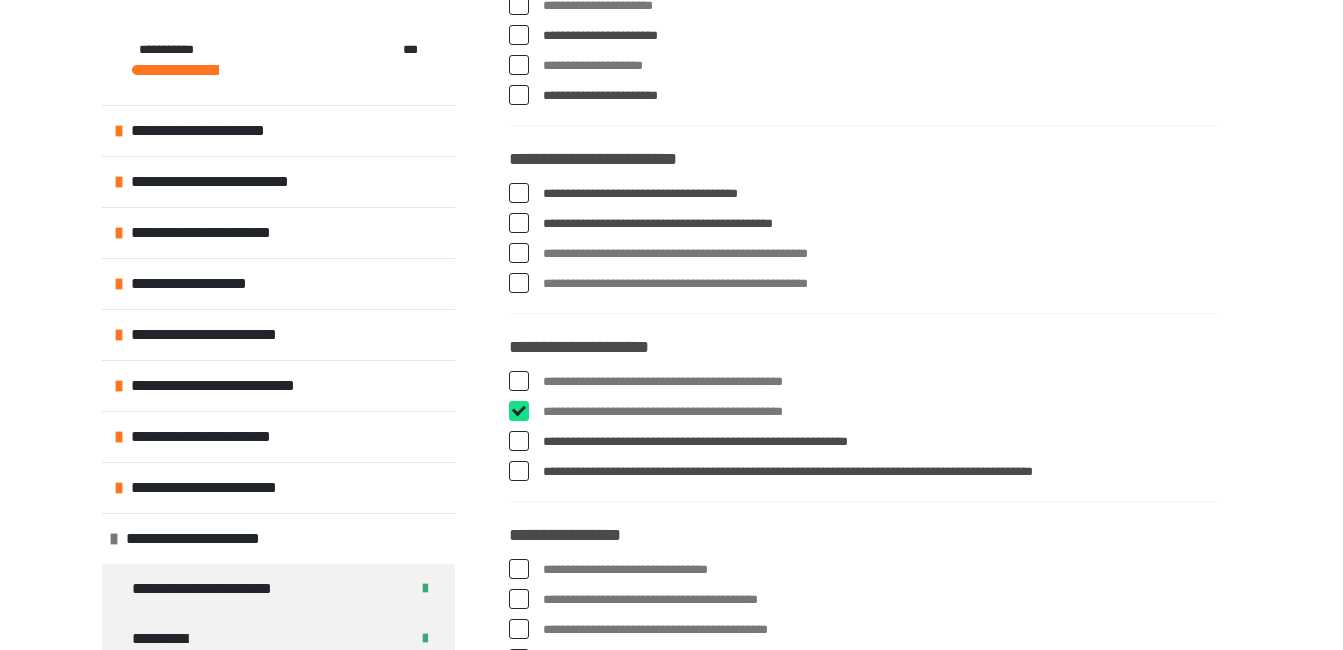 checkbox on "****" 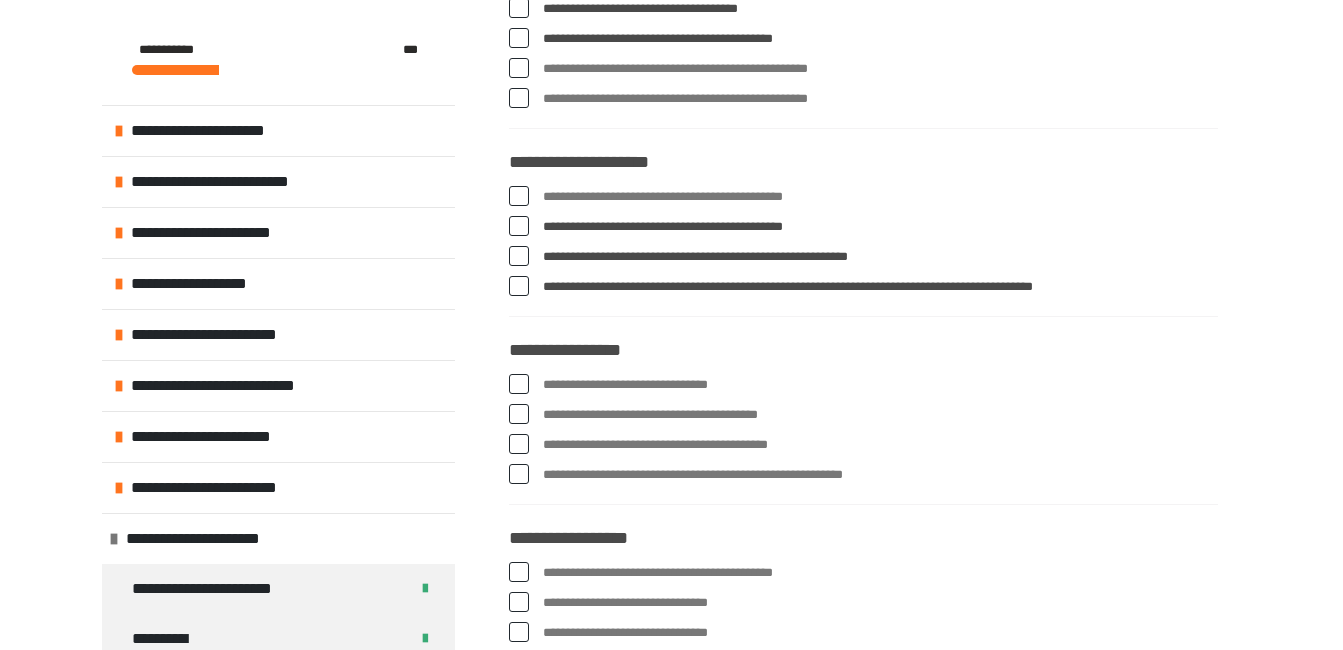 scroll, scrollTop: 2561, scrollLeft: 0, axis: vertical 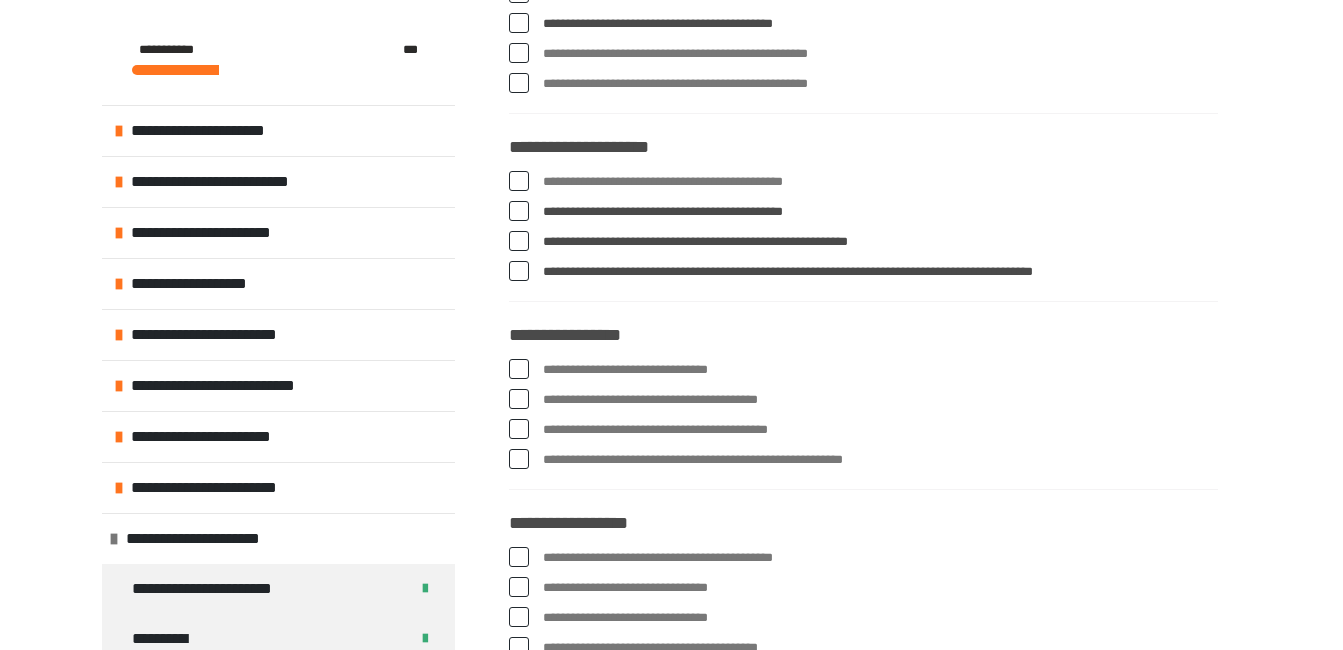click at bounding box center (519, 369) 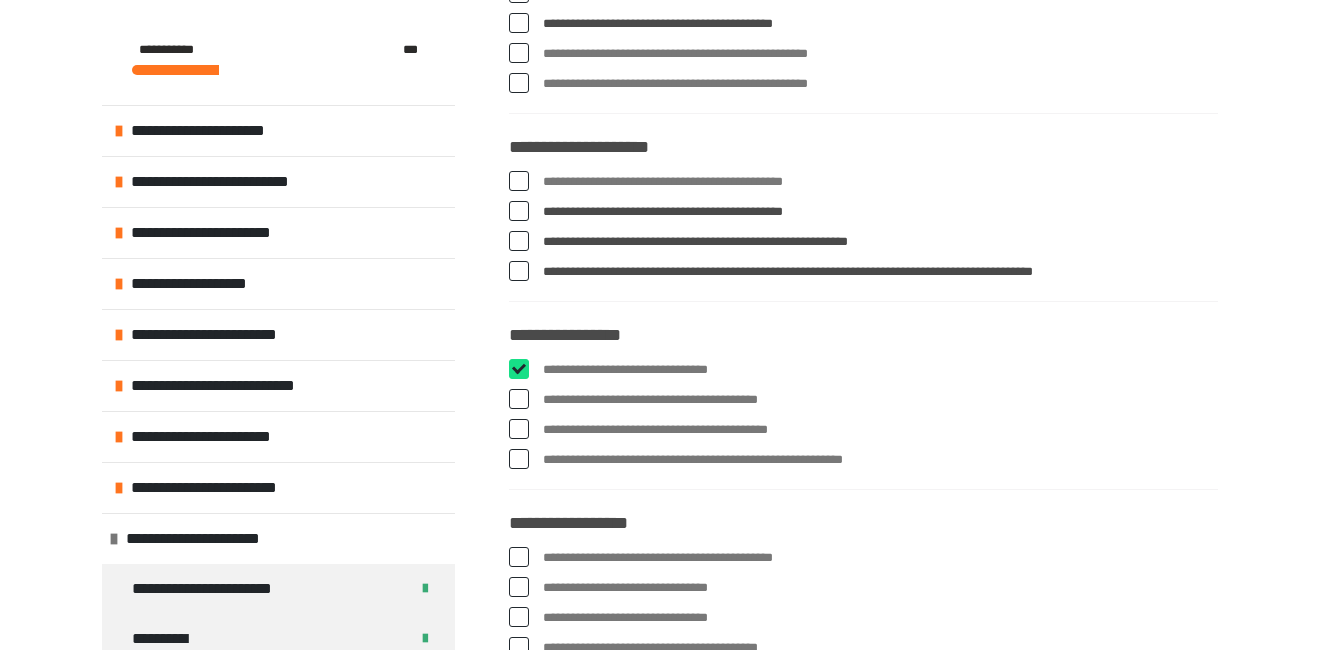 checkbox on "****" 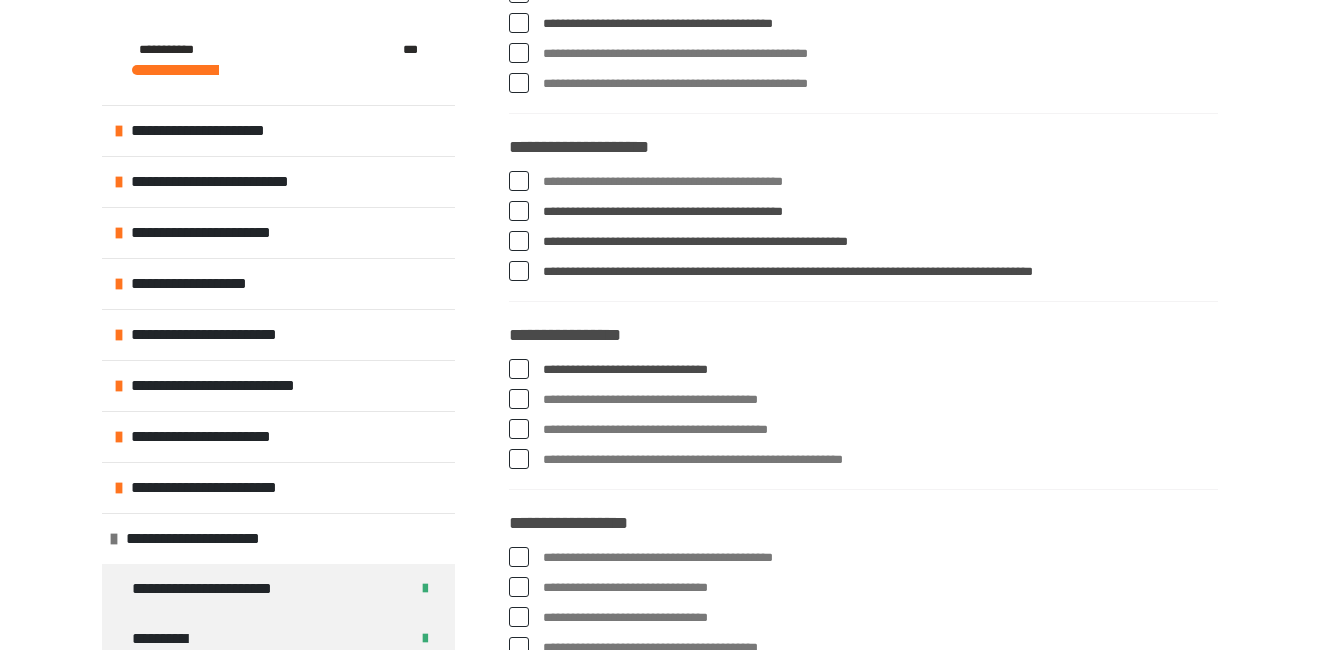 click at bounding box center (519, 459) 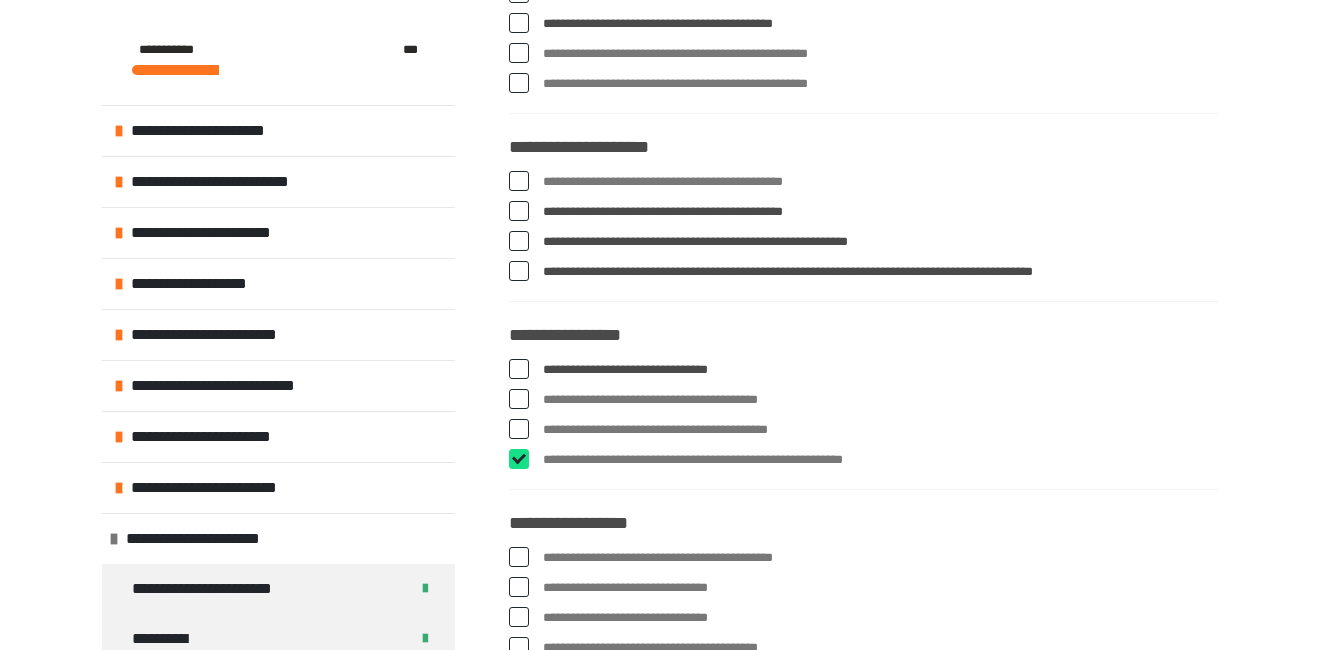 checkbox on "****" 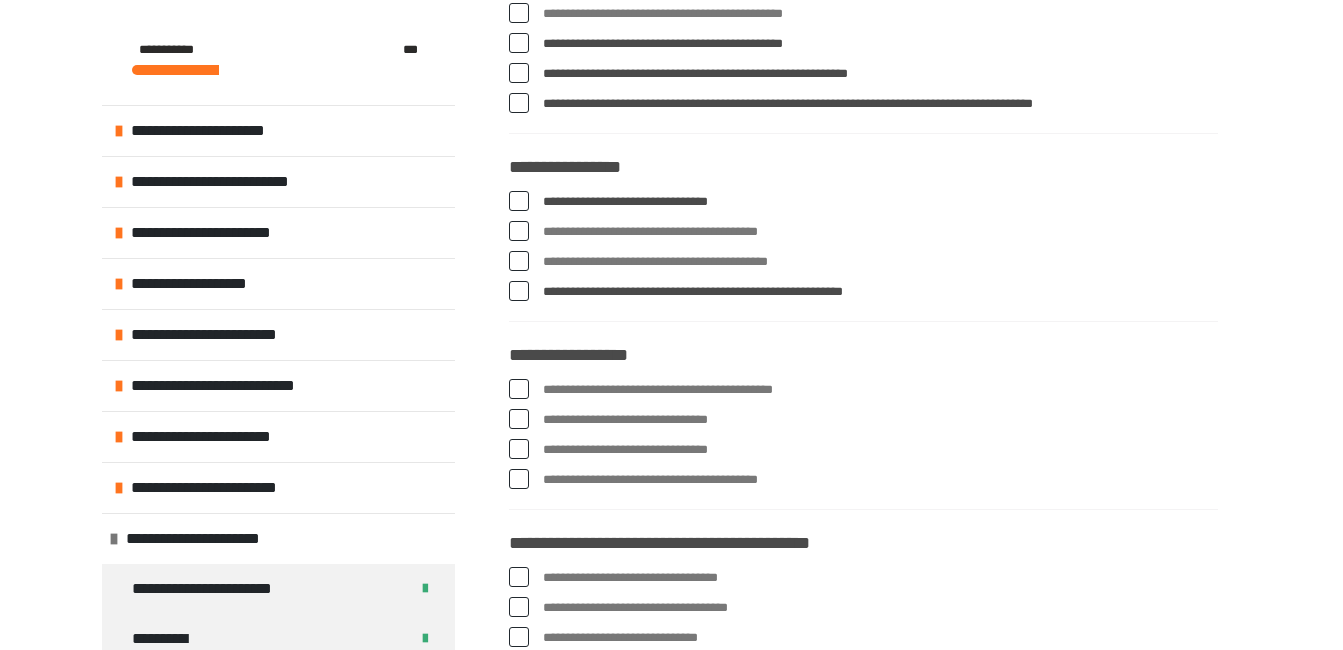scroll, scrollTop: 2761, scrollLeft: 0, axis: vertical 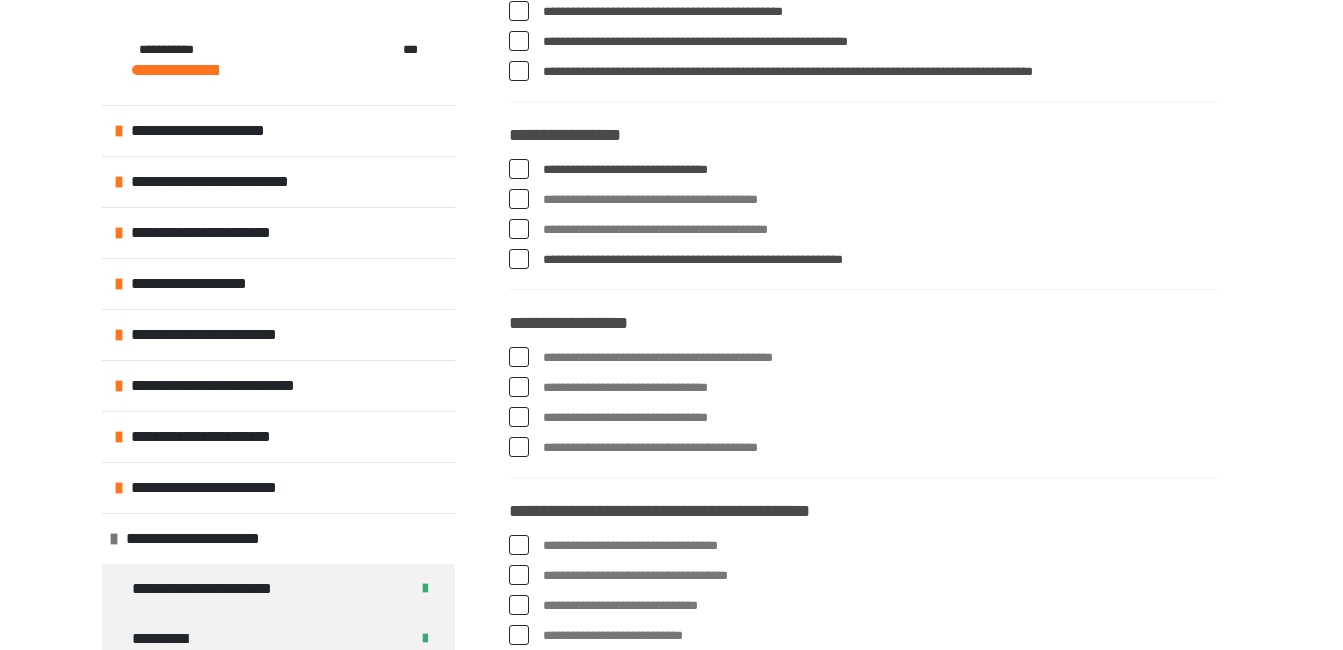 click at bounding box center (519, 417) 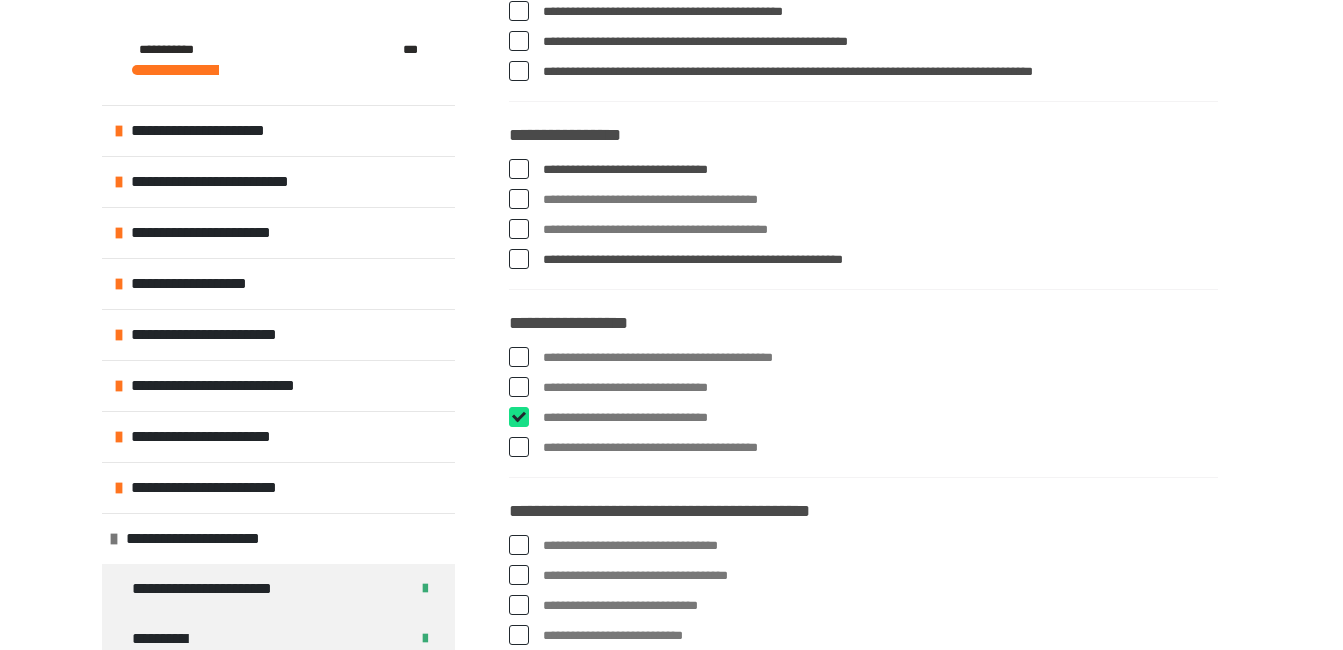 checkbox on "****" 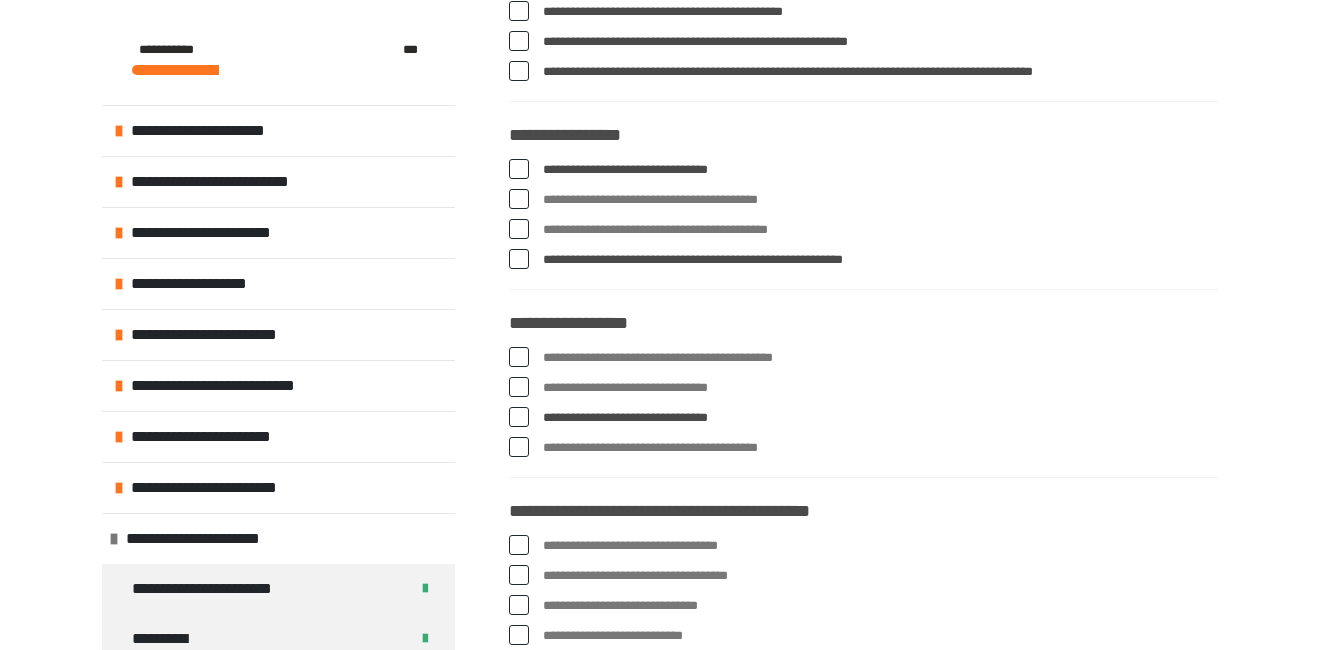 click at bounding box center (519, 447) 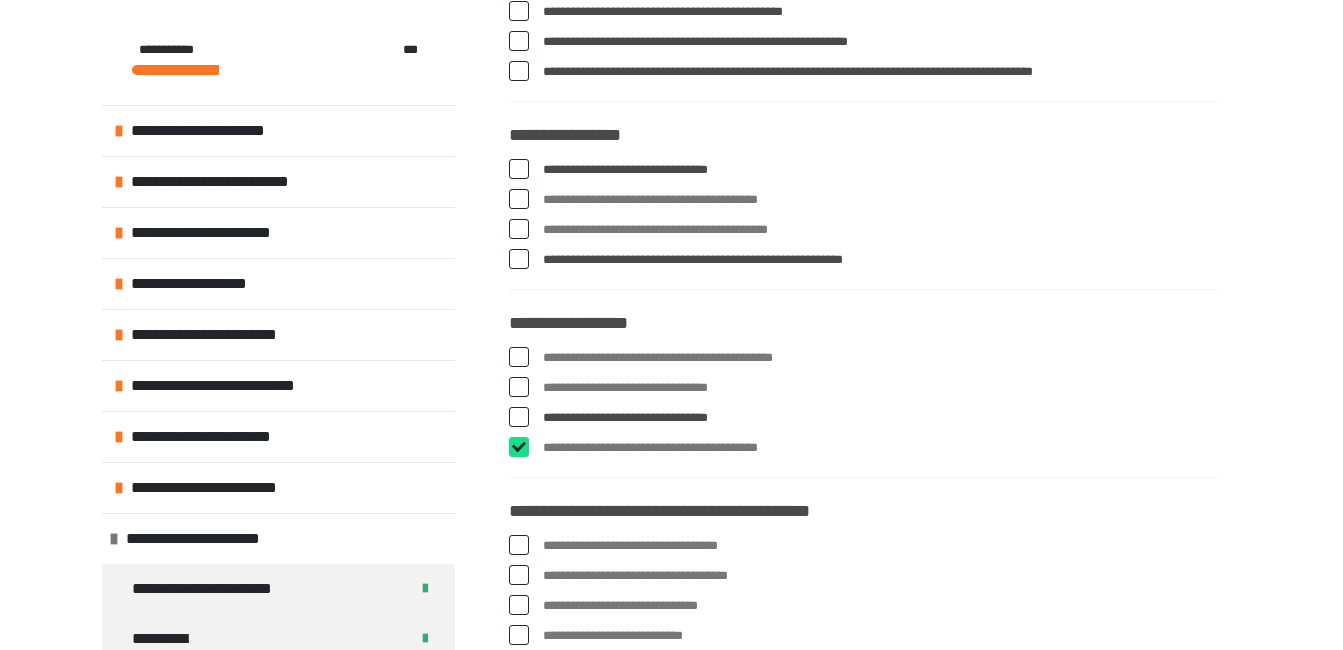 checkbox on "****" 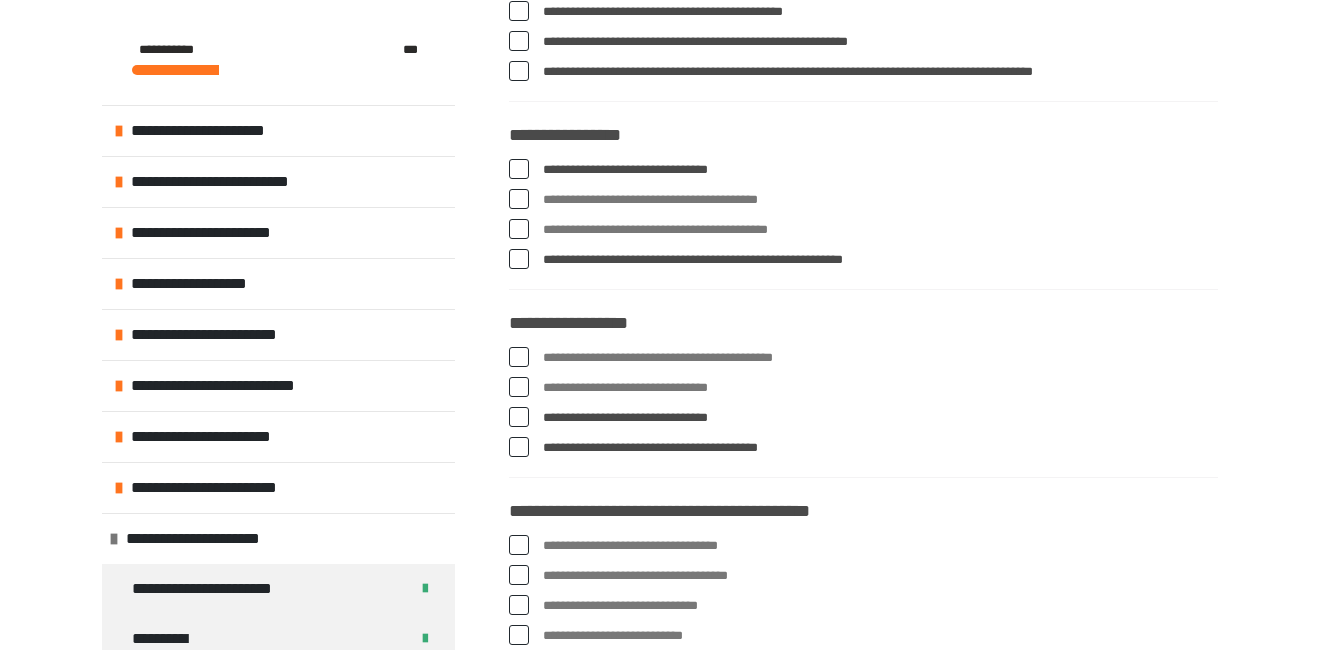 click at bounding box center [519, 357] 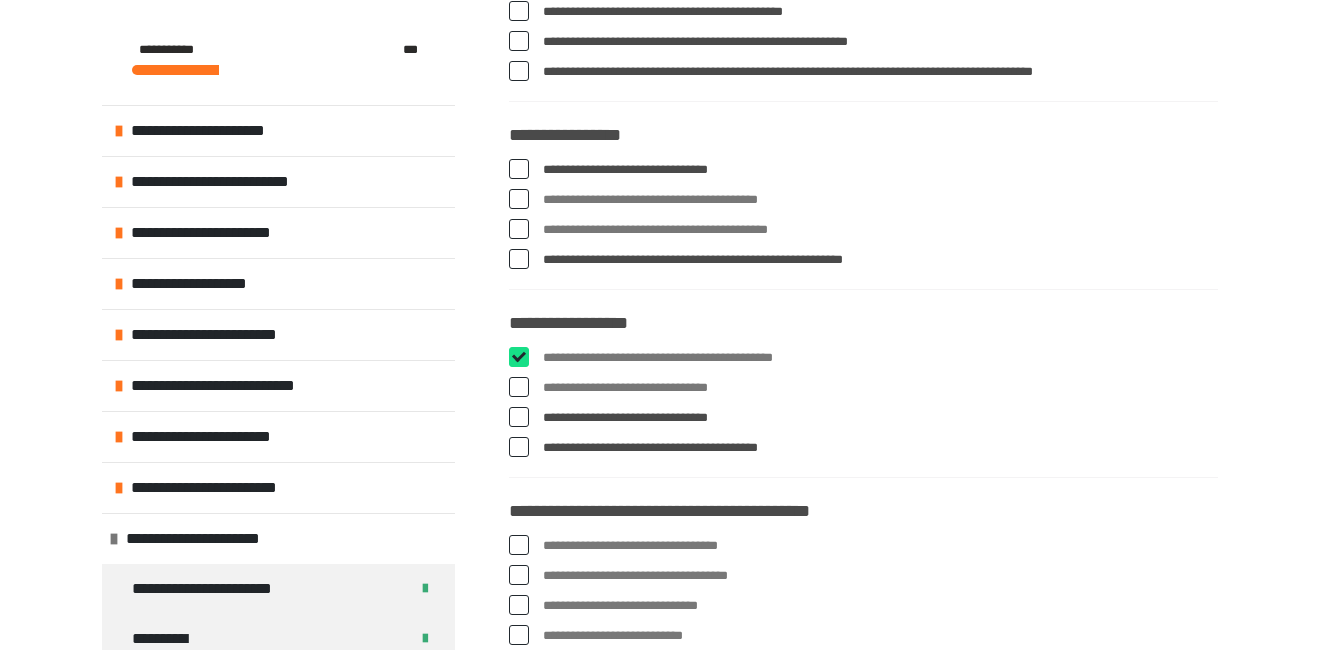 checkbox on "****" 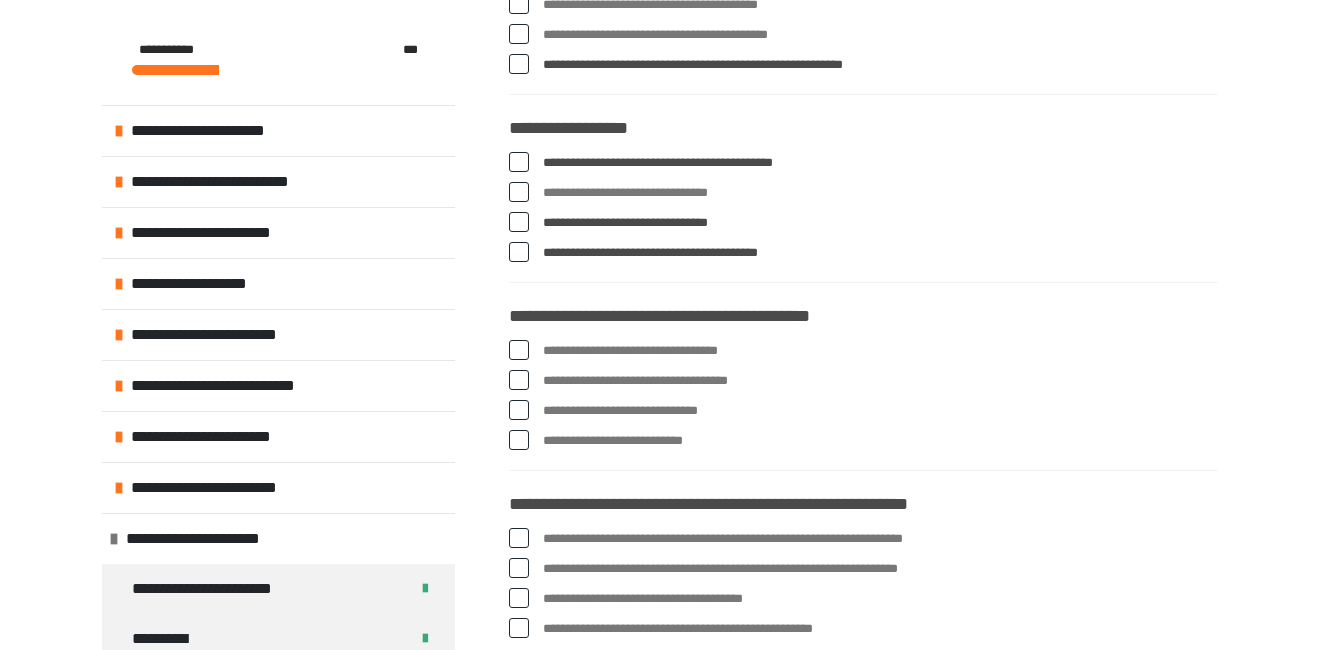 scroll, scrollTop: 2961, scrollLeft: 0, axis: vertical 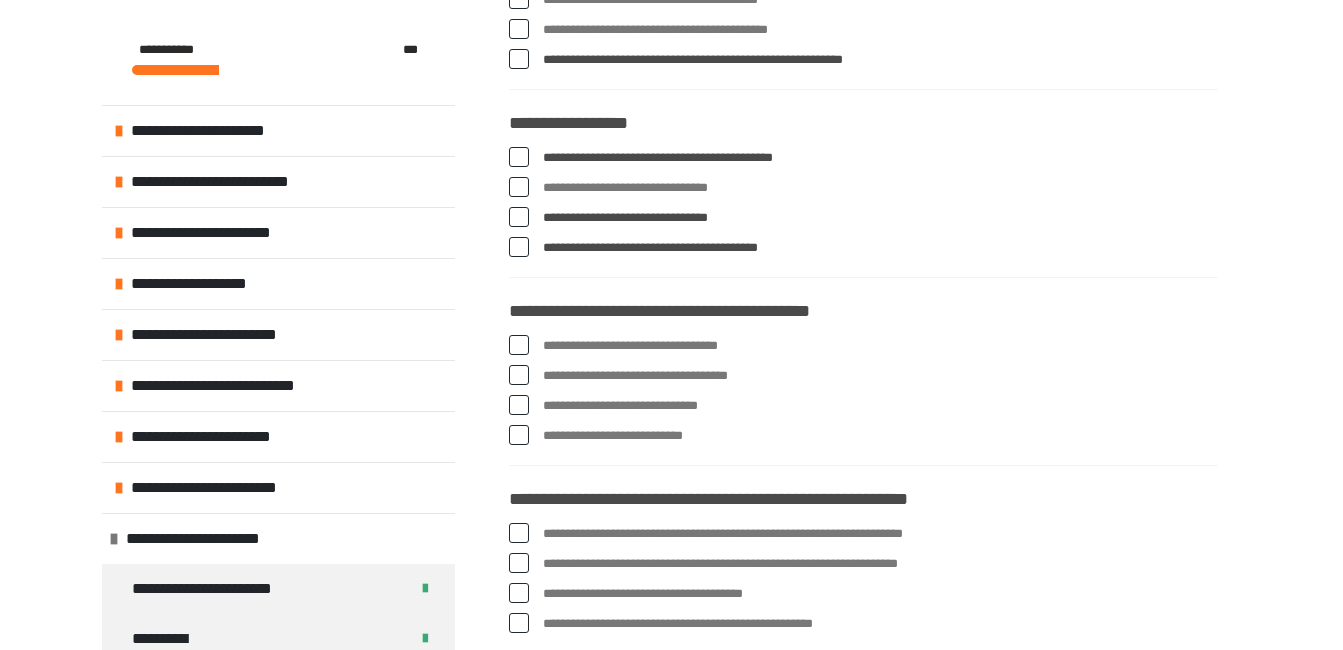 click at bounding box center (519, 345) 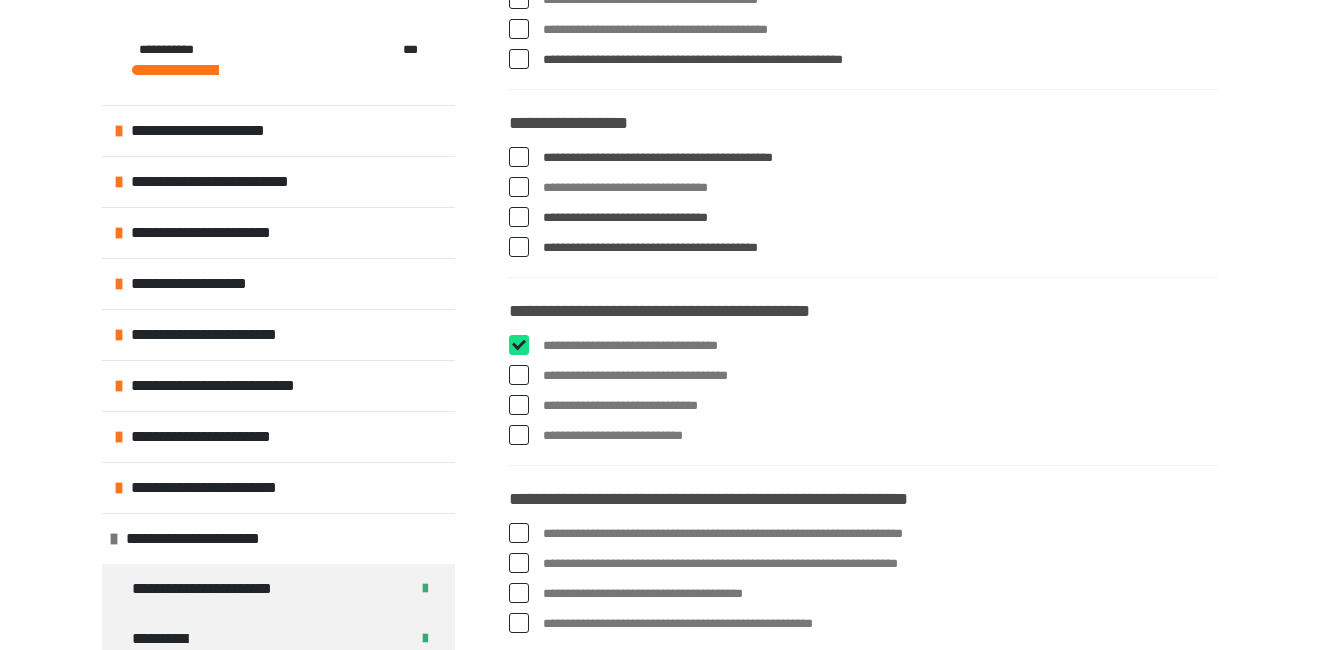 checkbox on "****" 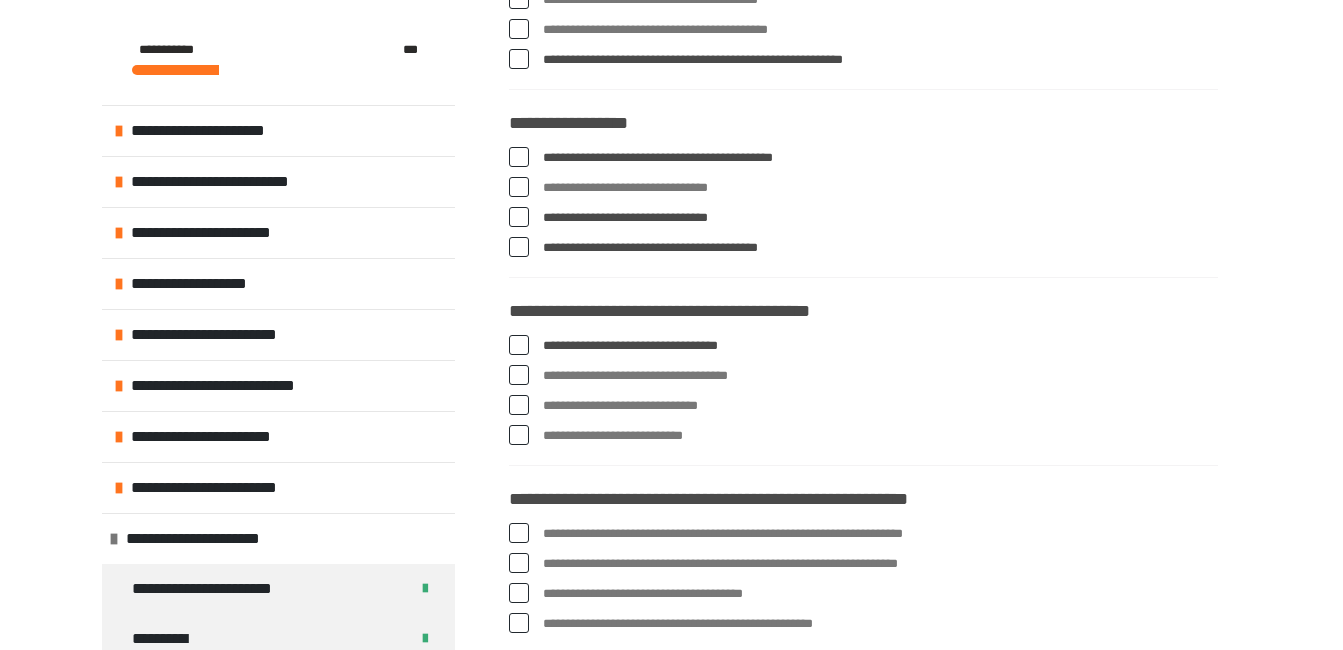 click at bounding box center (519, 375) 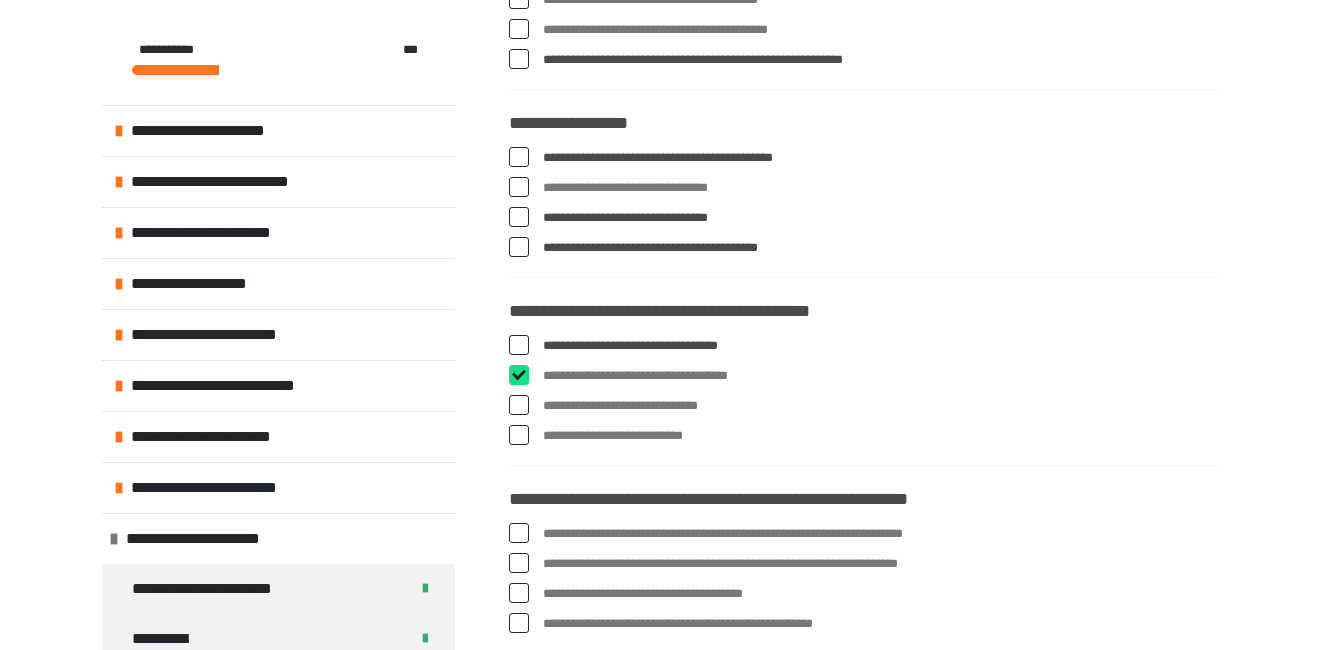 checkbox on "****" 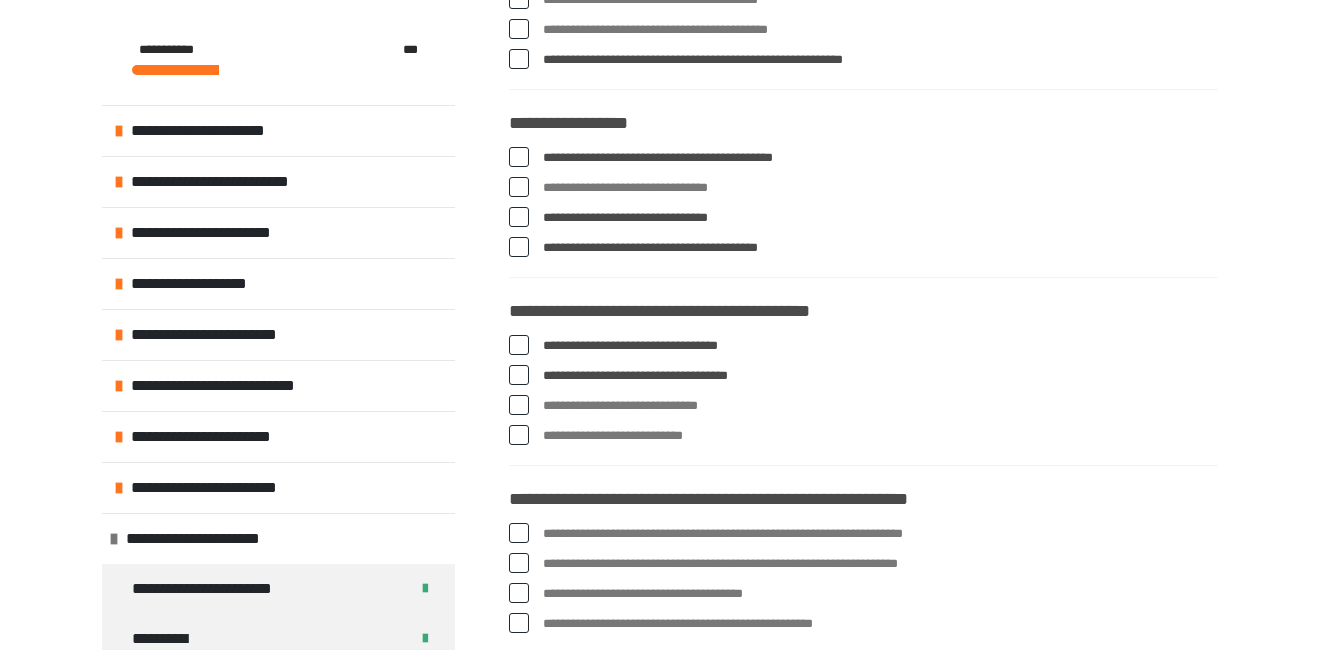 click at bounding box center [519, 405] 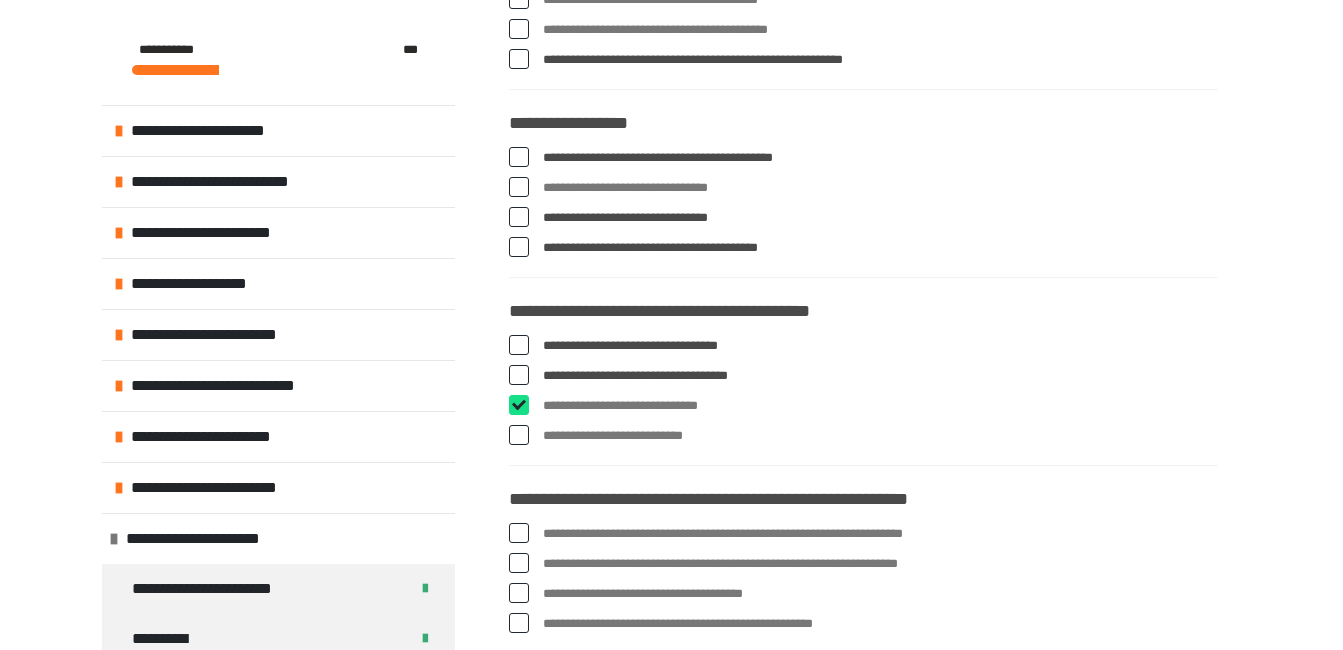 checkbox on "****" 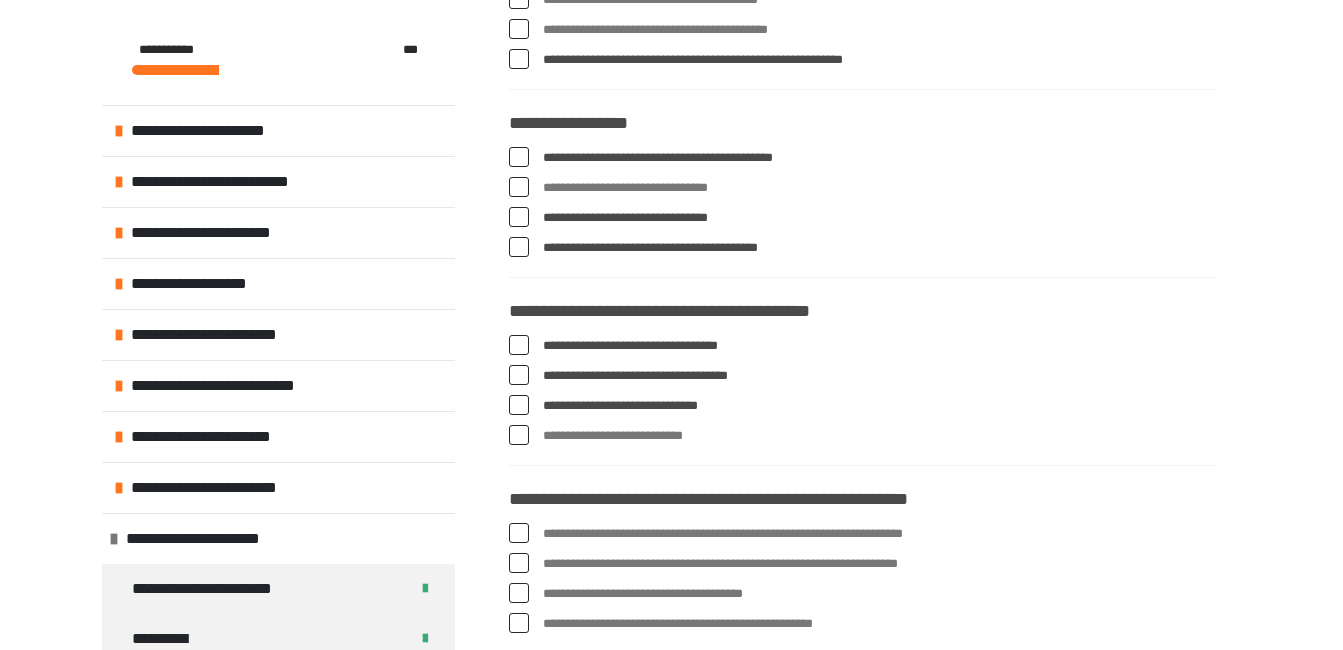 click at bounding box center [519, 435] 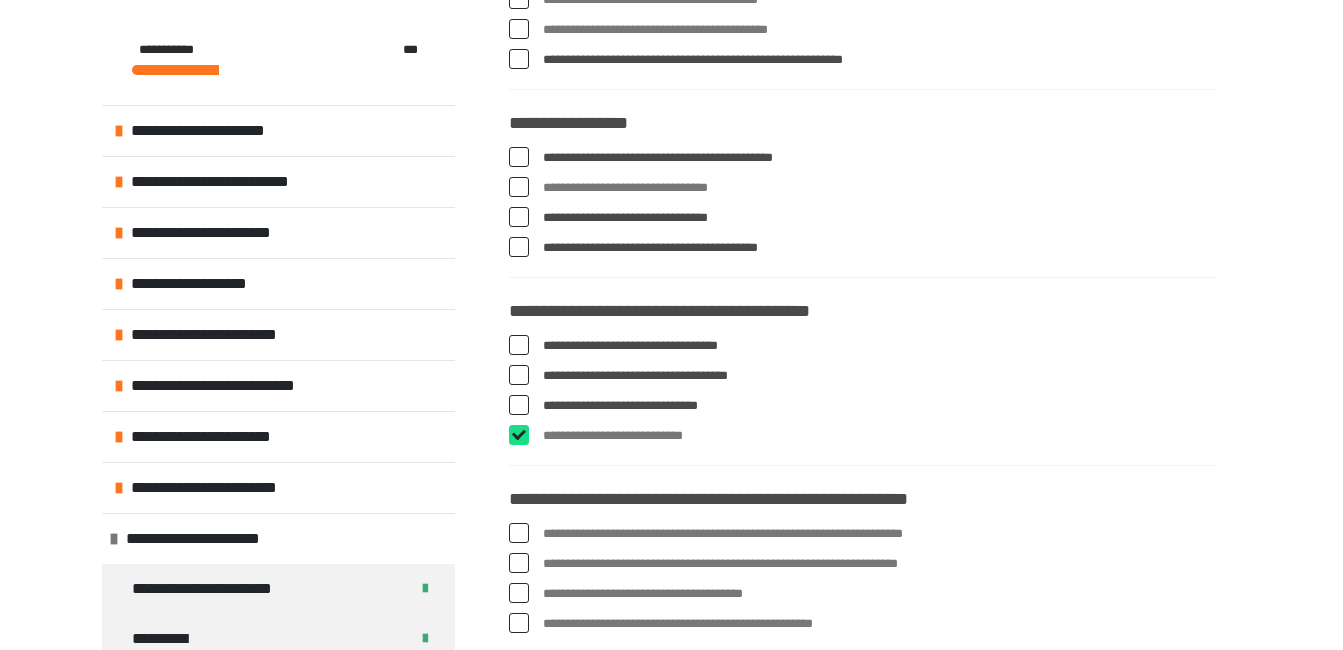 checkbox on "****" 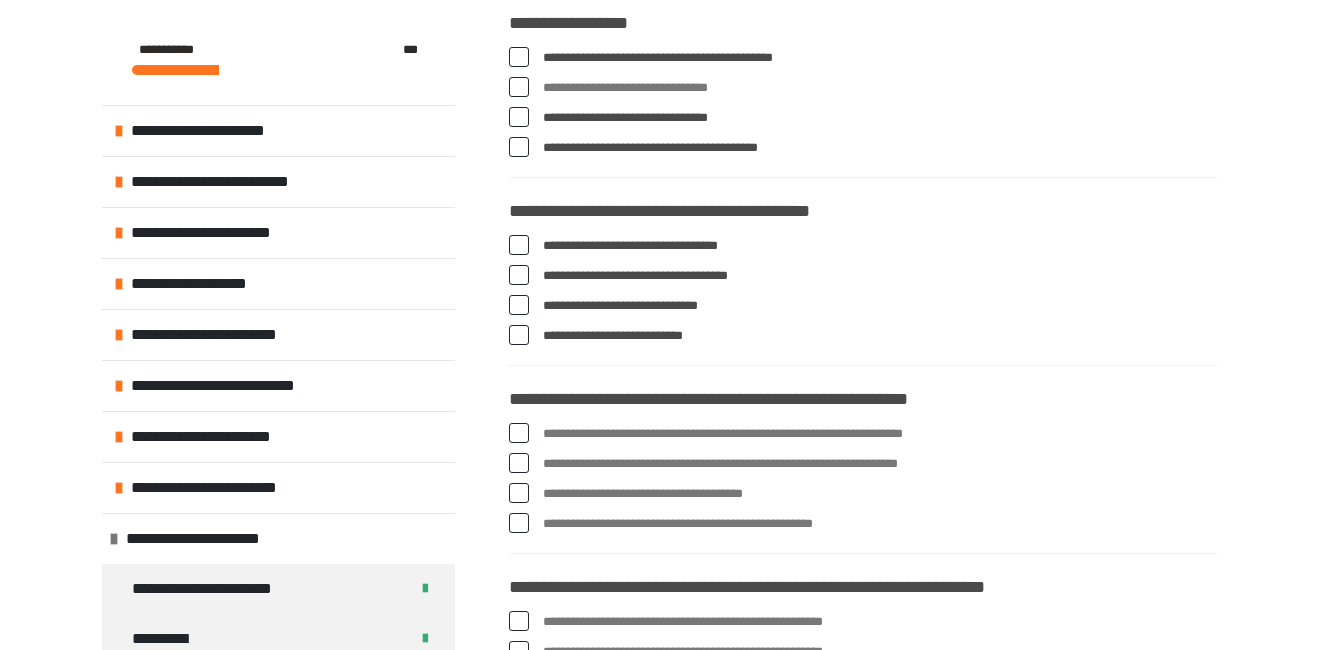 scroll, scrollTop: 3161, scrollLeft: 0, axis: vertical 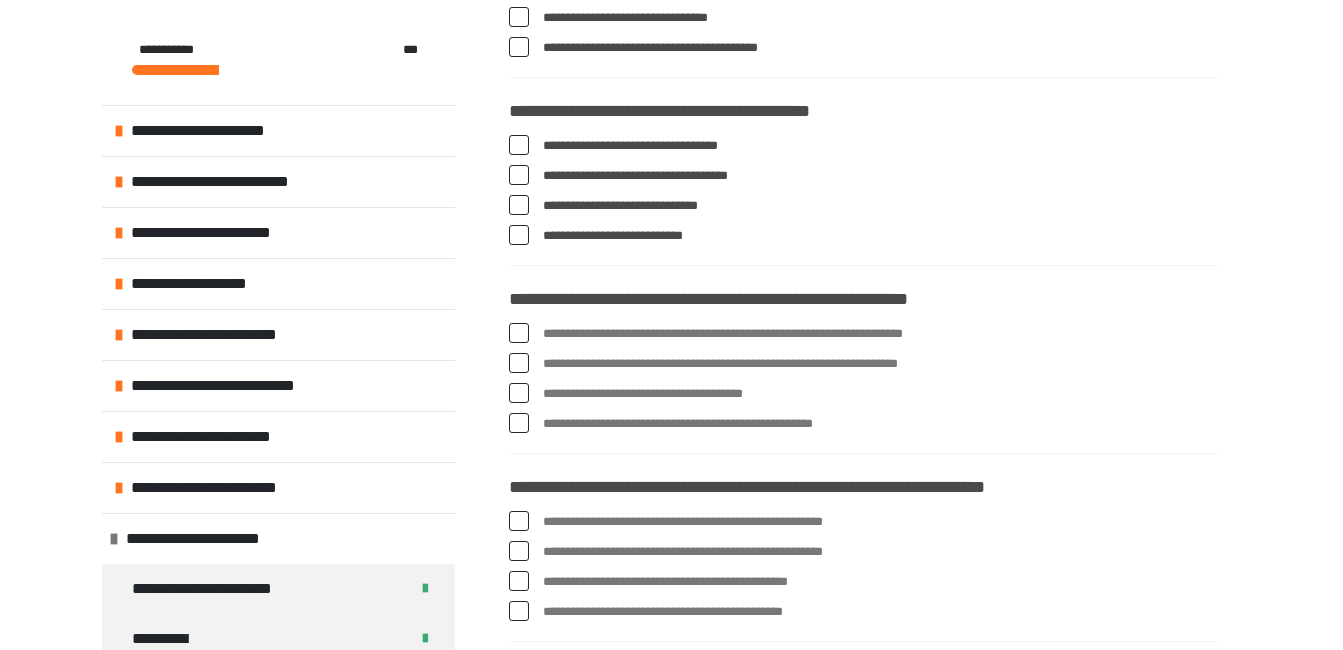 click at bounding box center (519, 423) 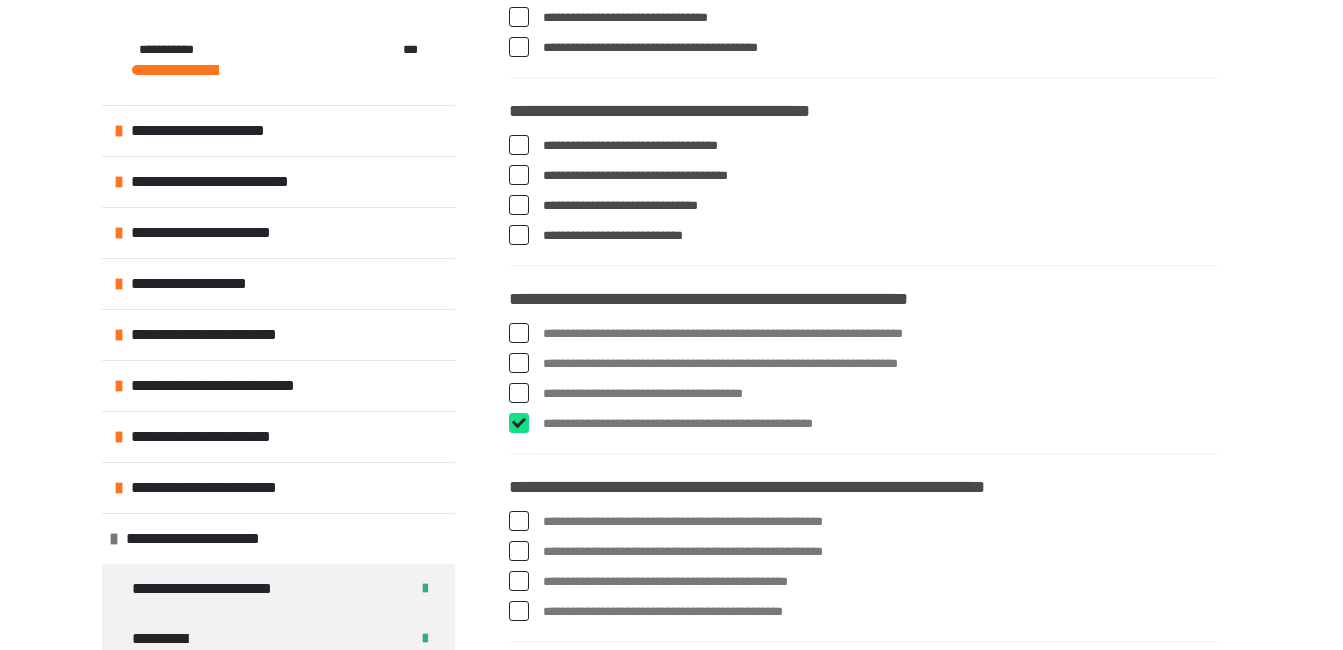 checkbox on "****" 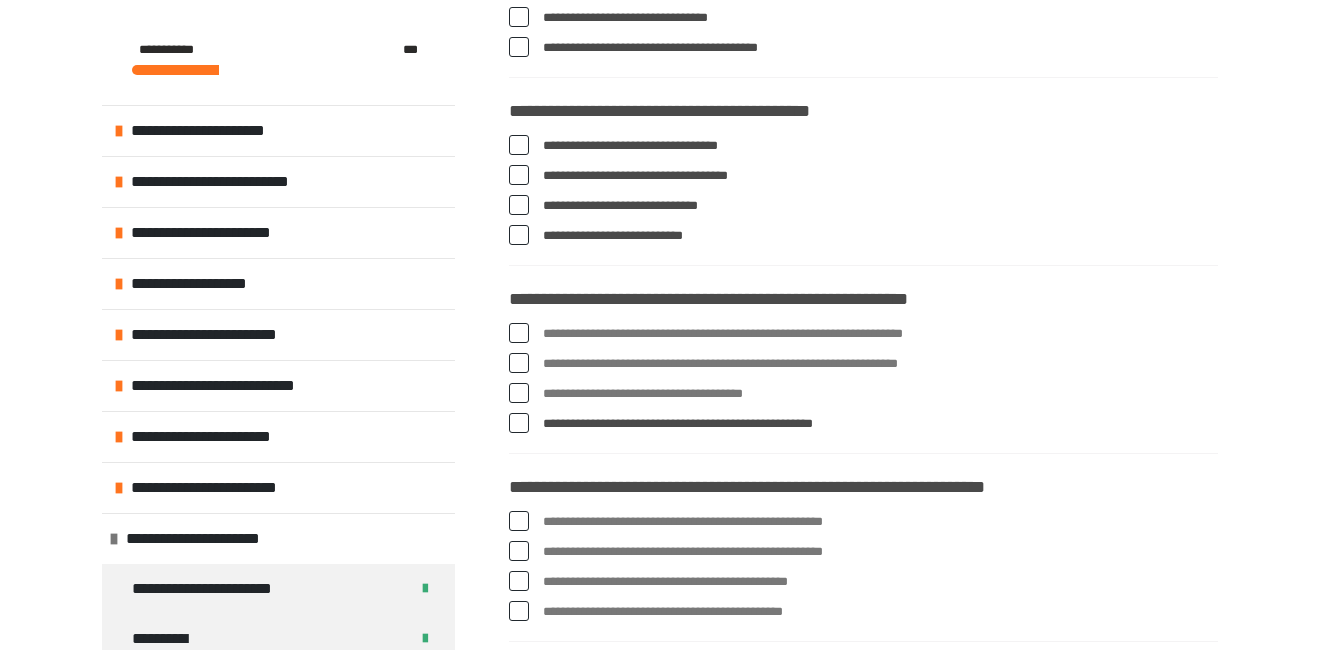 click at bounding box center (519, 363) 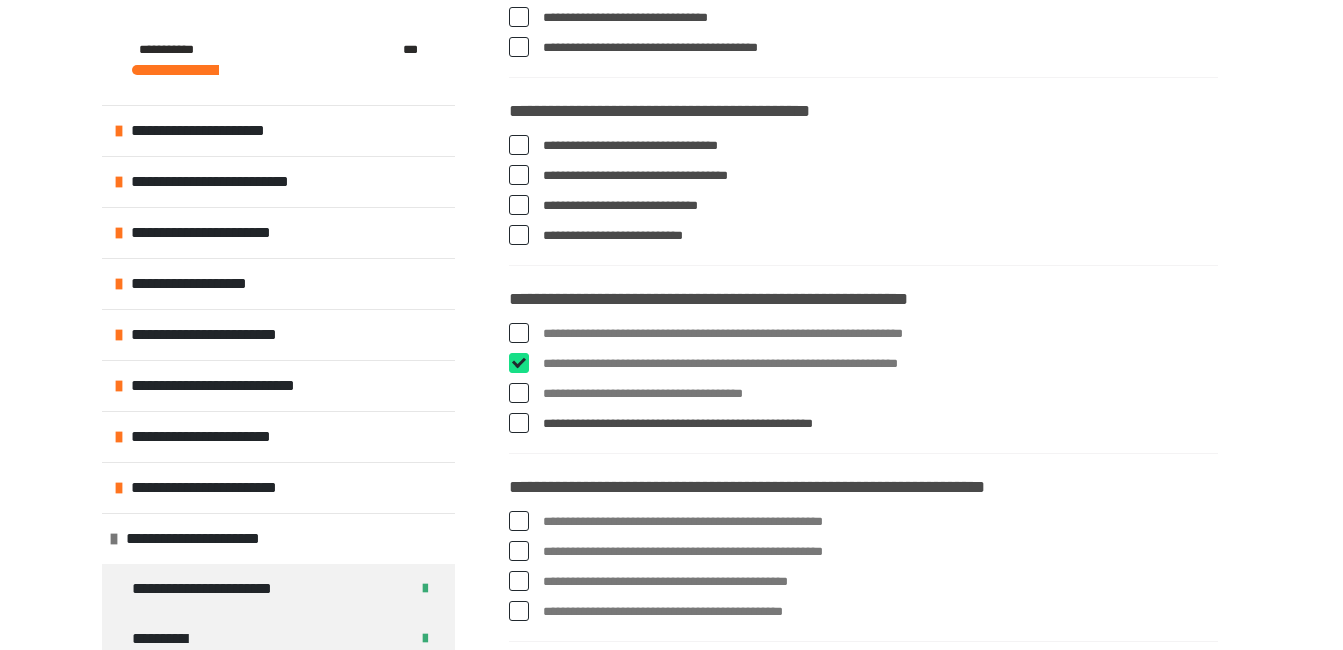 checkbox on "****" 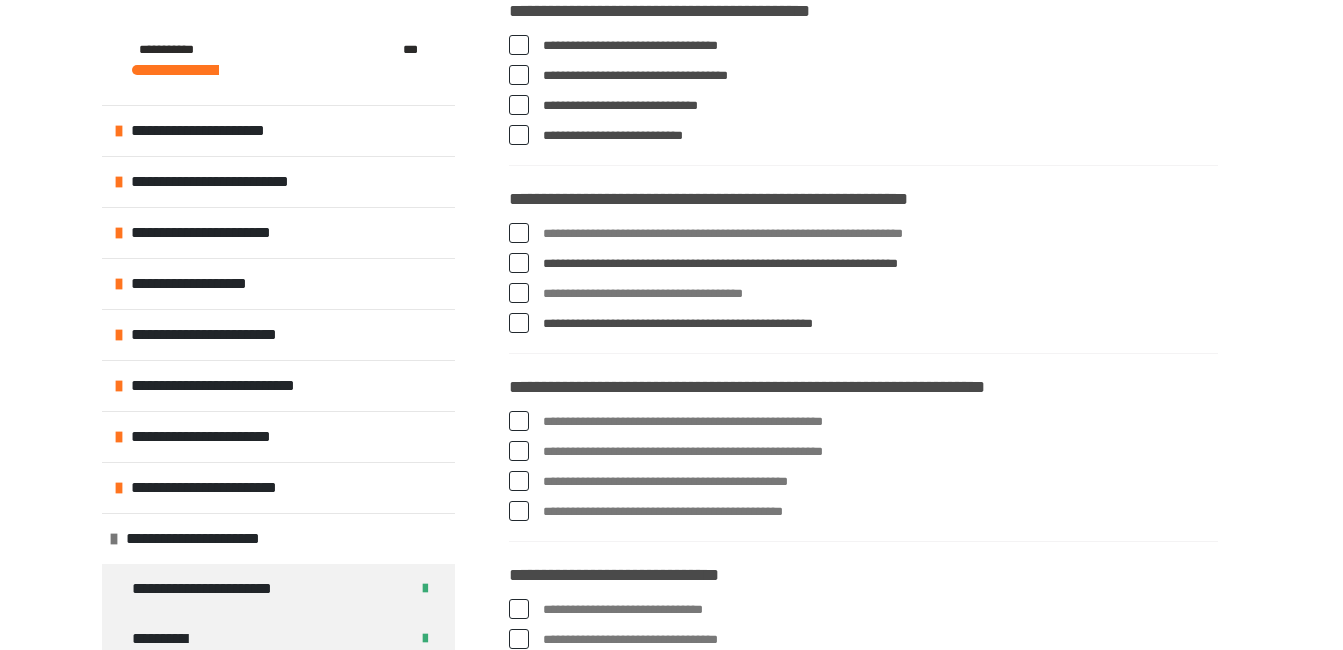 scroll, scrollTop: 3361, scrollLeft: 0, axis: vertical 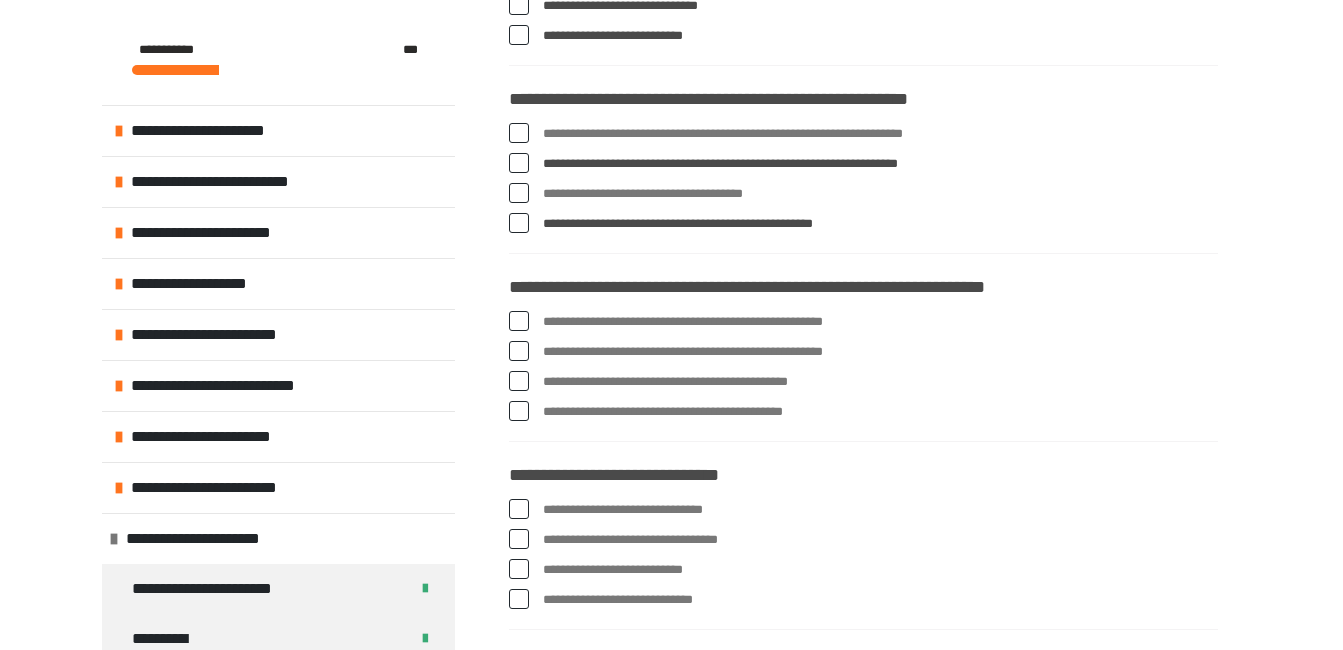click at bounding box center [519, 381] 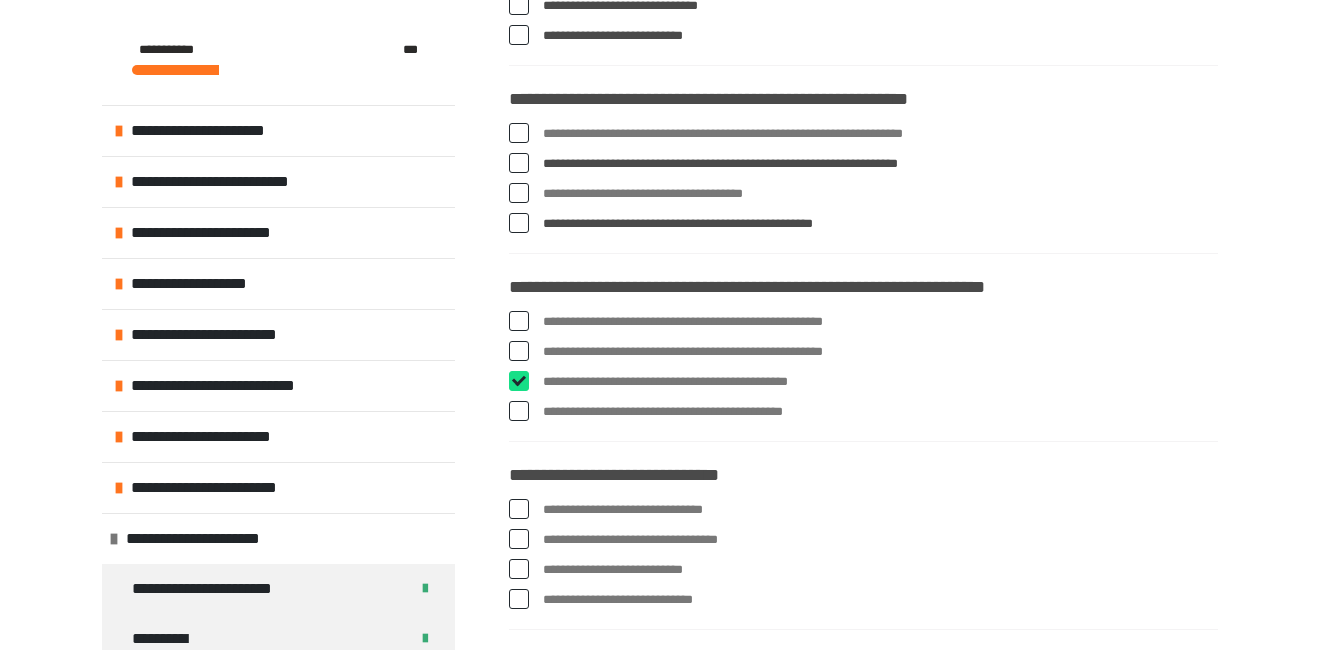 checkbox on "****" 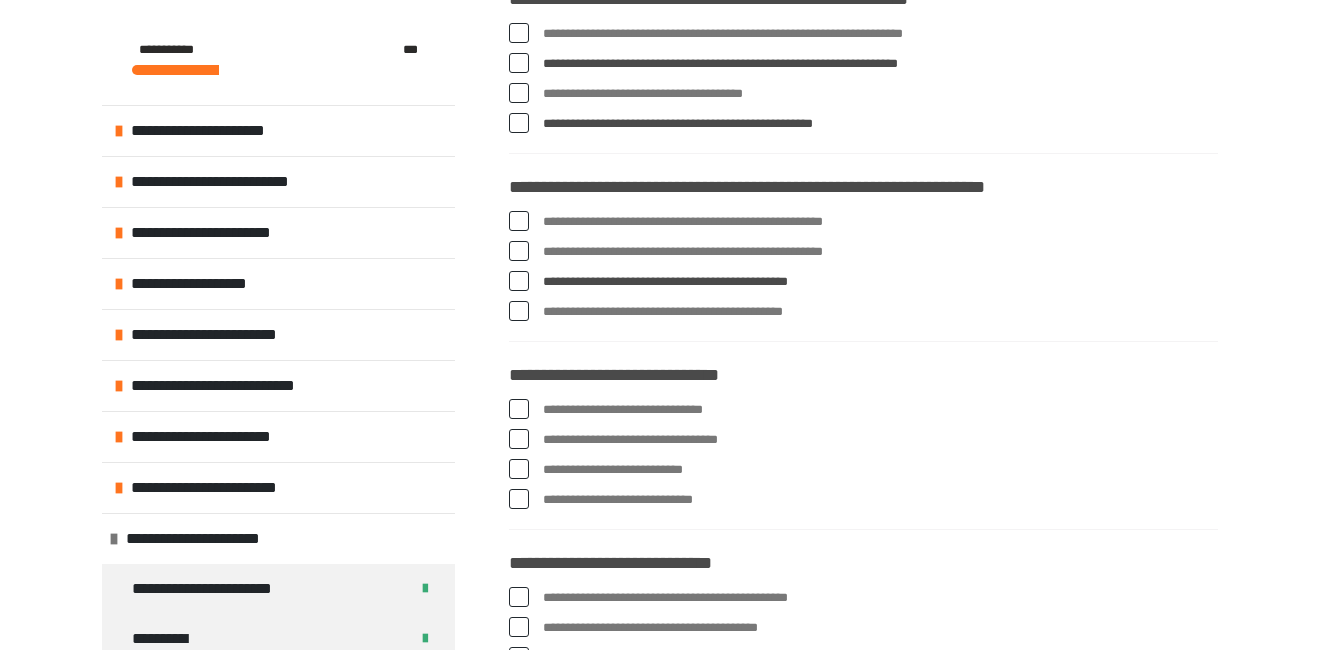 scroll, scrollTop: 3561, scrollLeft: 0, axis: vertical 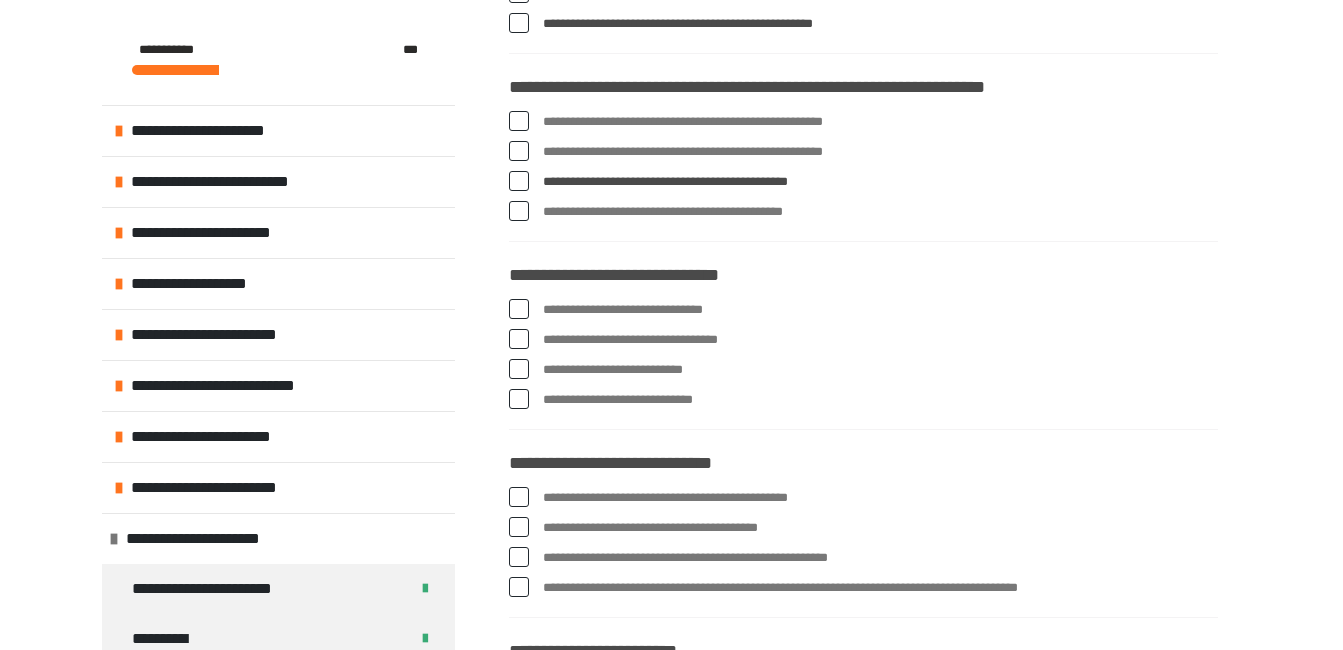 click at bounding box center (519, 339) 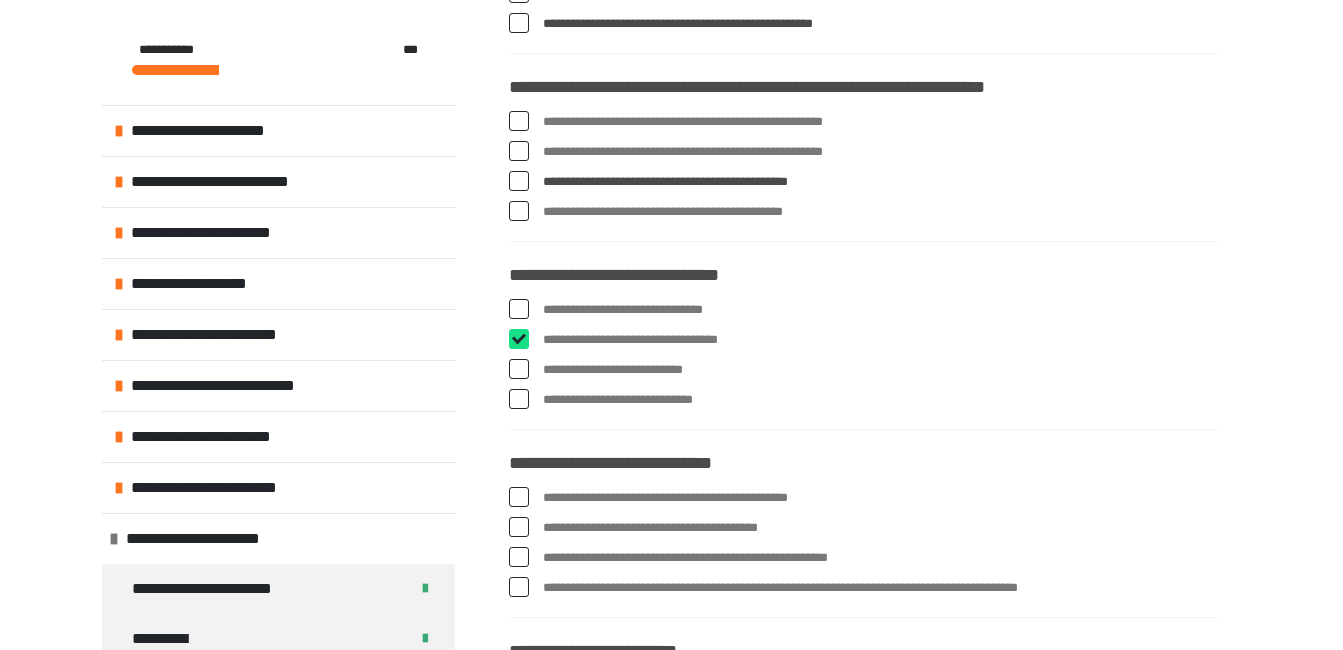 checkbox on "****" 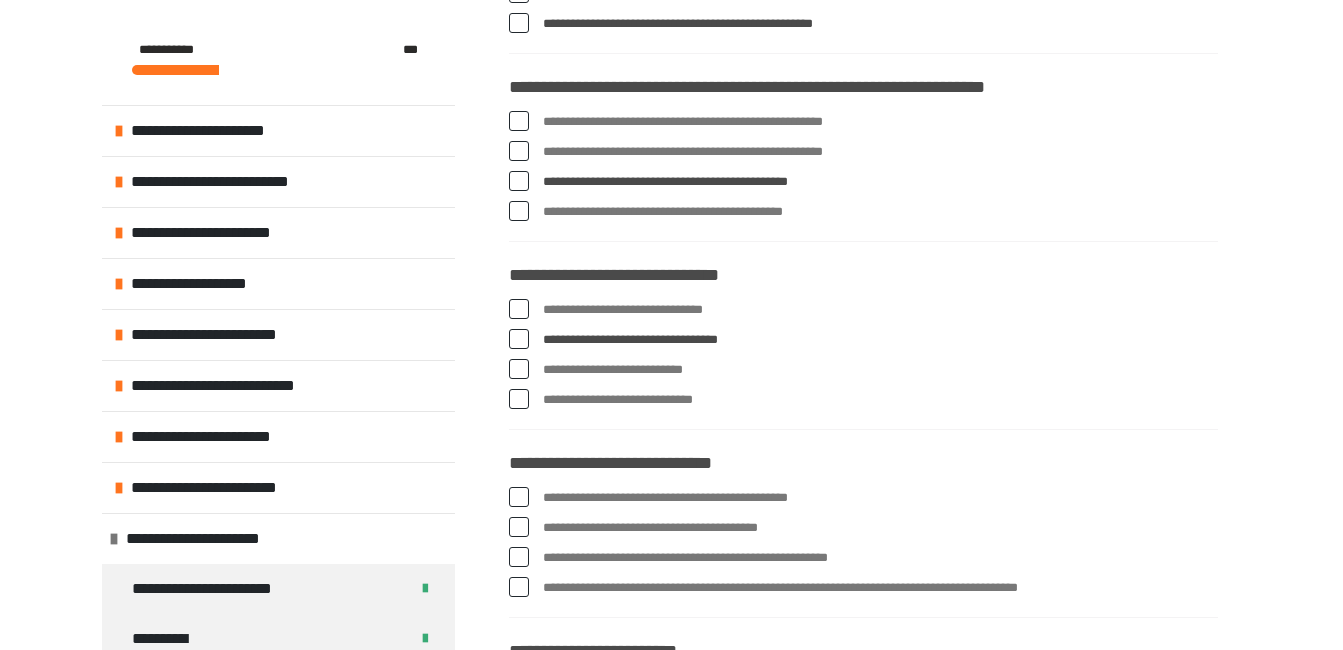 click at bounding box center (519, 309) 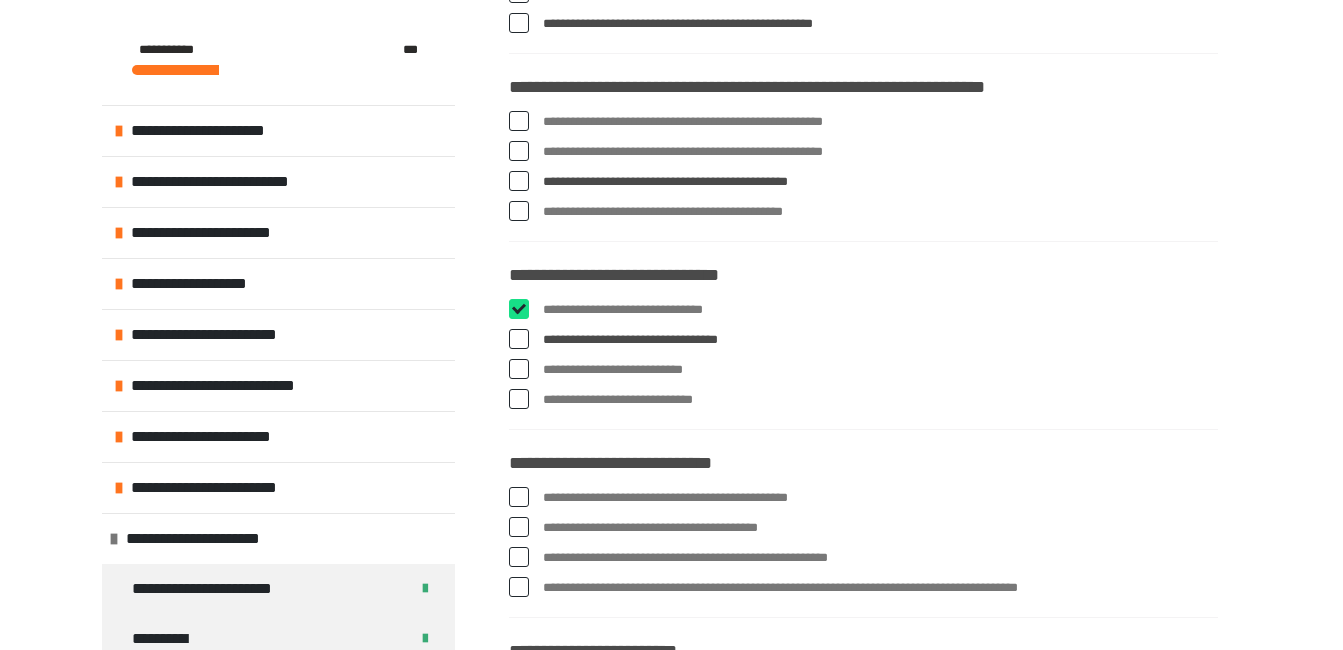 checkbox on "****" 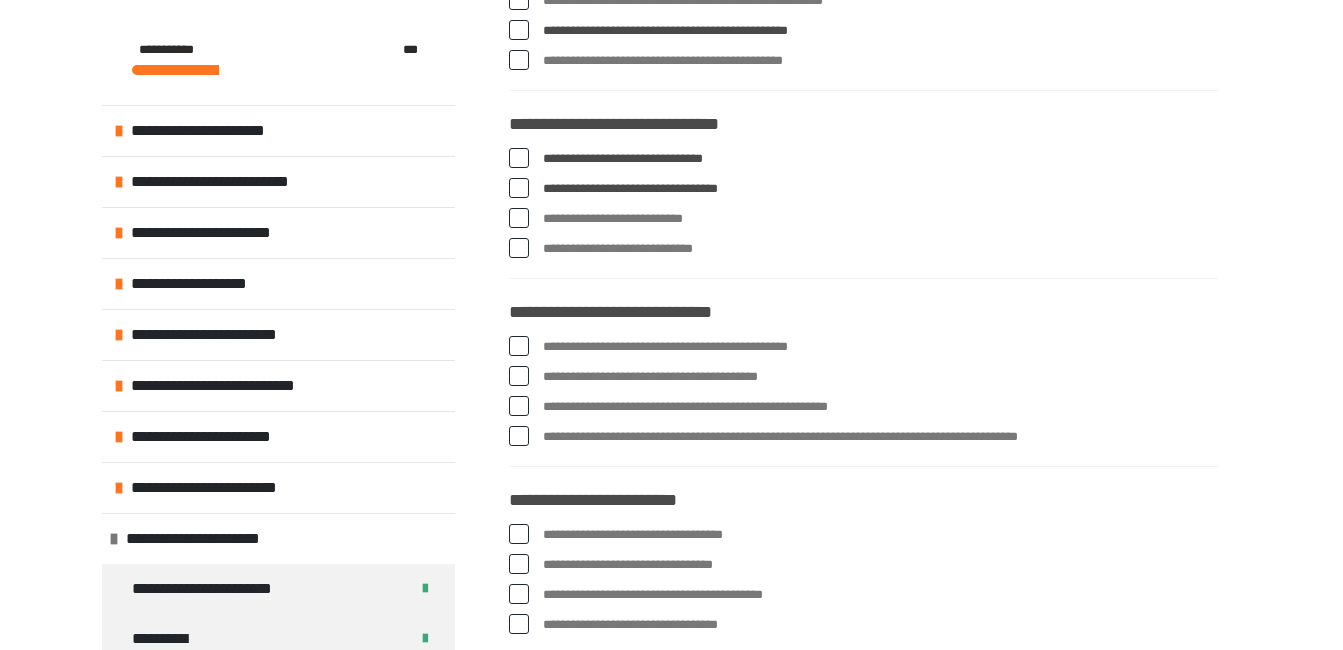 scroll, scrollTop: 3761, scrollLeft: 0, axis: vertical 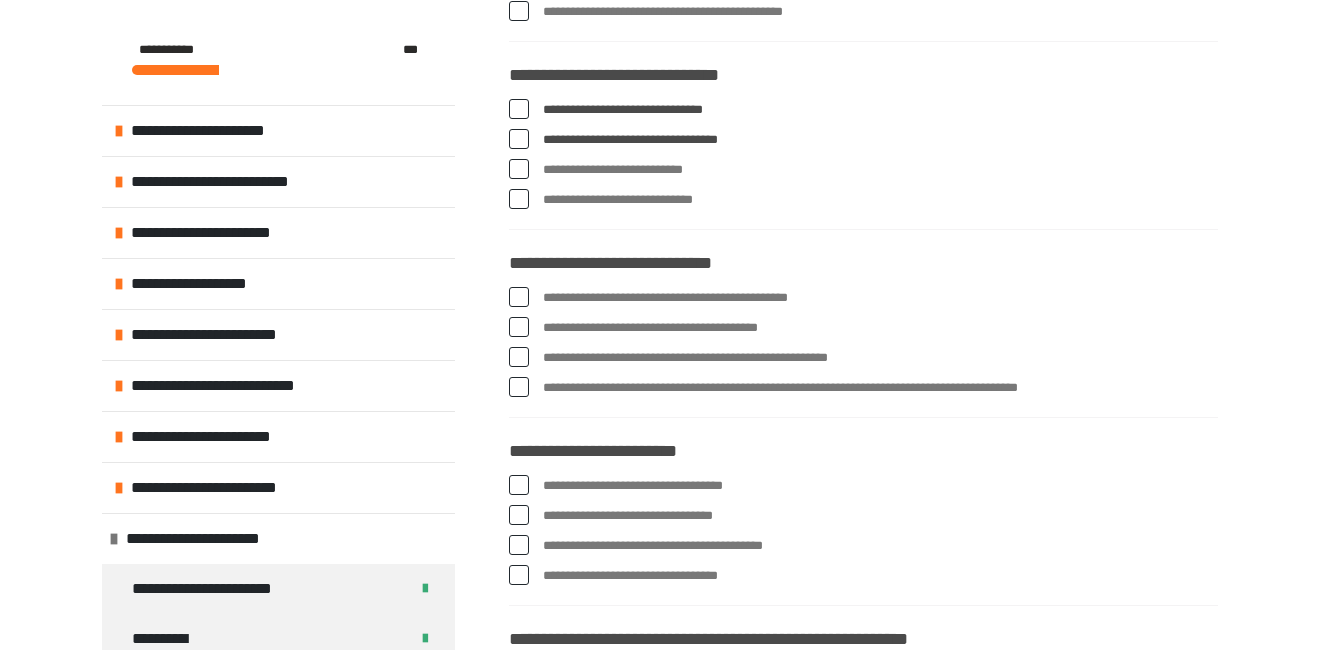 click at bounding box center (519, 297) 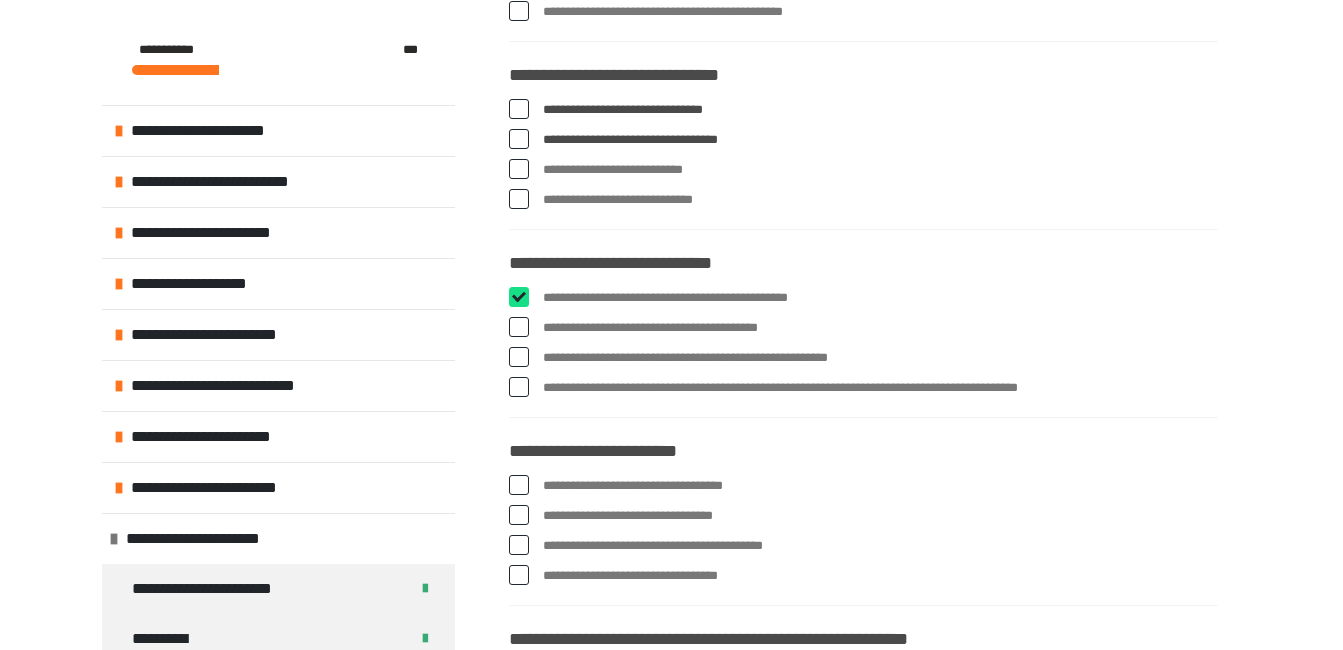 checkbox on "****" 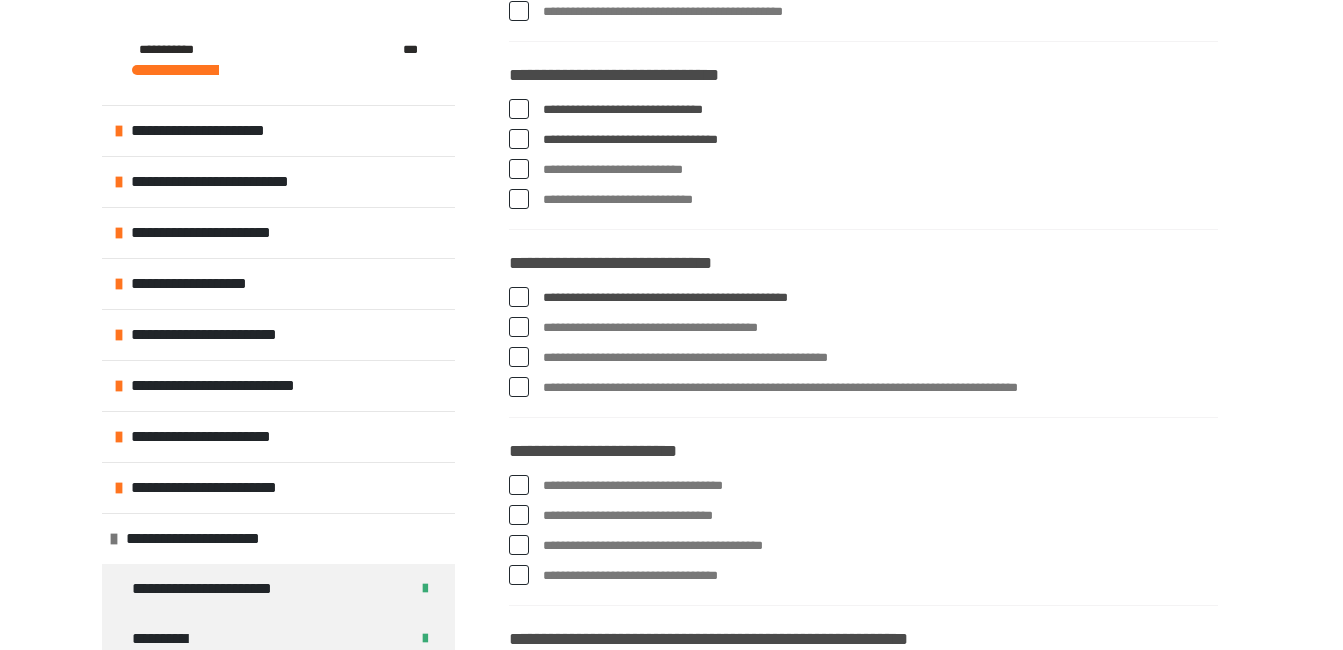 click at bounding box center [519, 327] 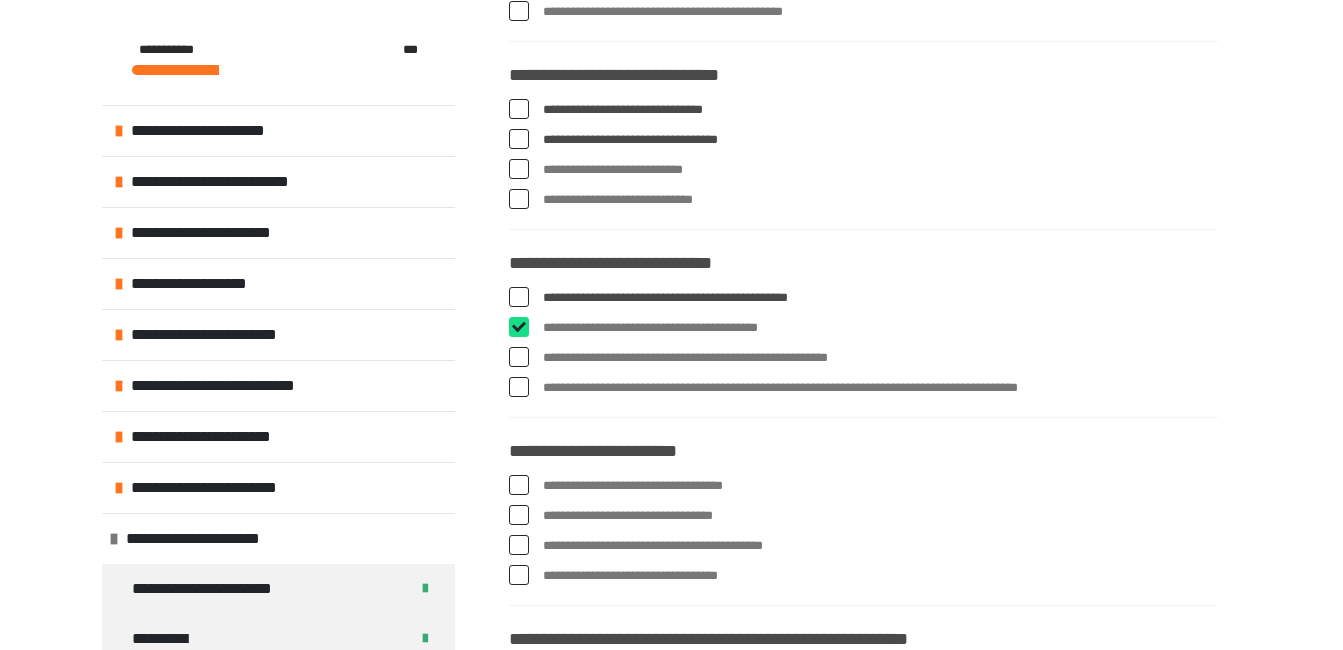 checkbox on "****" 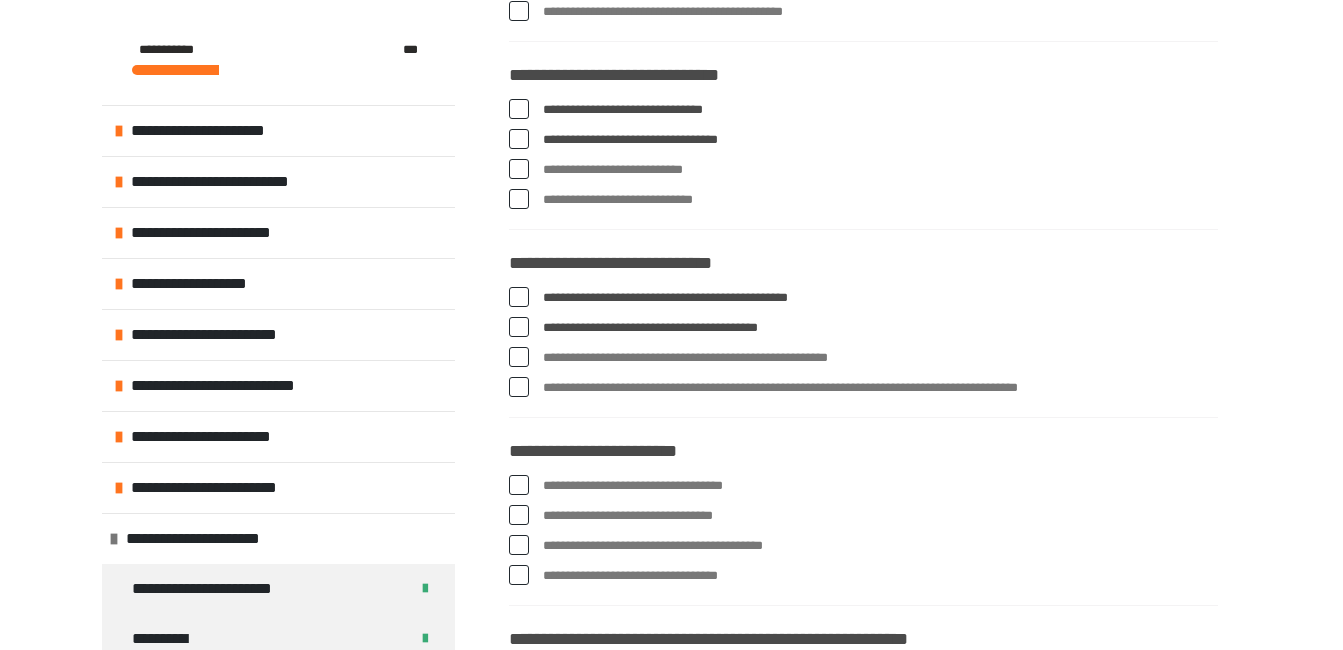 click at bounding box center [519, 387] 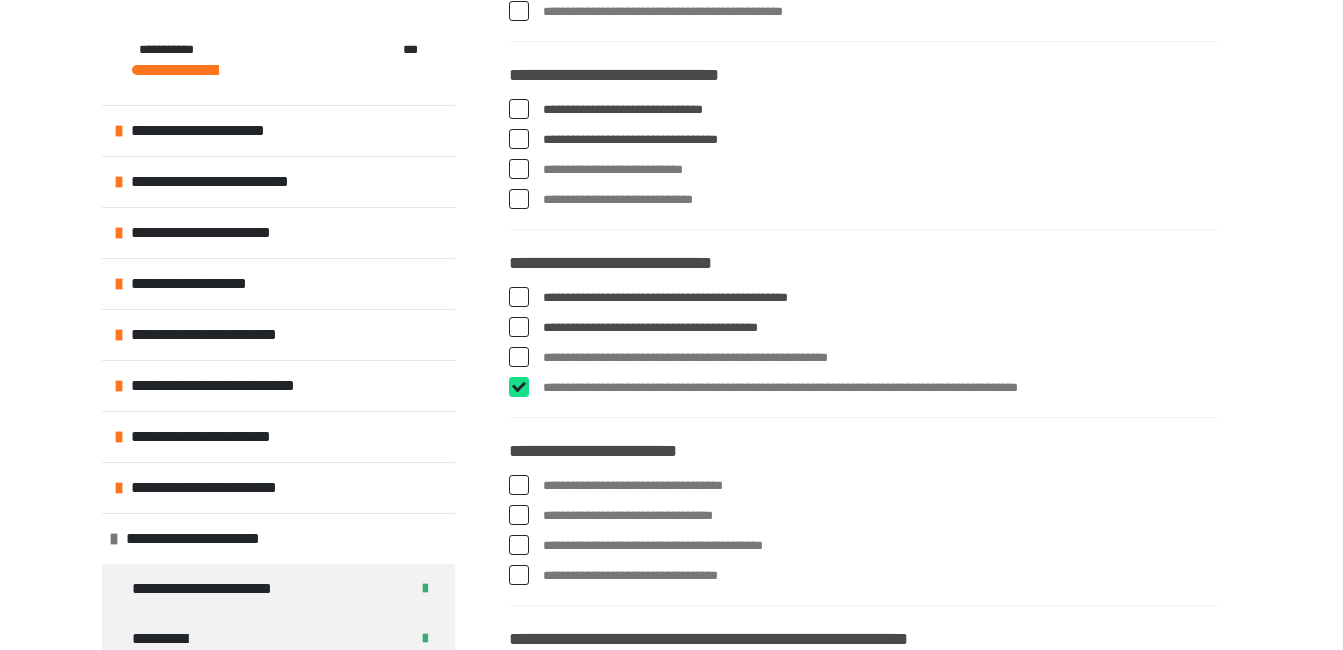 checkbox on "****" 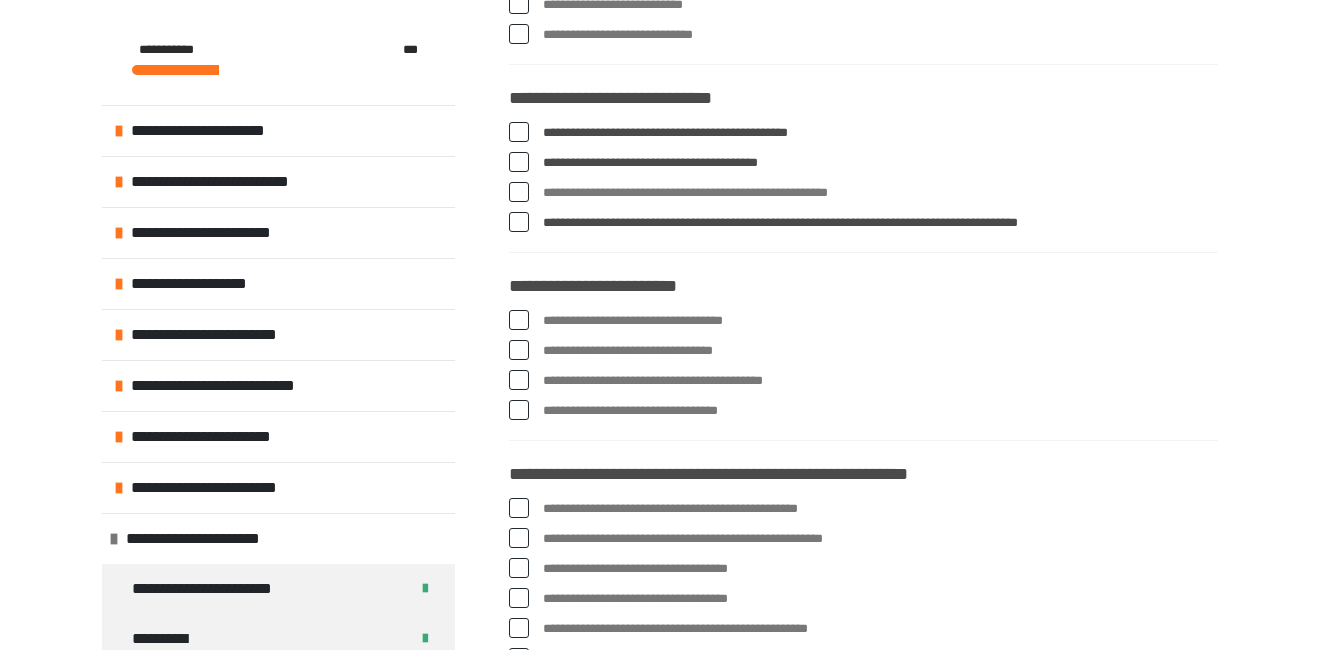 scroll, scrollTop: 3961, scrollLeft: 0, axis: vertical 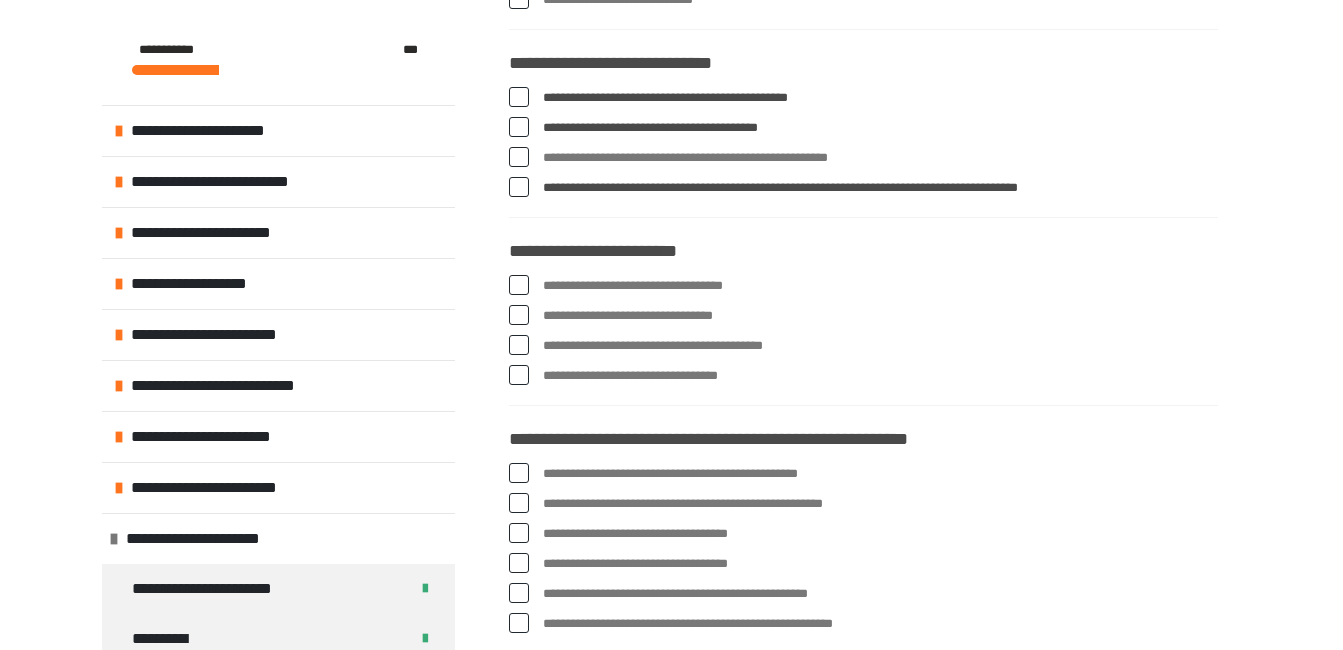 click at bounding box center (519, 285) 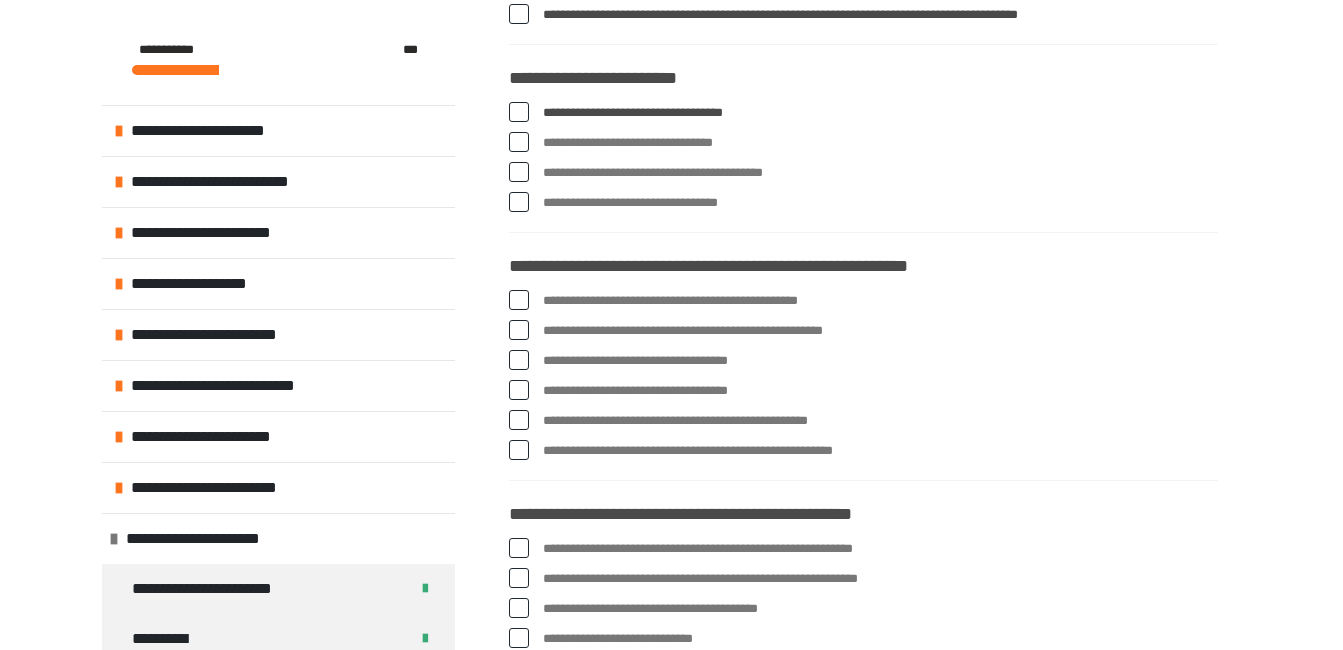 scroll, scrollTop: 4161, scrollLeft: 0, axis: vertical 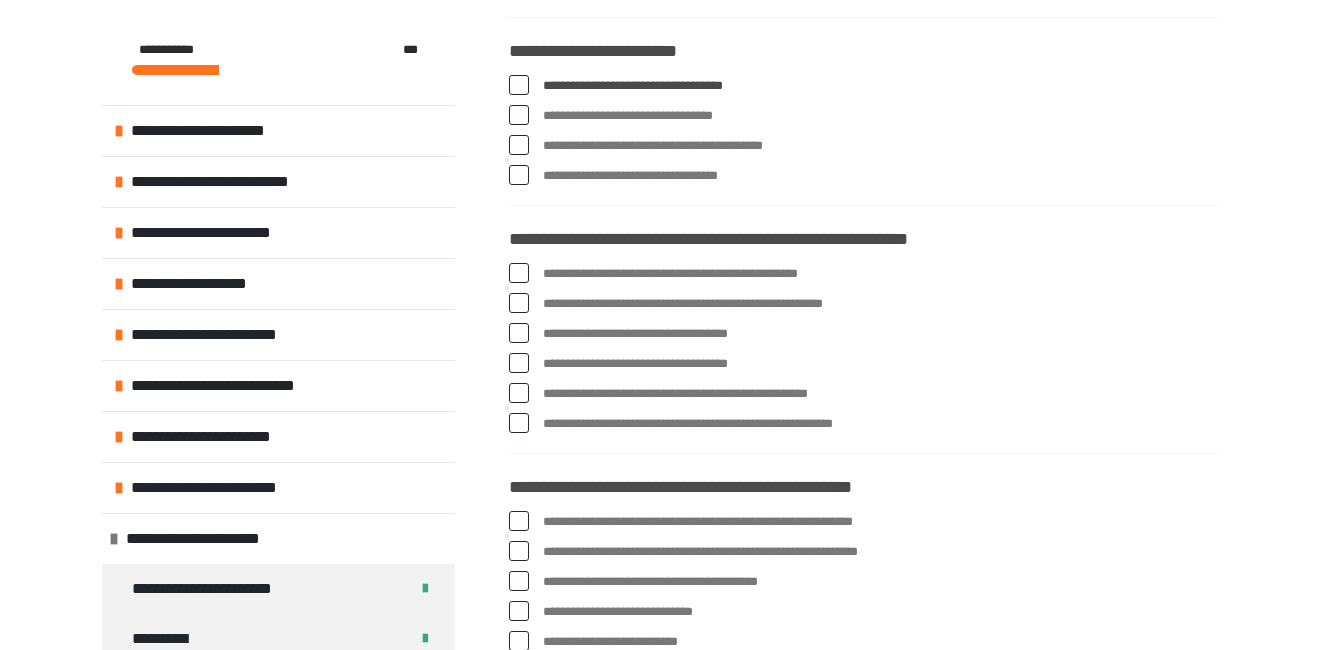 click at bounding box center [519, 85] 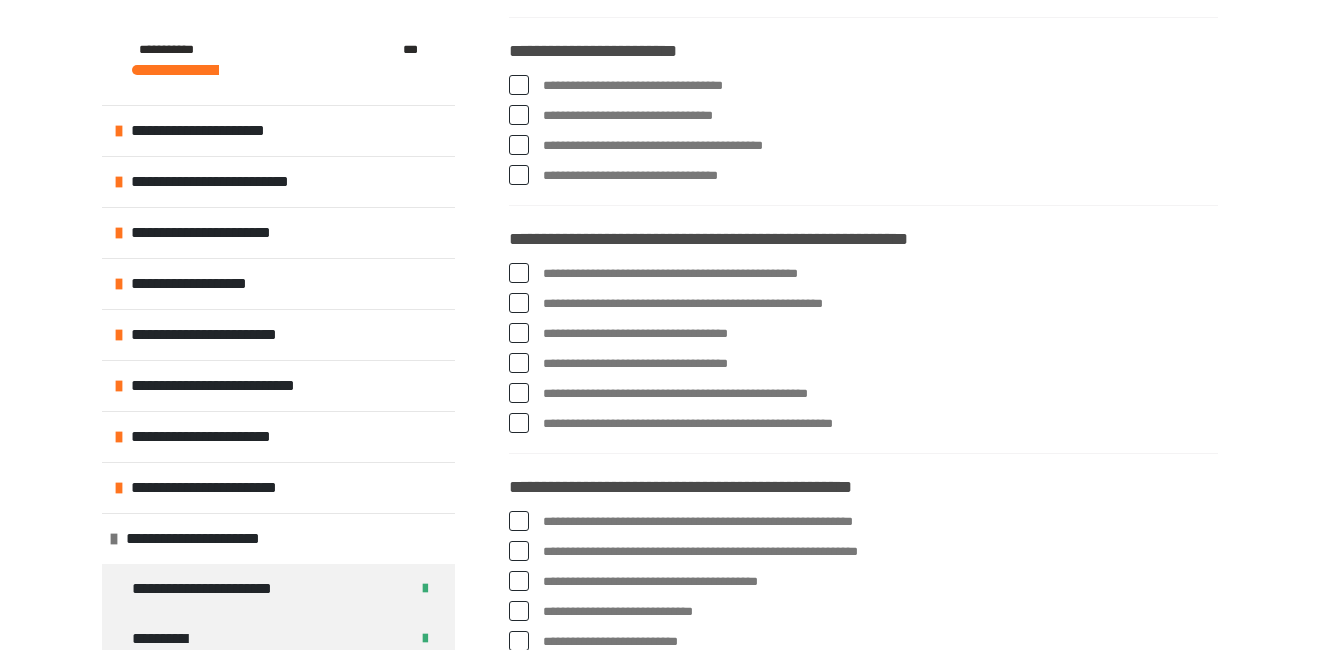 click on "**********" at bounding box center [863, 116] 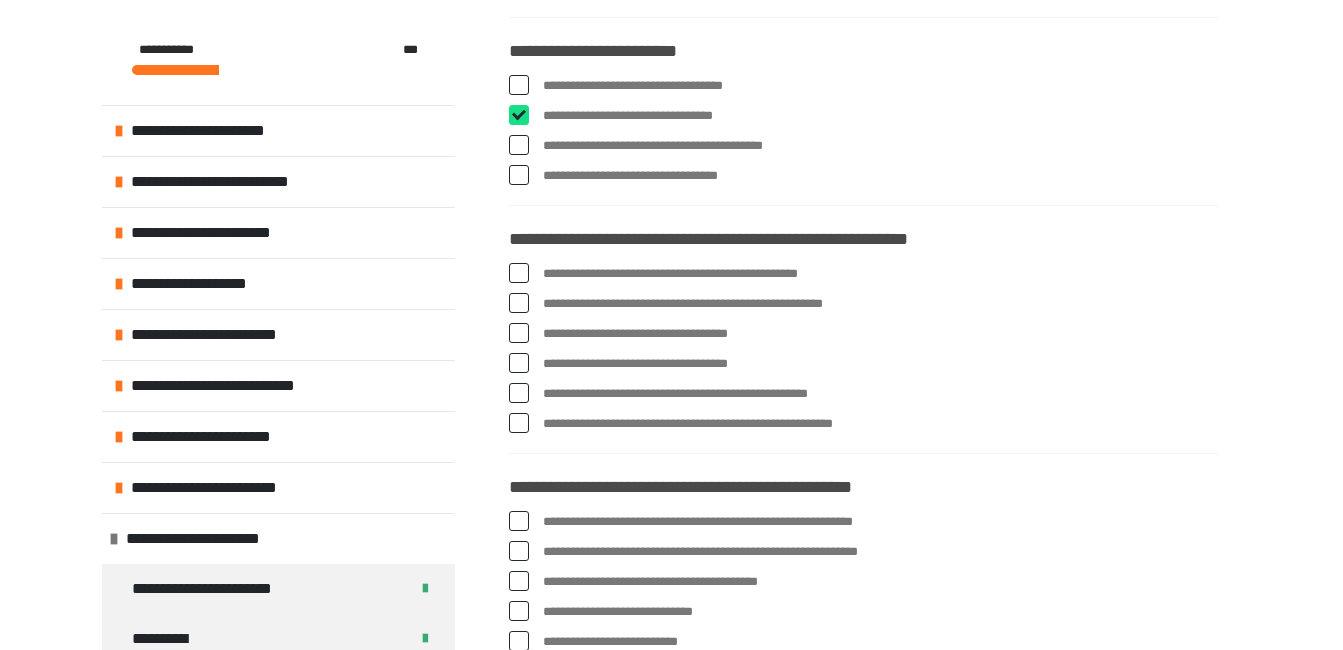 checkbox on "****" 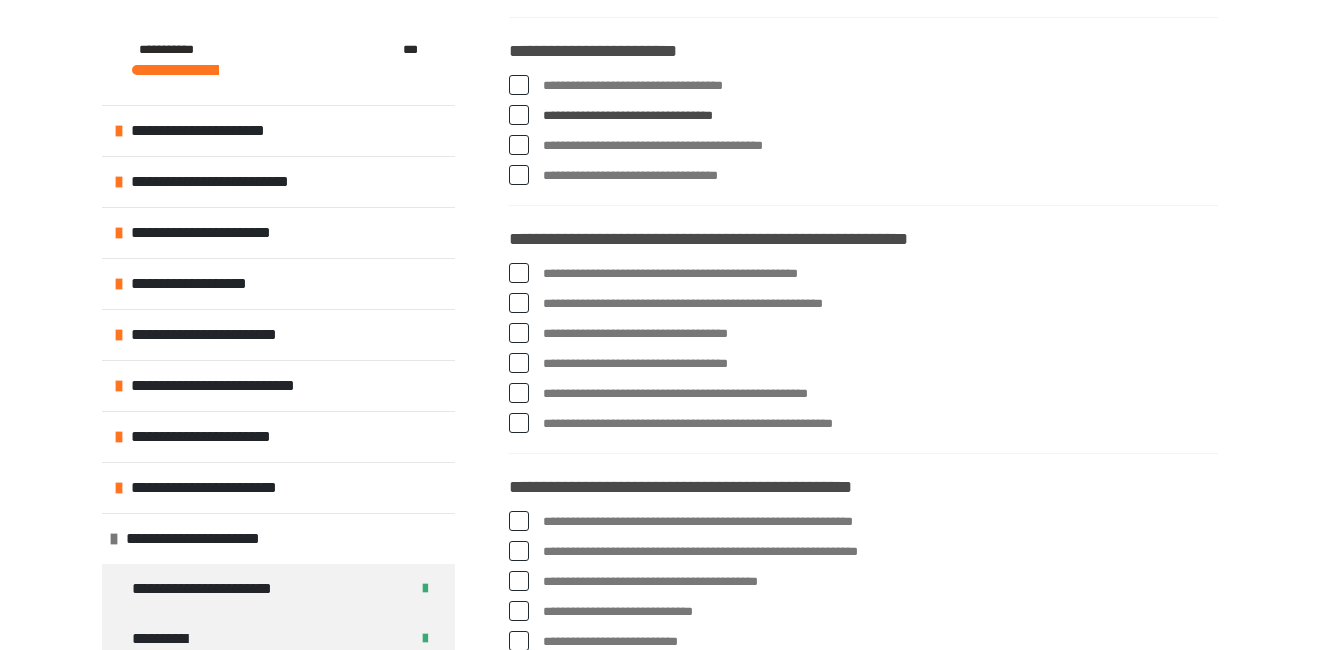 click at bounding box center [519, 145] 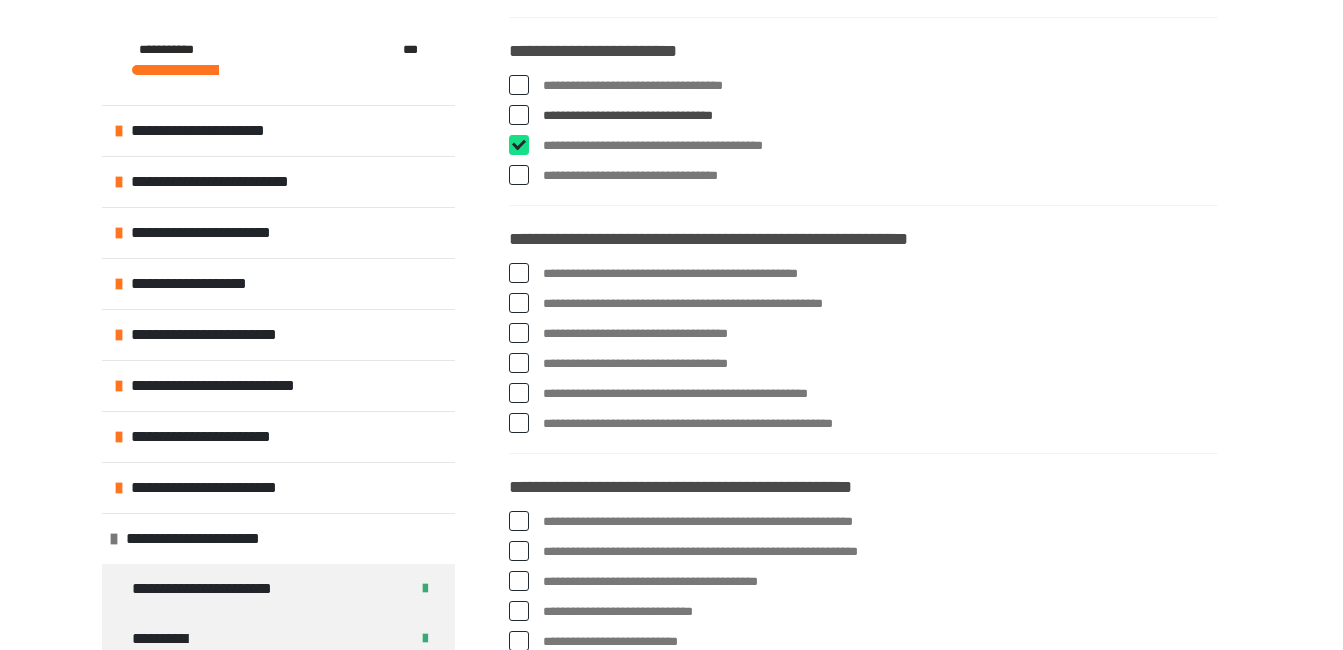 checkbox on "****" 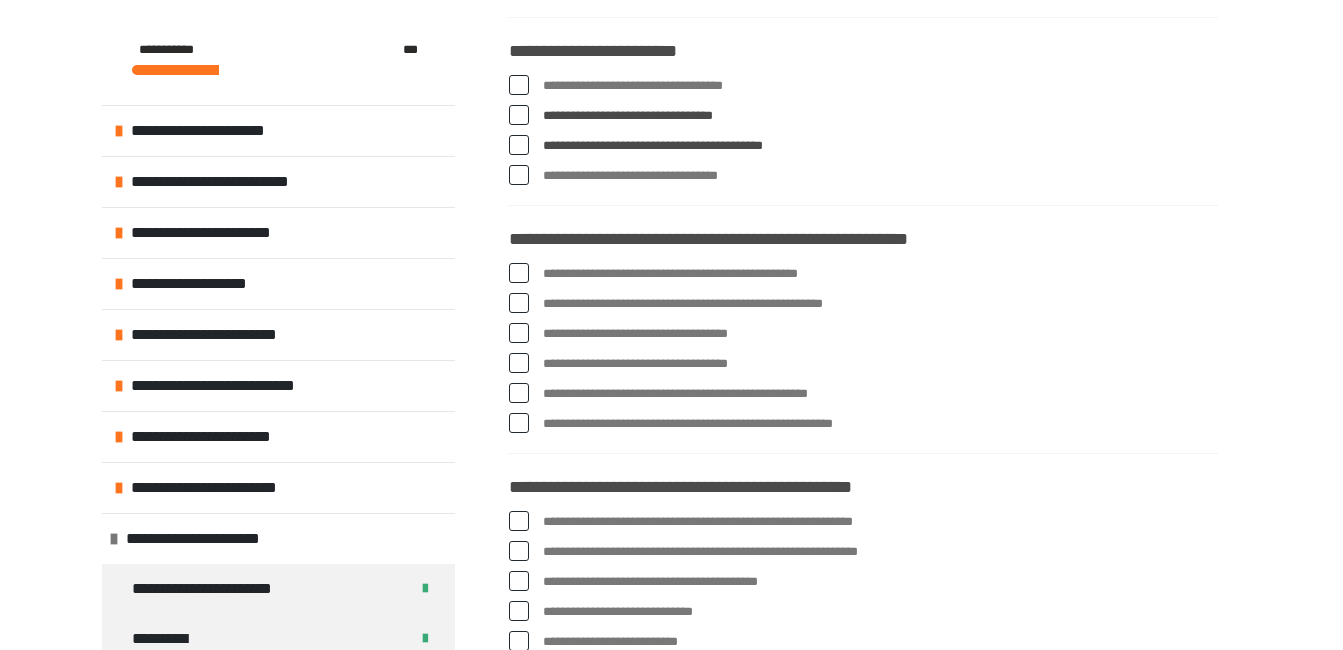 click at bounding box center [519, 273] 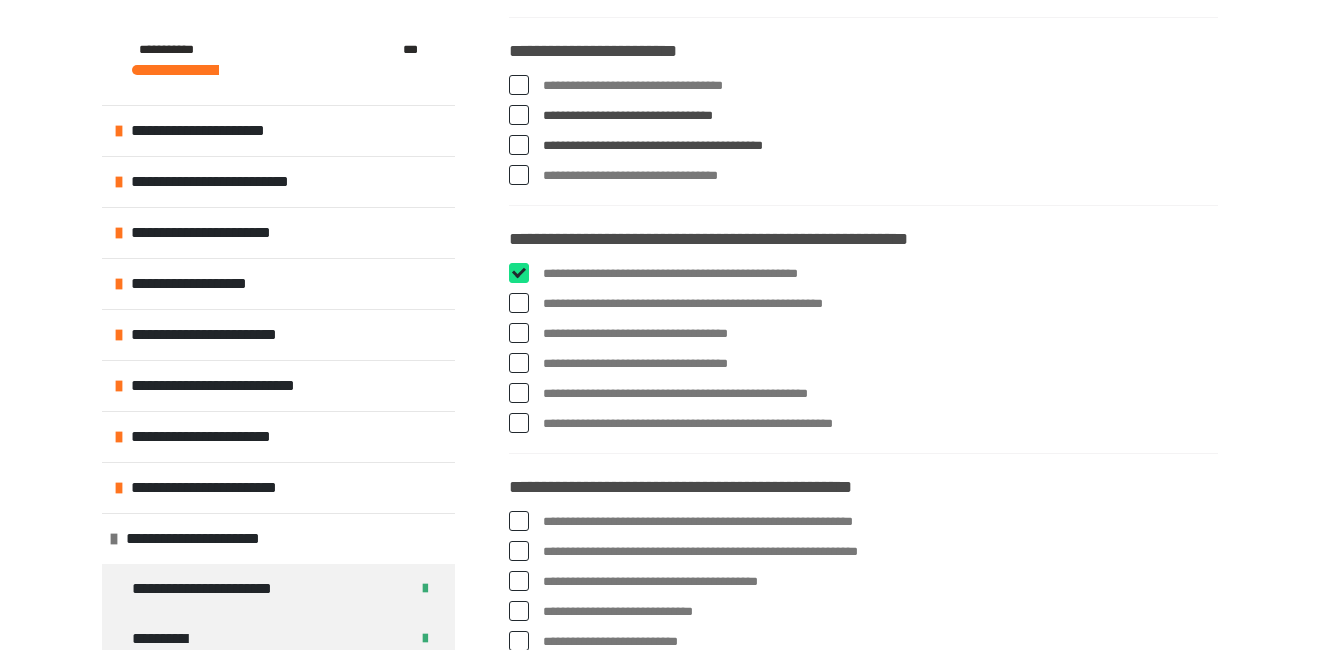 checkbox on "****" 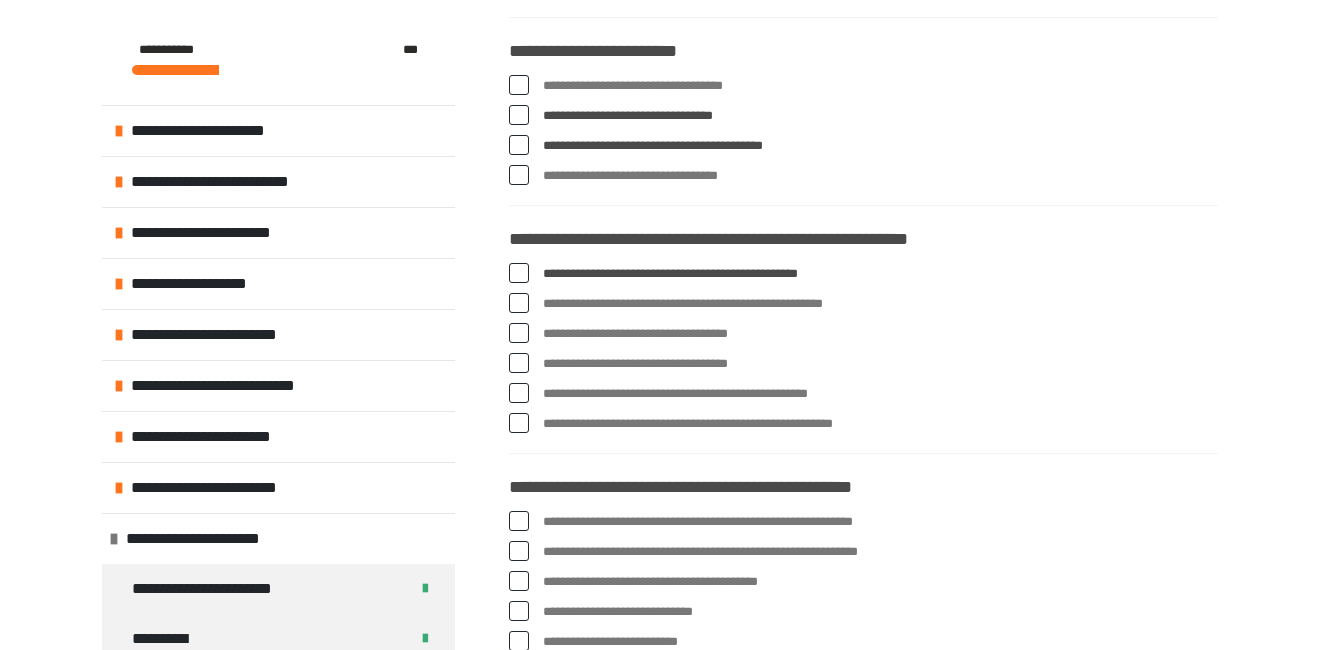 click at bounding box center (519, 363) 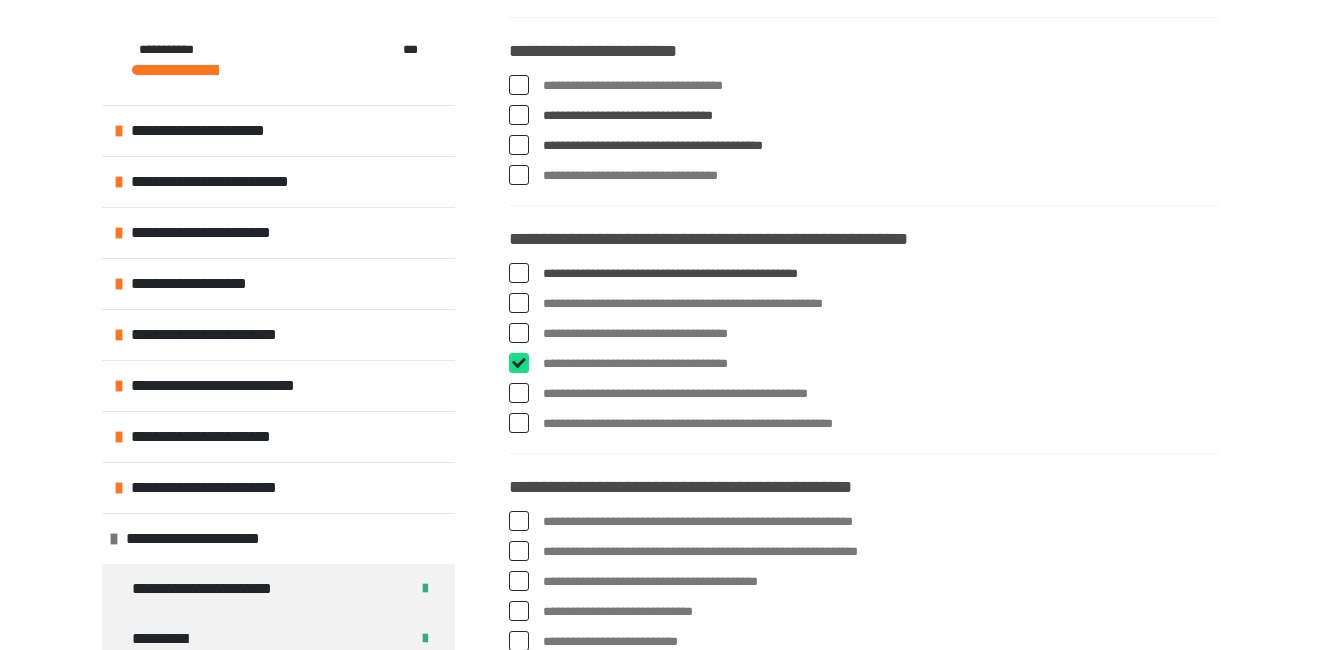 checkbox on "****" 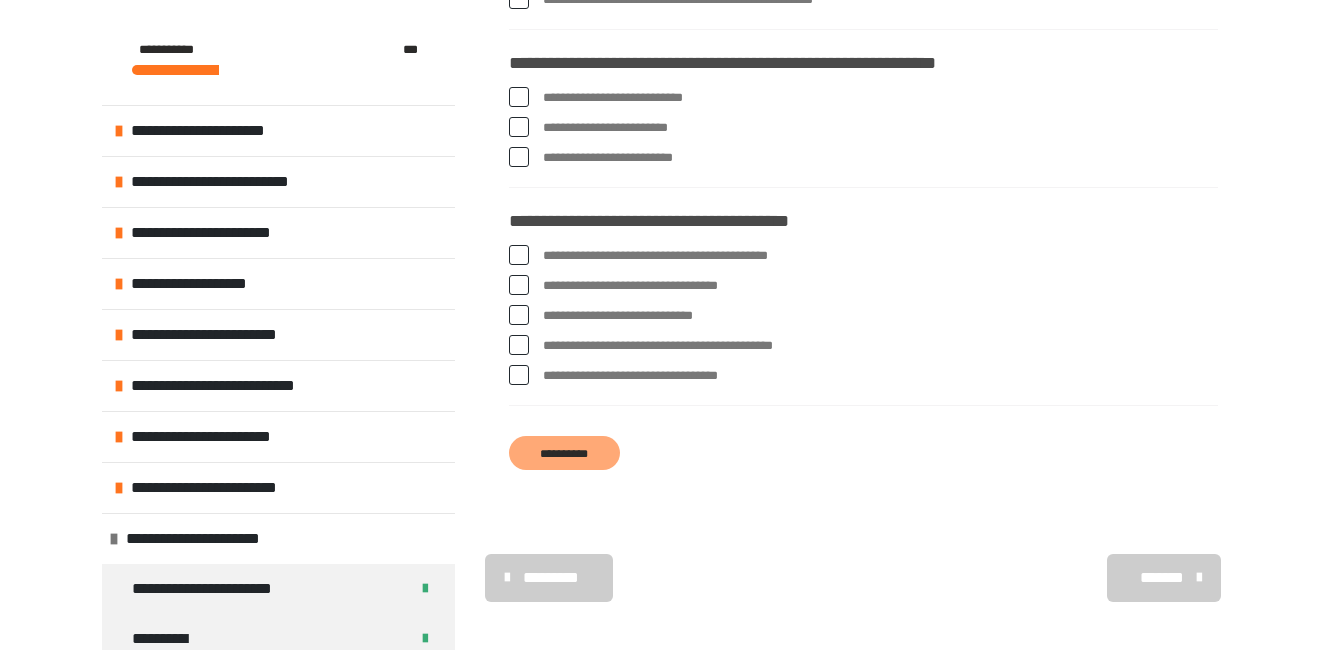 scroll, scrollTop: 6131, scrollLeft: 0, axis: vertical 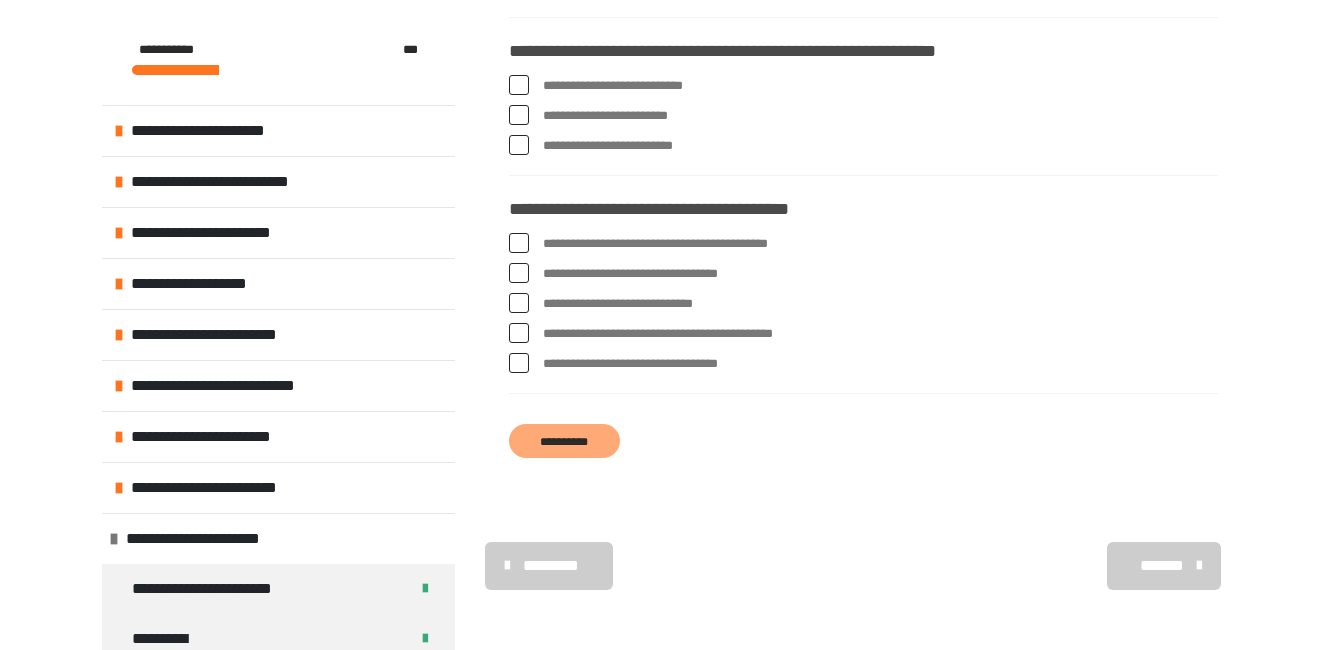 click at bounding box center (519, 85) 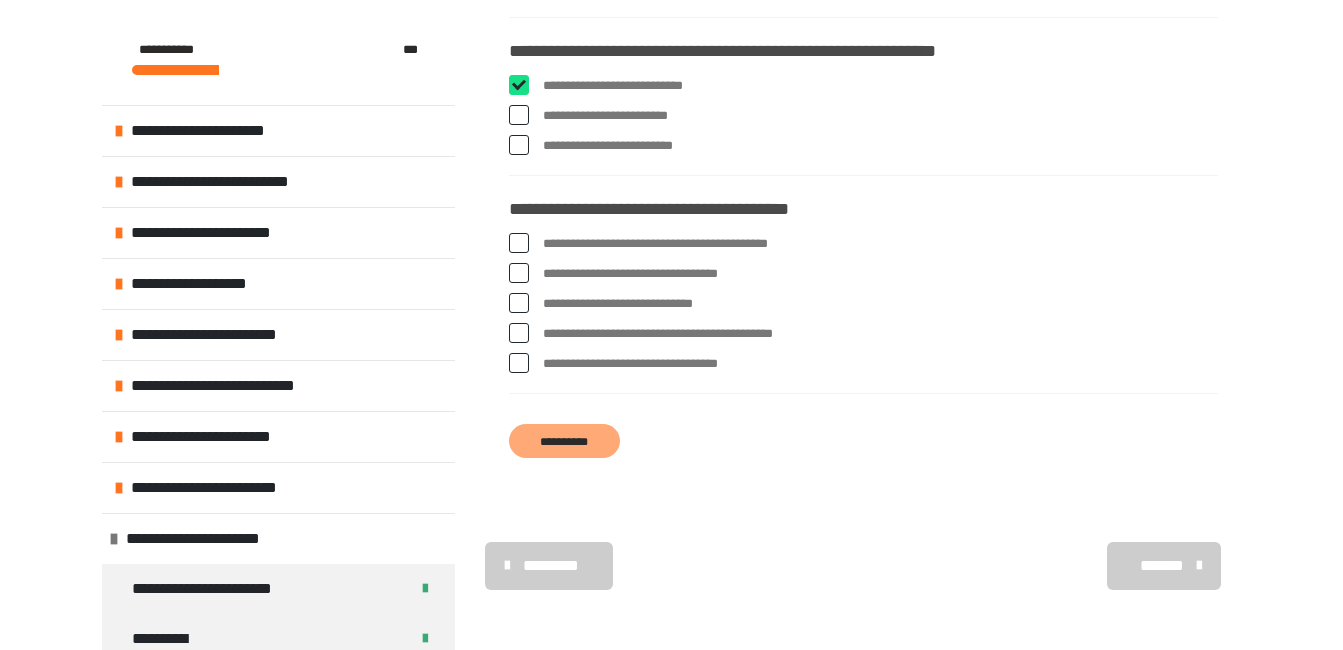 checkbox on "****" 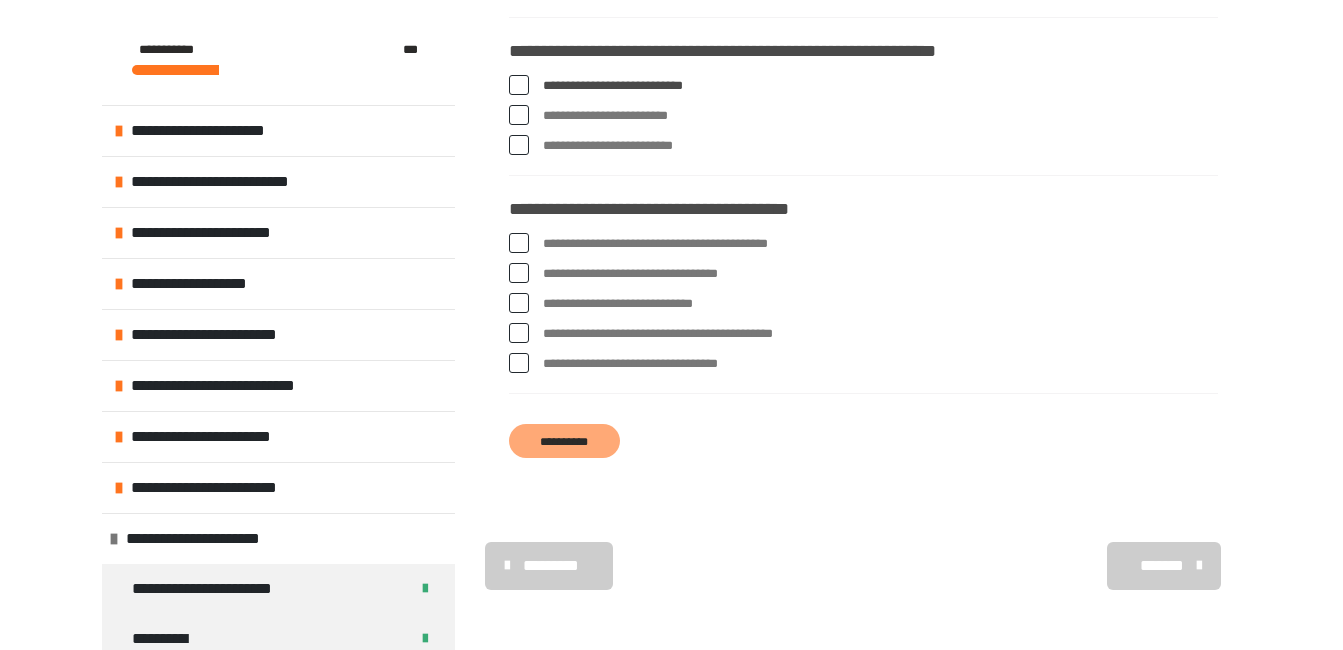 click at bounding box center (519, 145) 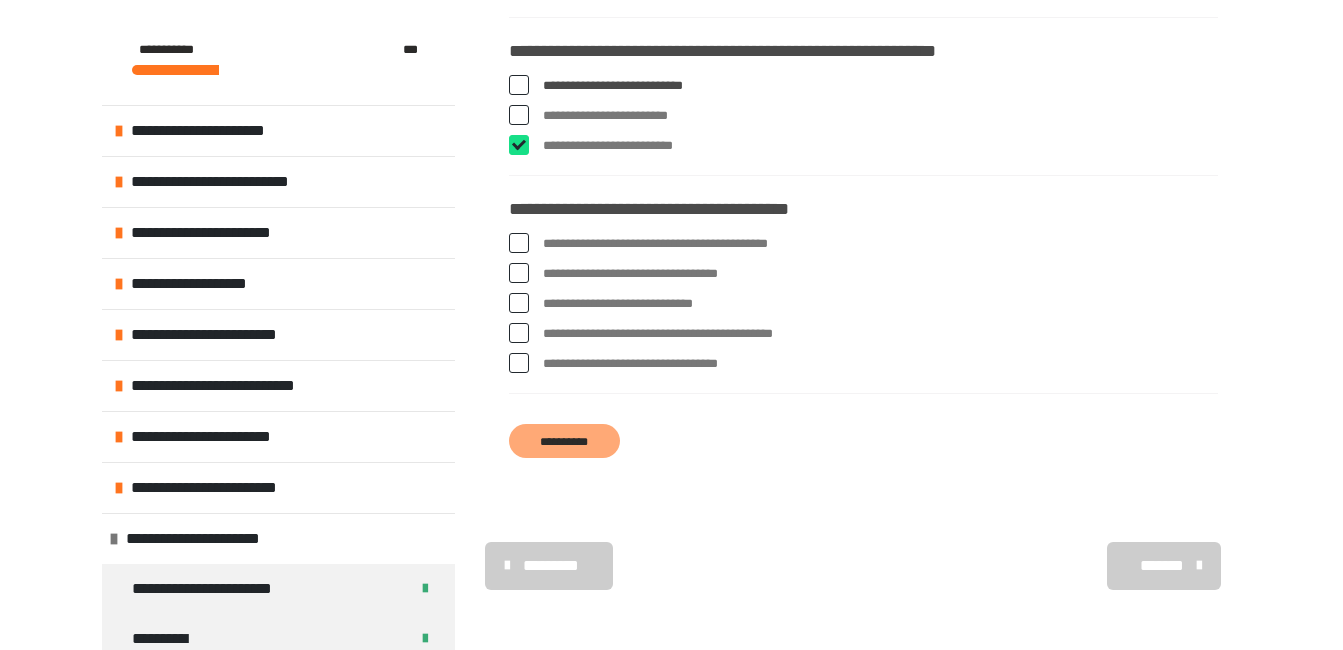 checkbox on "****" 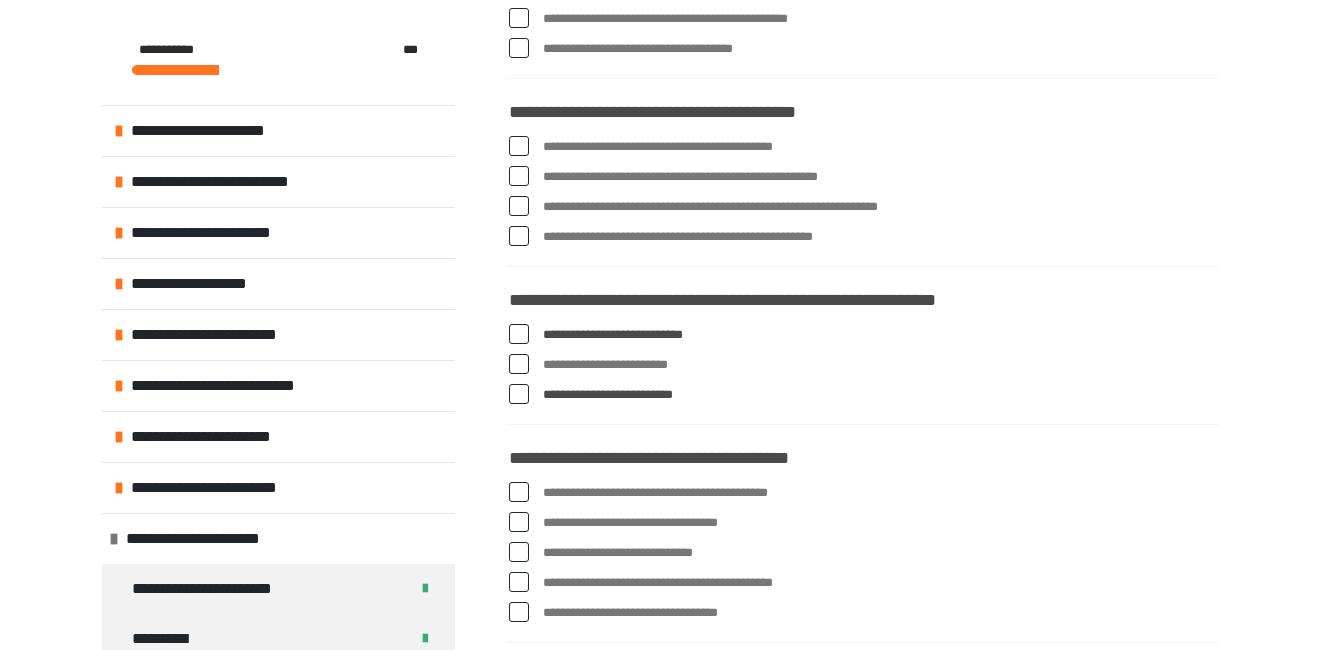 scroll, scrollTop: 5831, scrollLeft: 0, axis: vertical 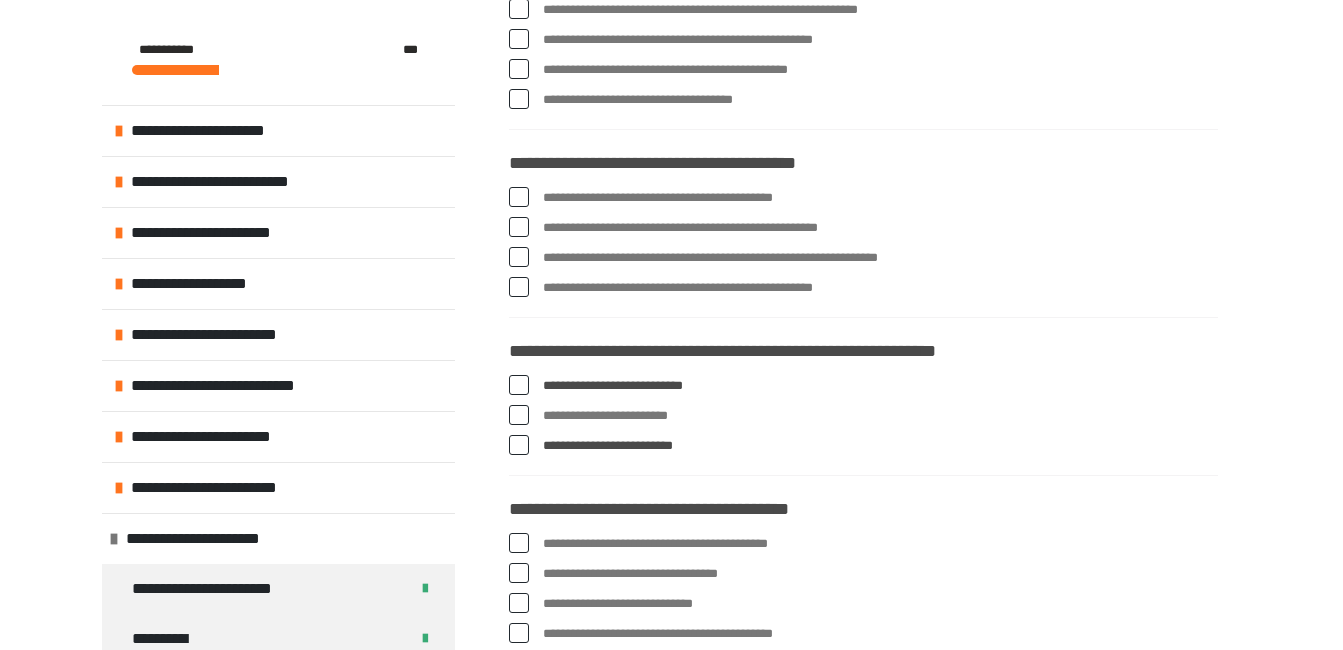 click at bounding box center [519, 227] 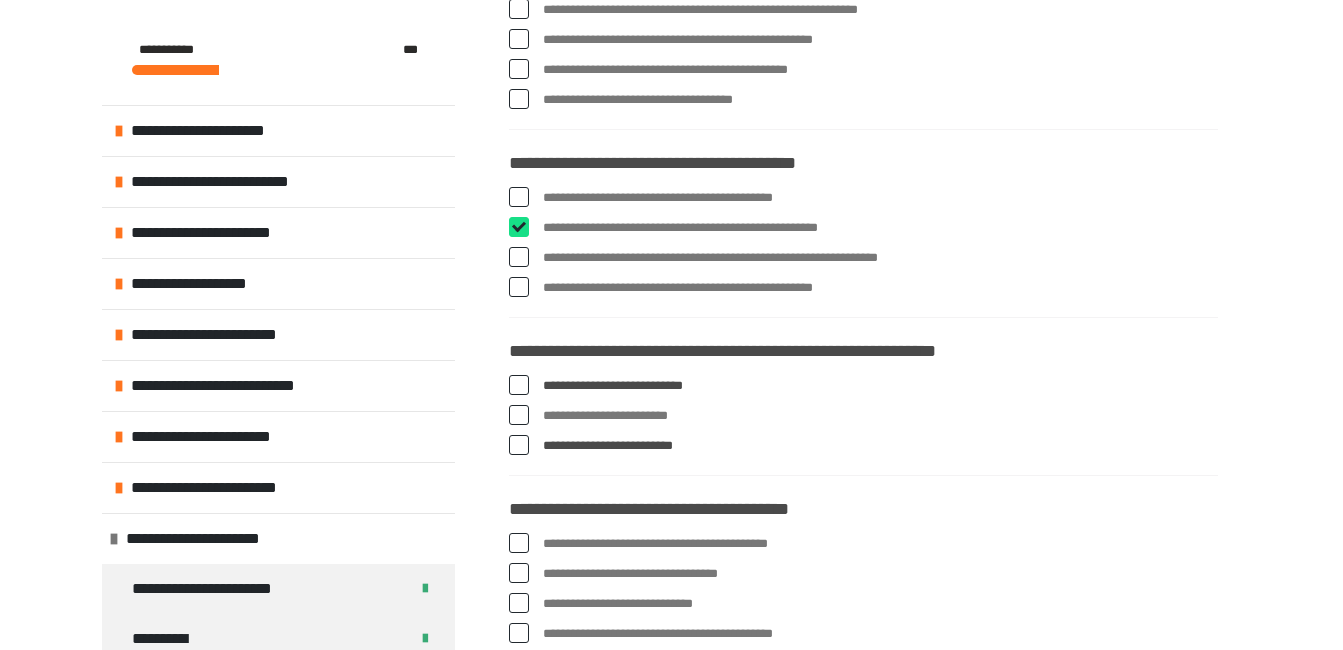 checkbox on "****" 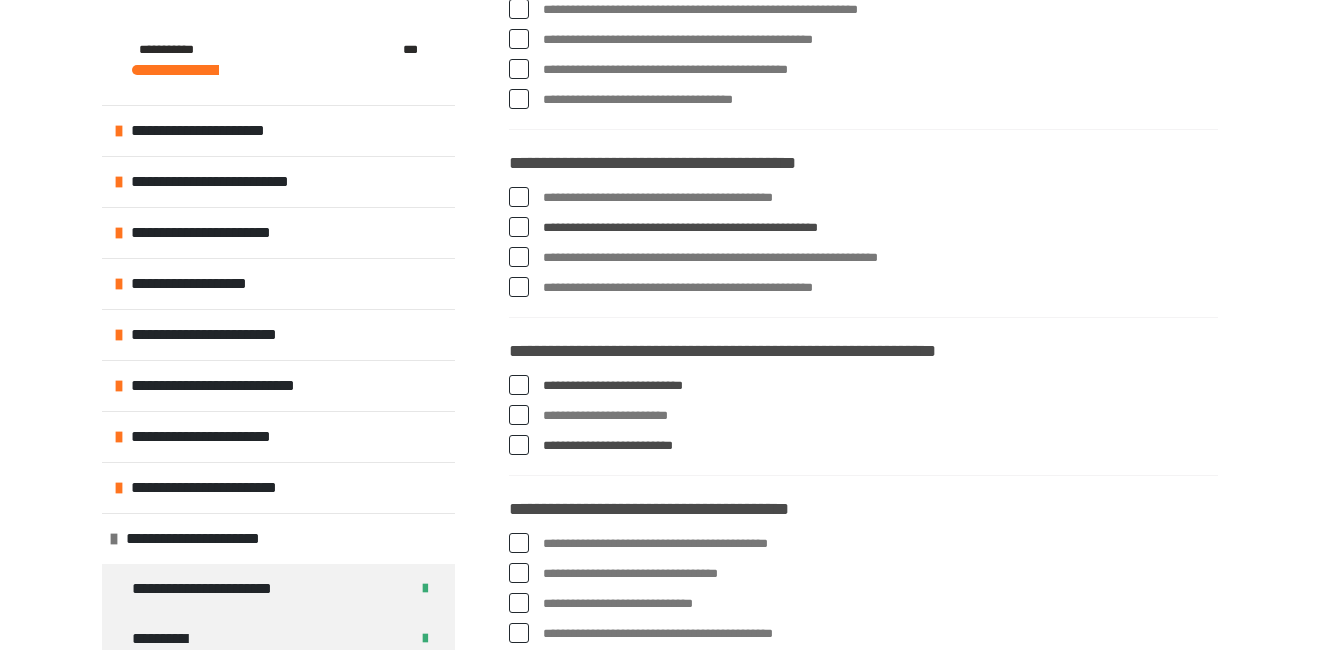 click at bounding box center [519, 257] 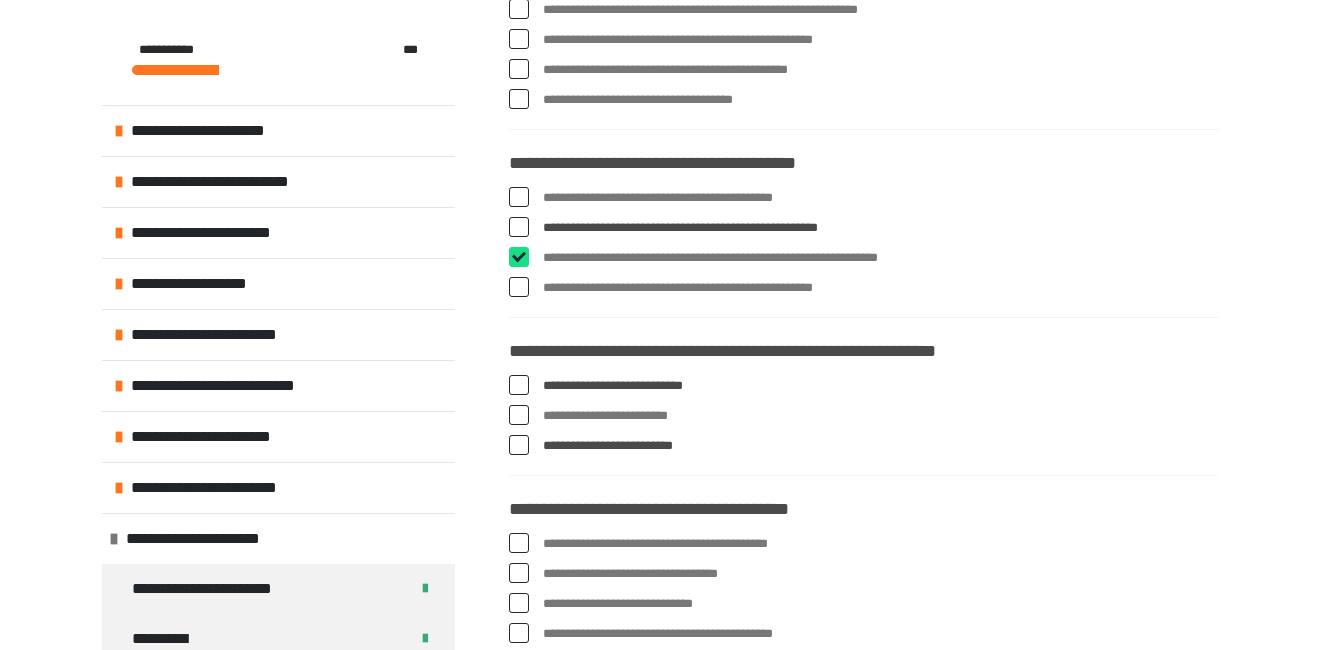 checkbox on "****" 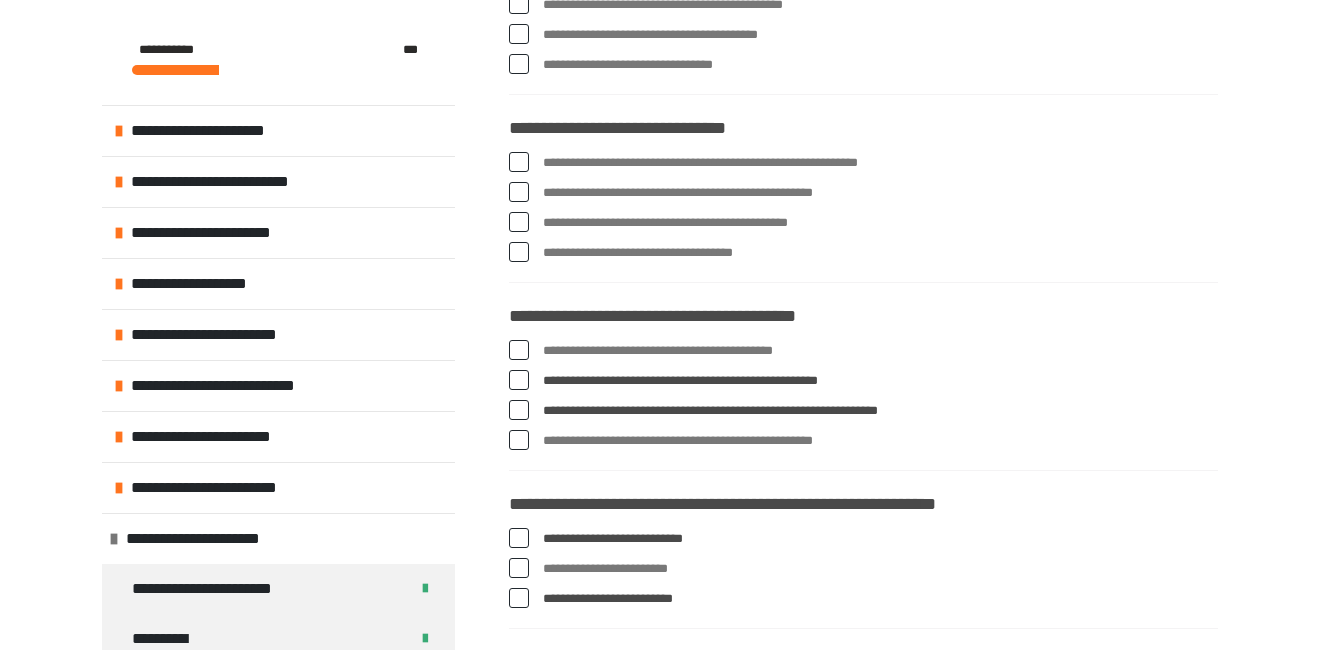 scroll, scrollTop: 5631, scrollLeft: 0, axis: vertical 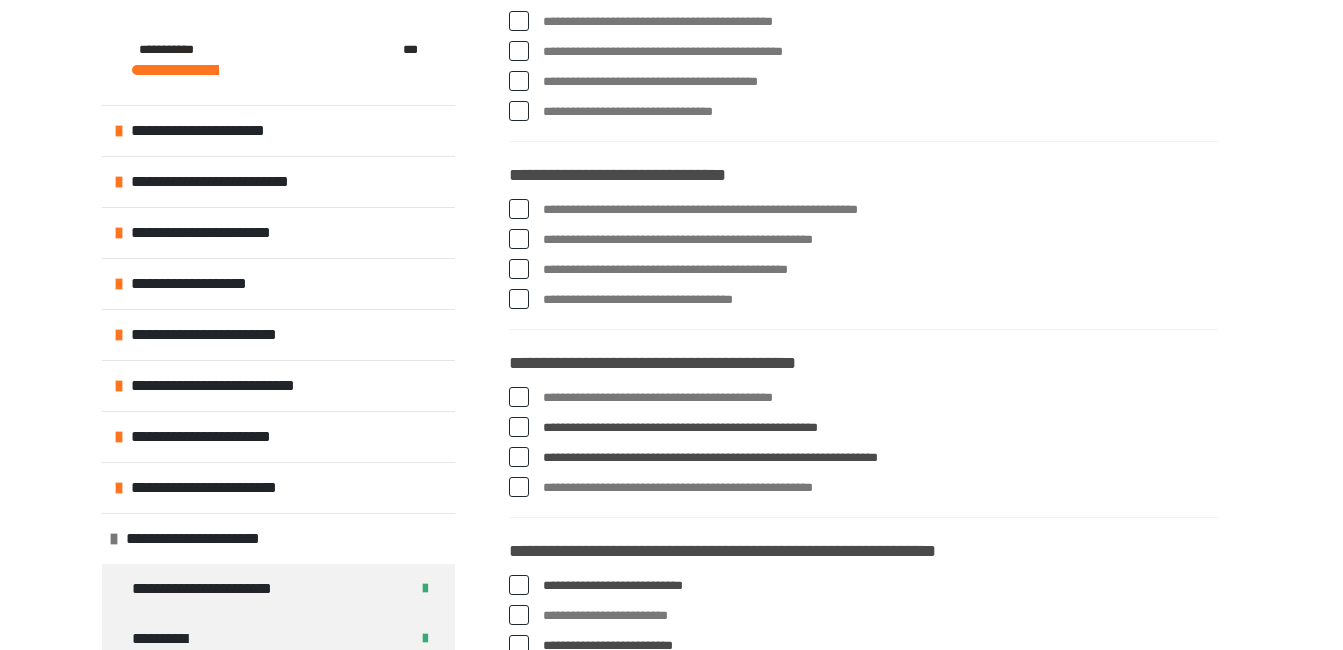 click at bounding box center (519, 209) 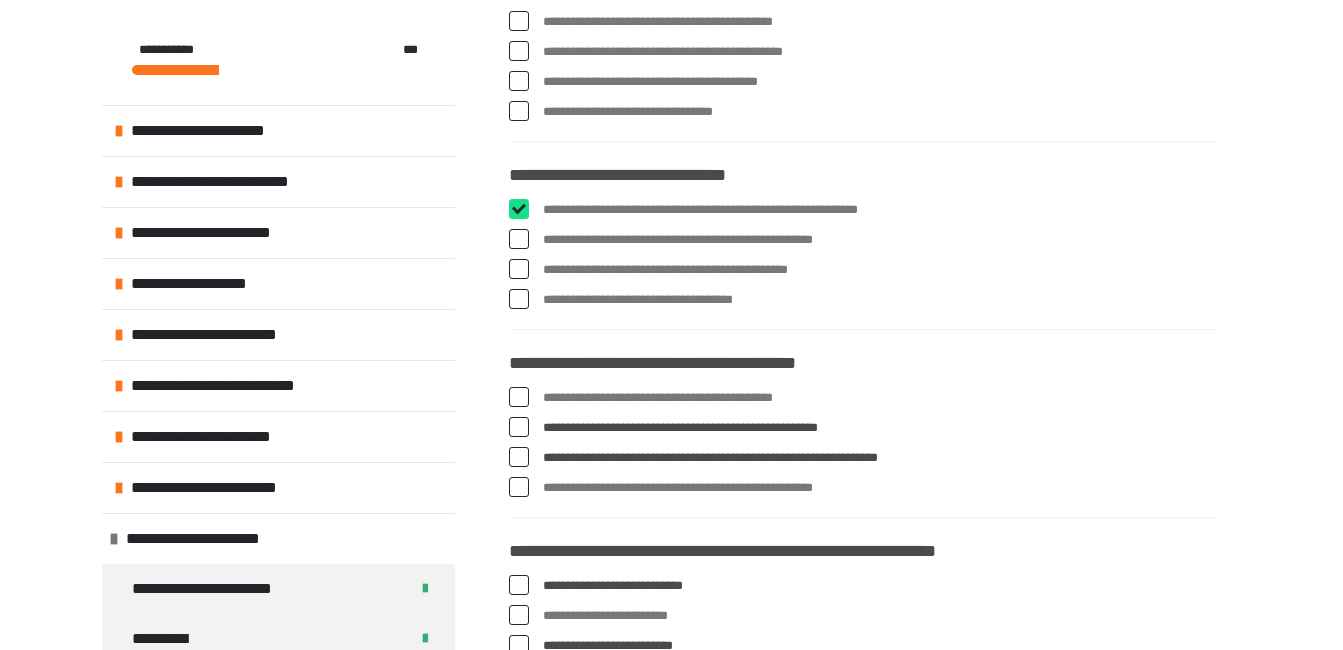 checkbox on "****" 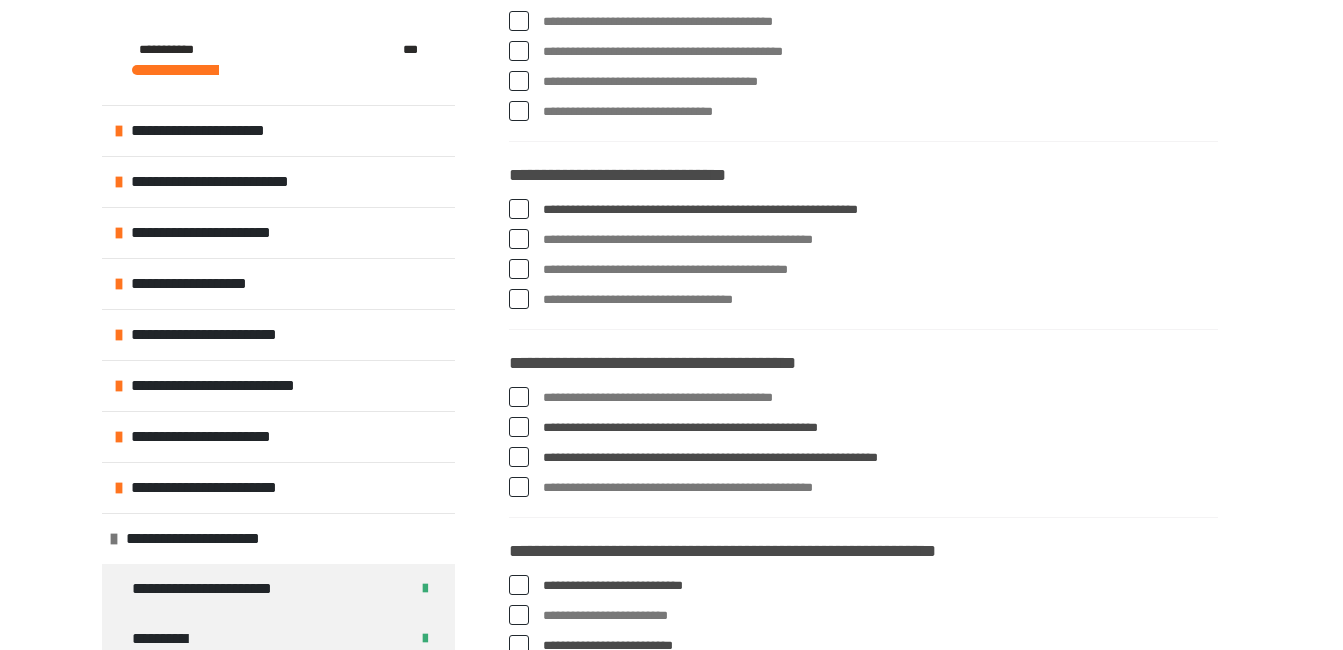 click at bounding box center (519, 239) 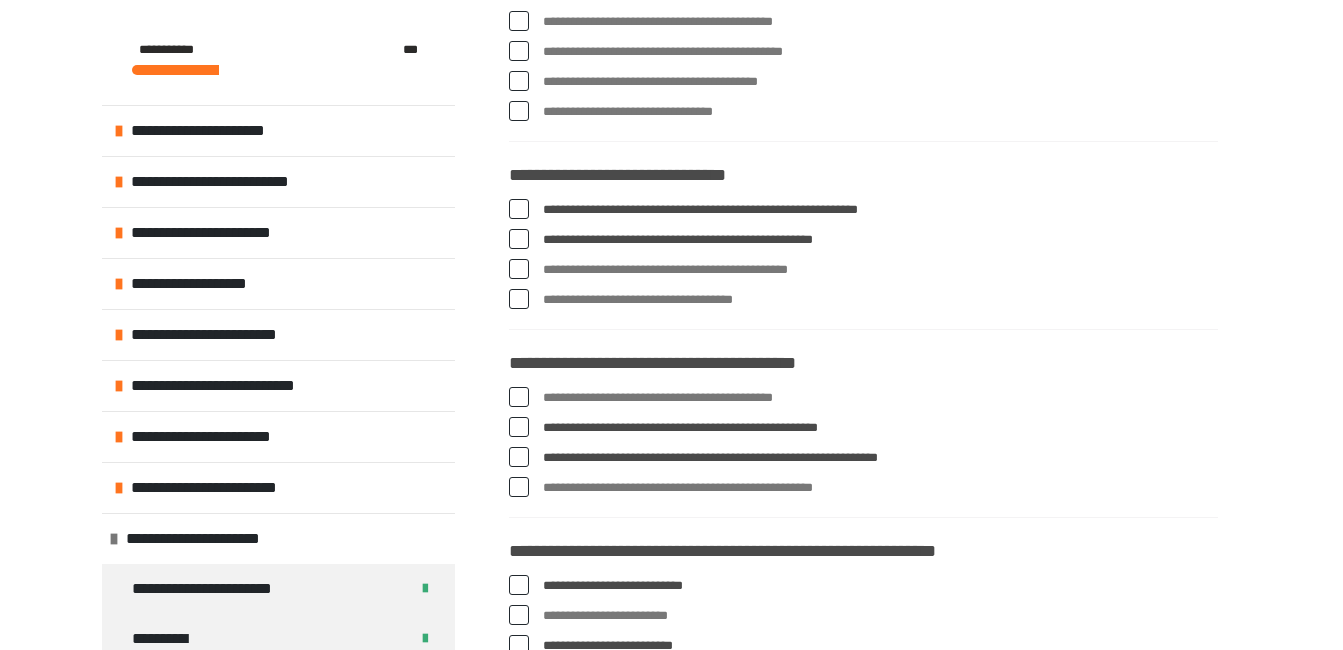click at bounding box center [519, 299] 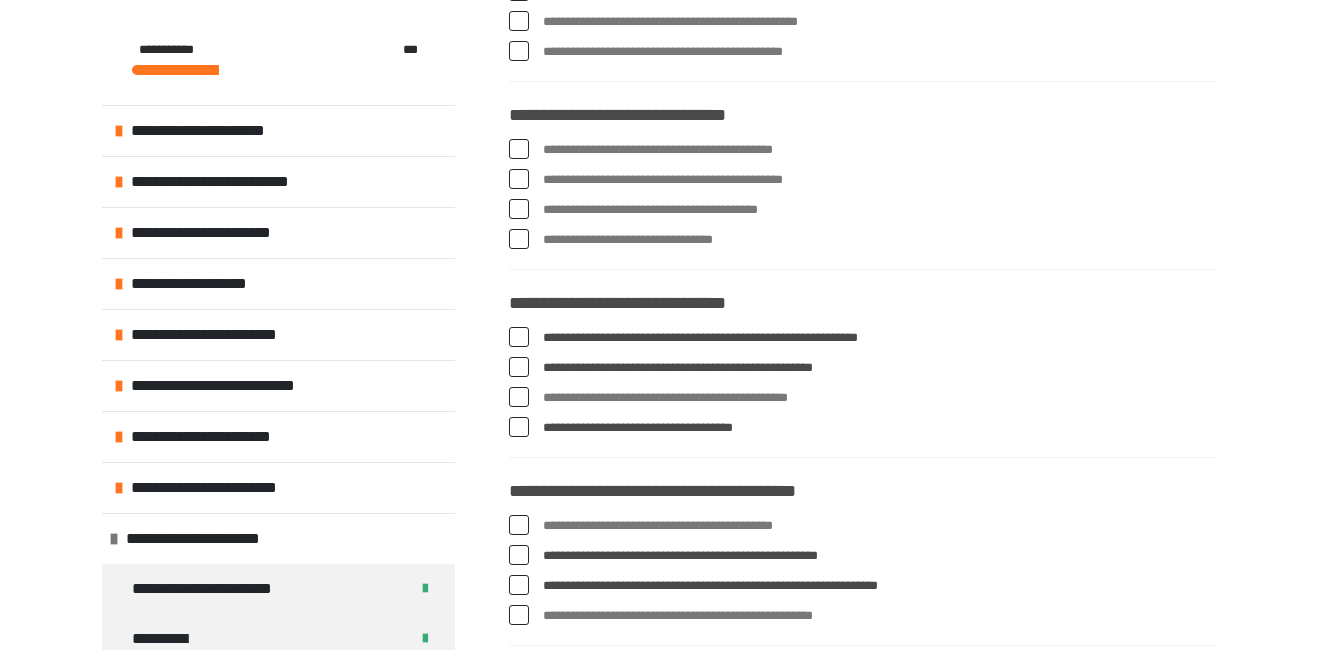 scroll, scrollTop: 5431, scrollLeft: 0, axis: vertical 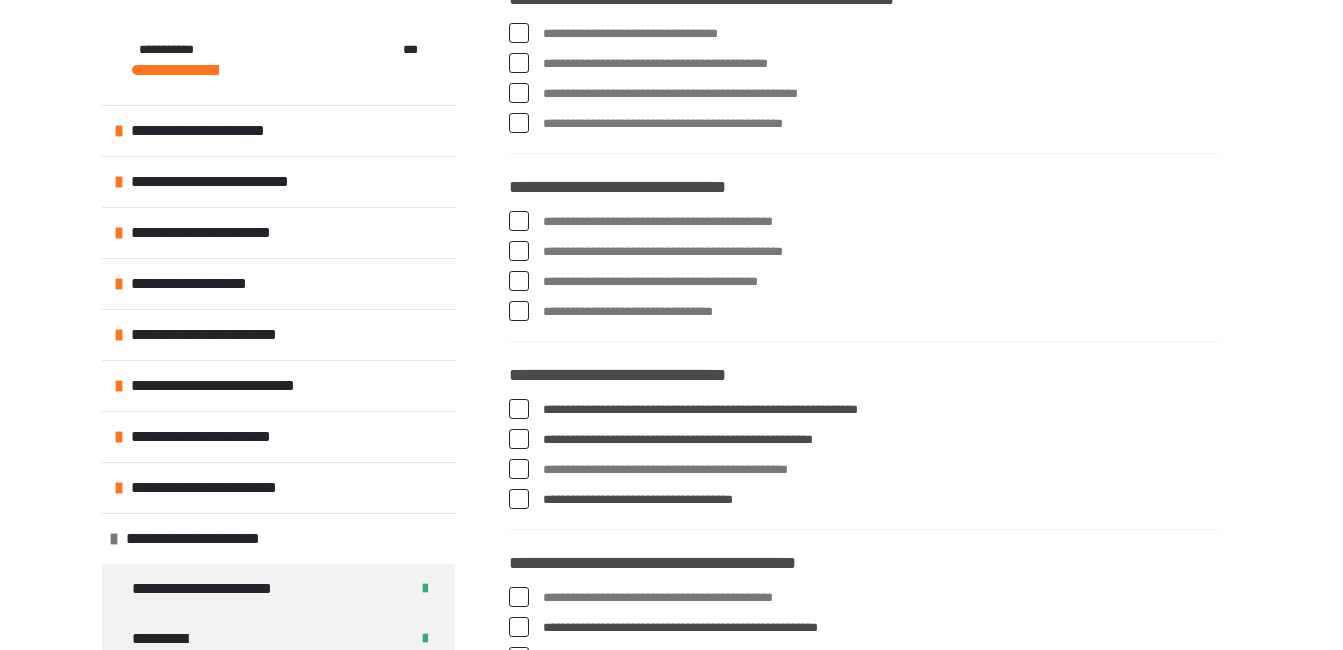 click at bounding box center (519, 221) 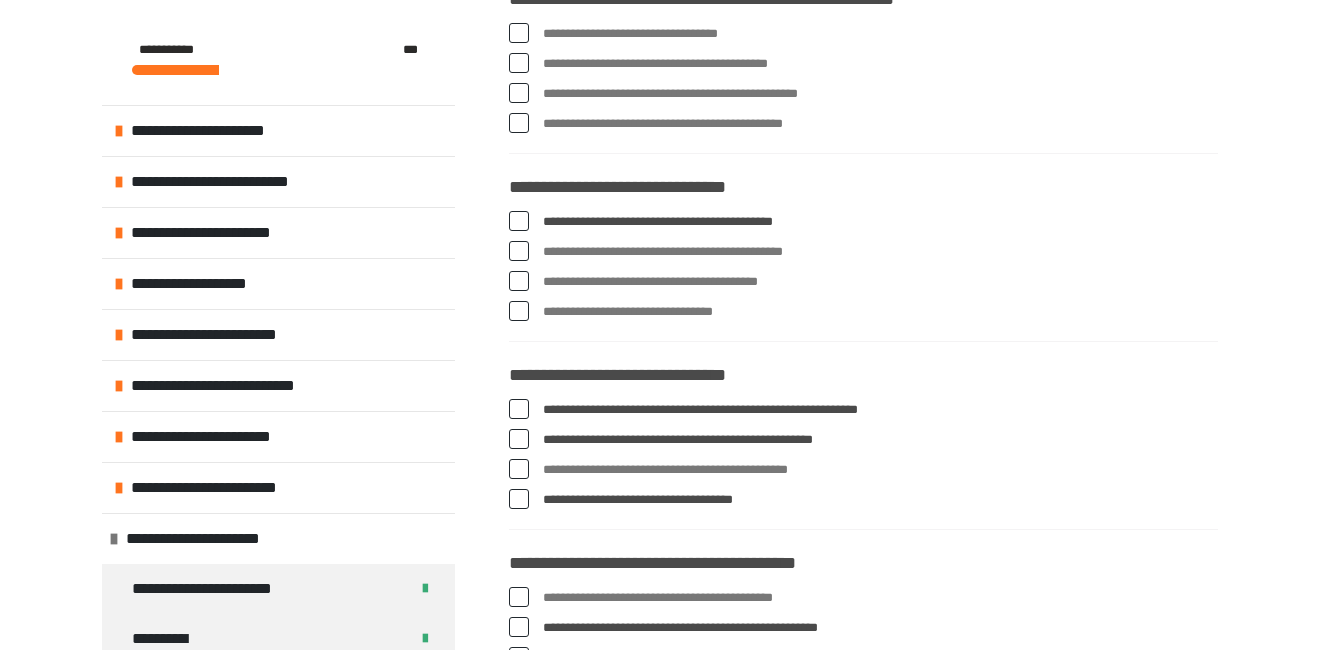 click at bounding box center [519, 281] 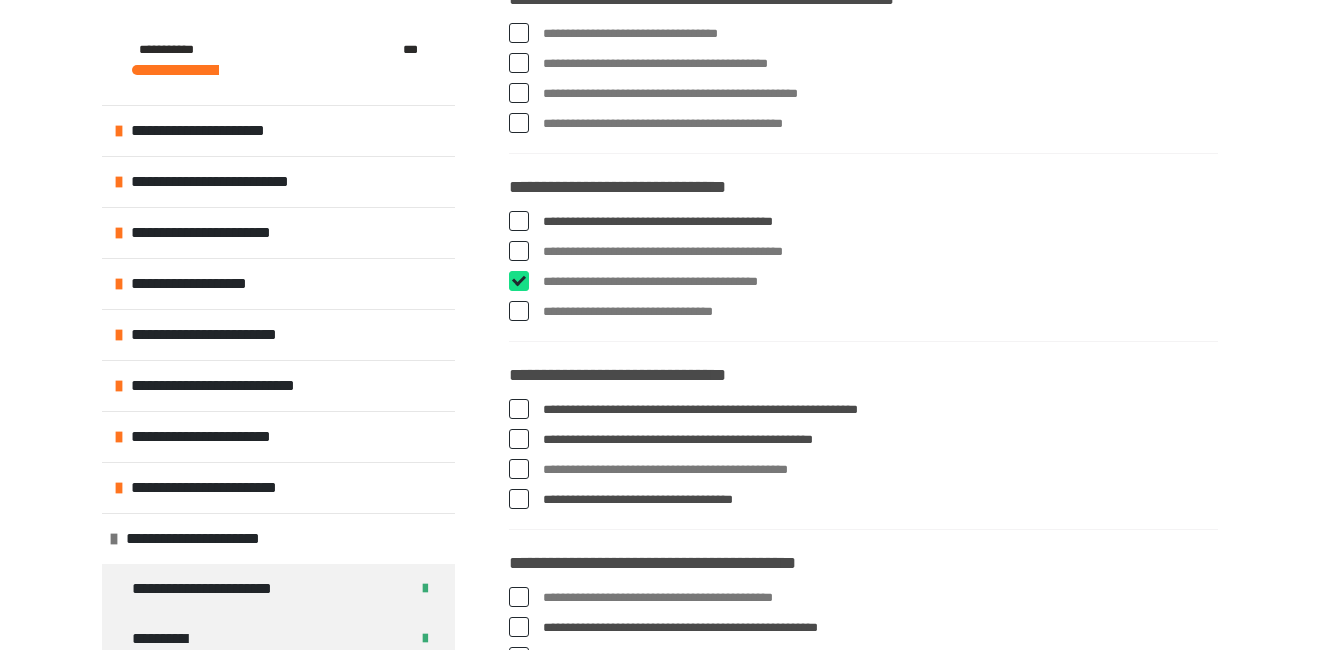 checkbox on "****" 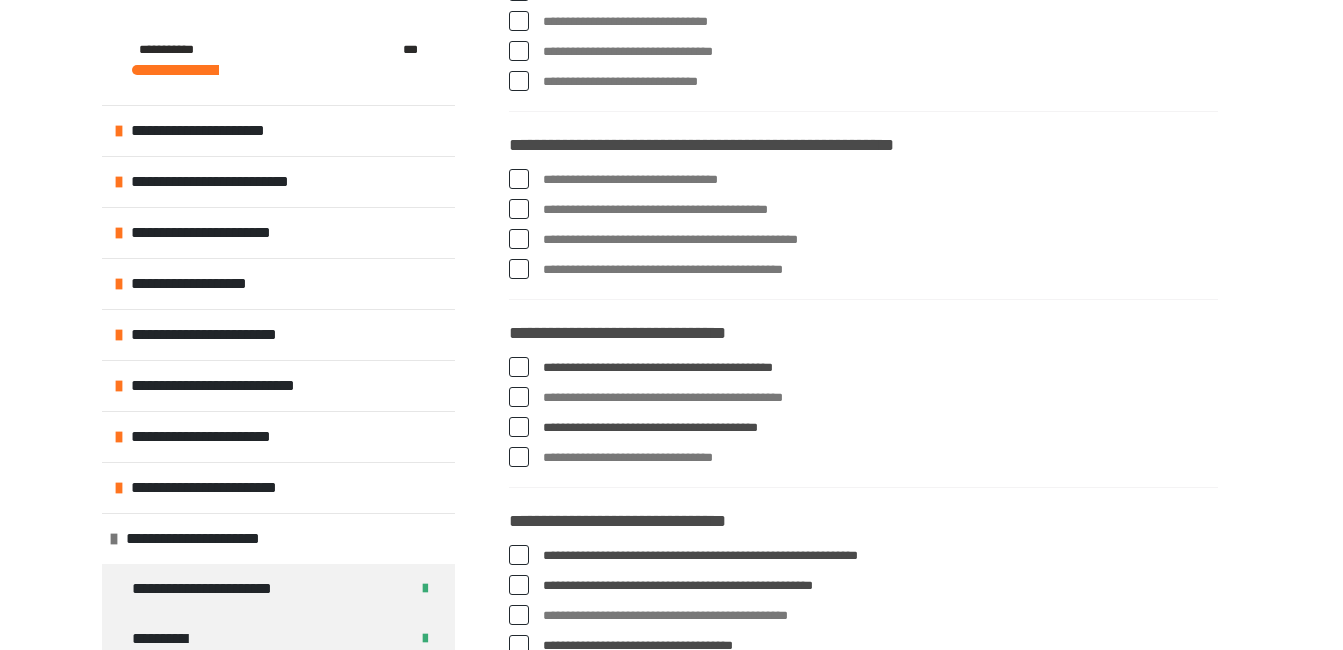 scroll, scrollTop: 5231, scrollLeft: 0, axis: vertical 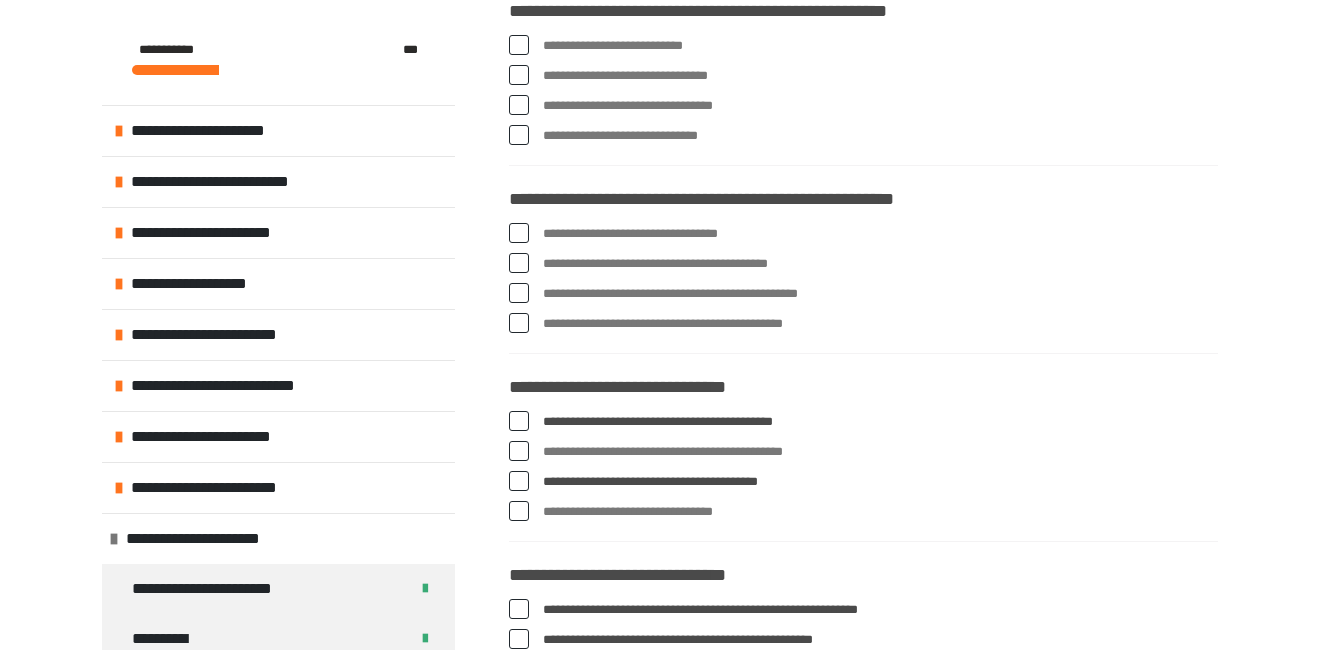 click on "**********" at bounding box center (863, 422) 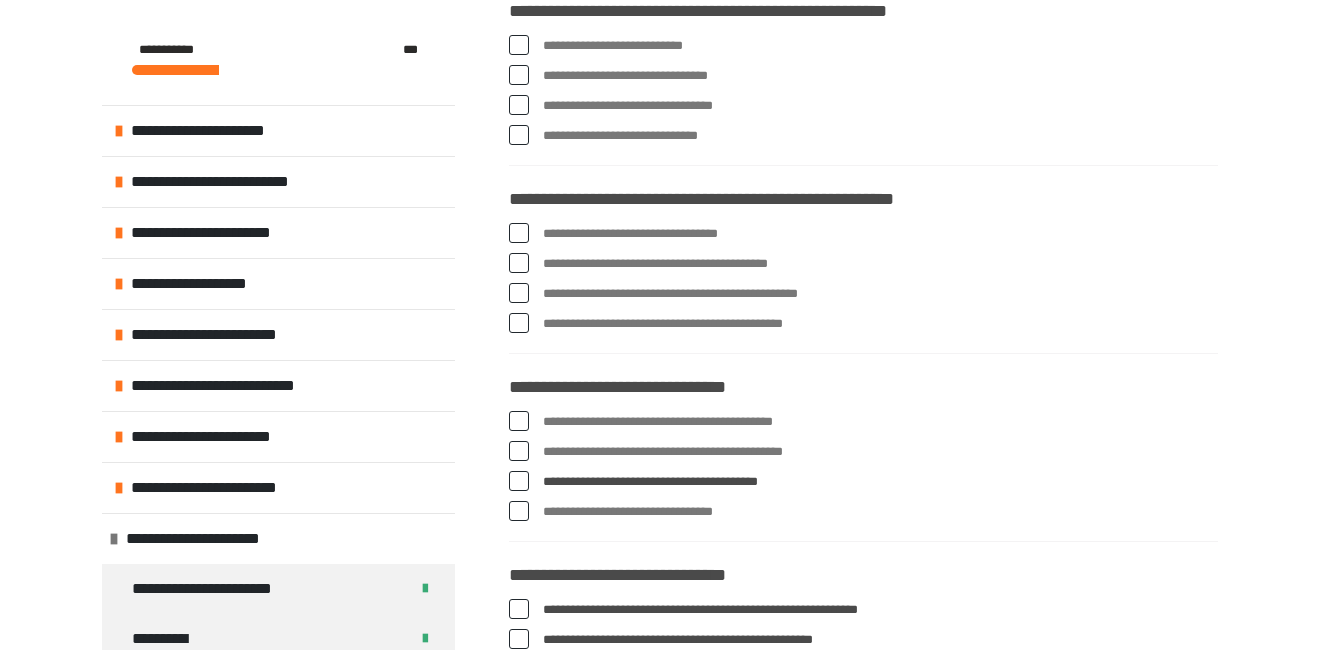 click at bounding box center (519, 451) 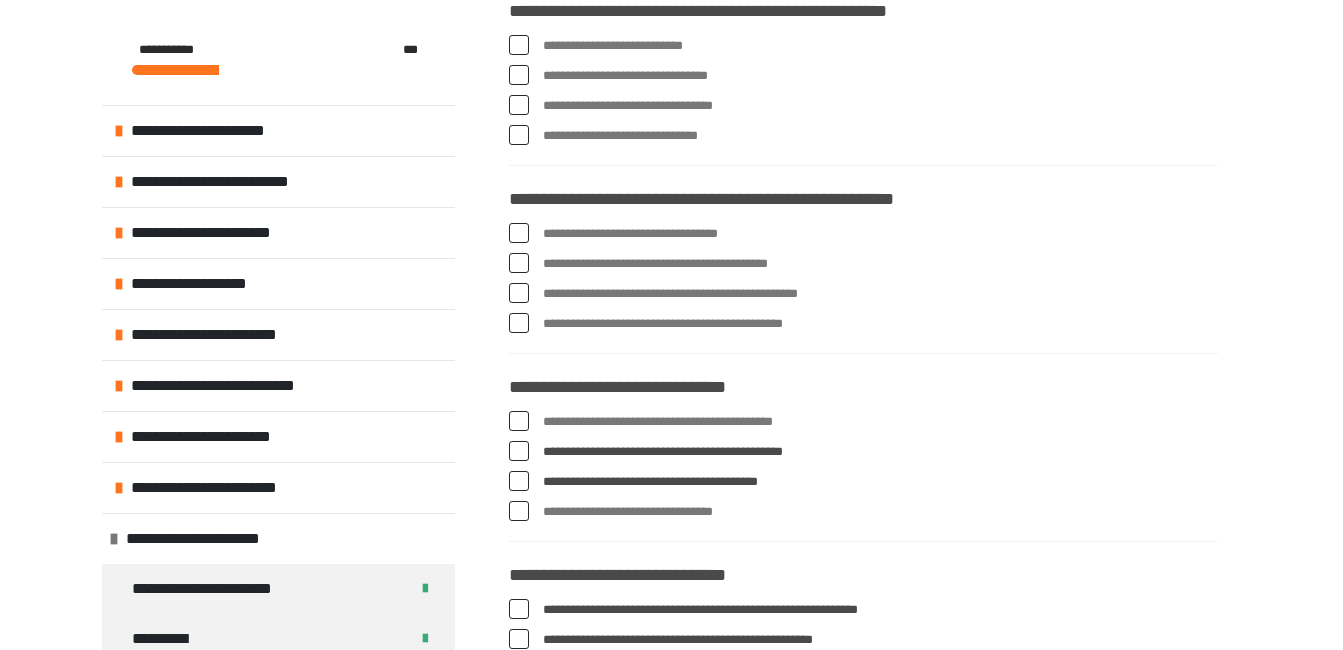click at bounding box center [519, 481] 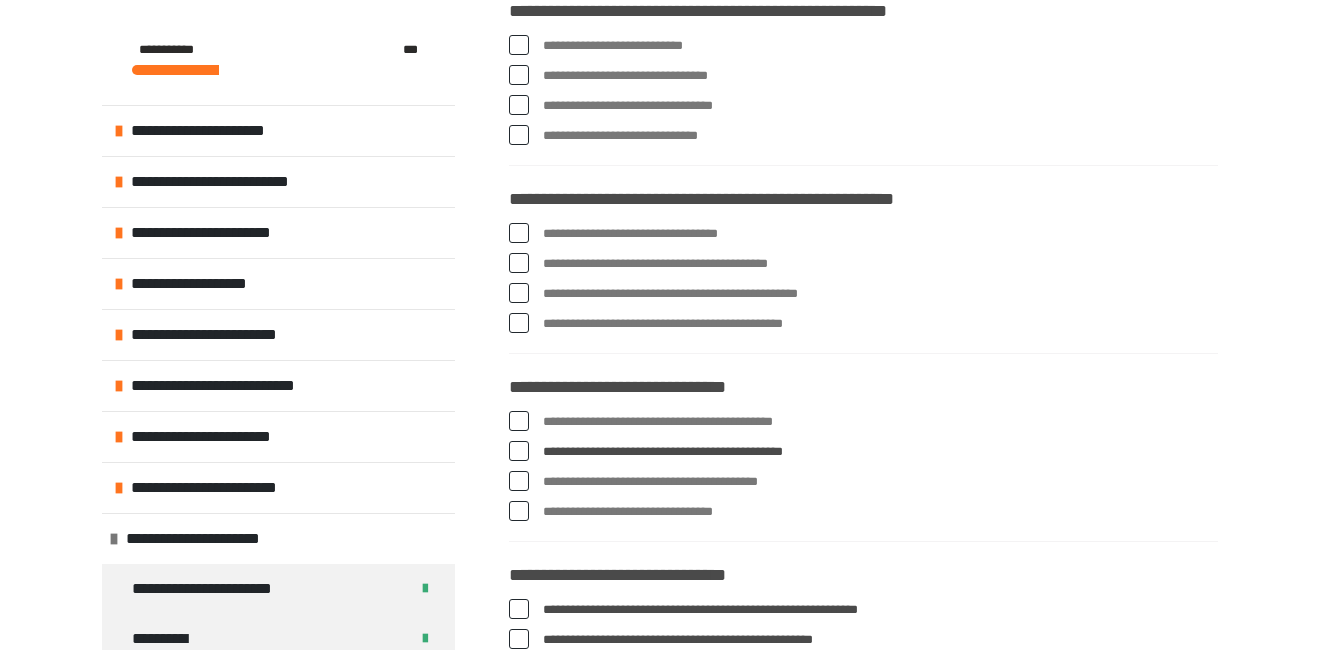 click at bounding box center [519, 511] 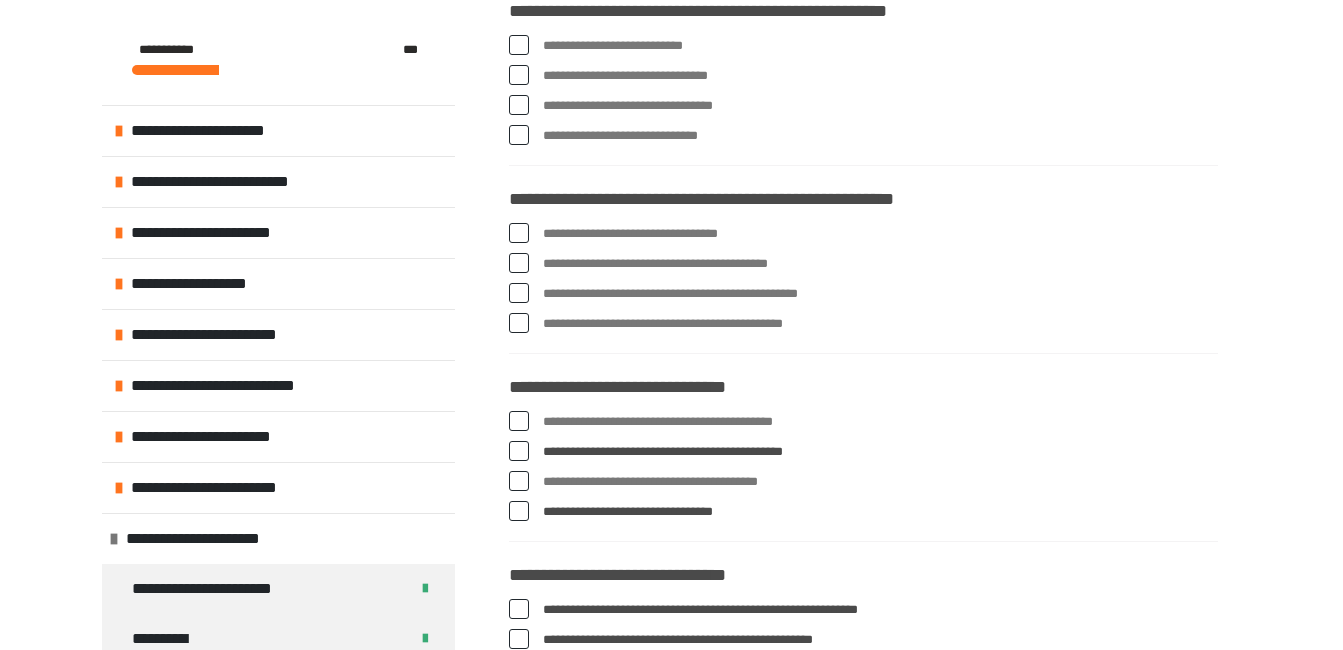 click at bounding box center (519, 233) 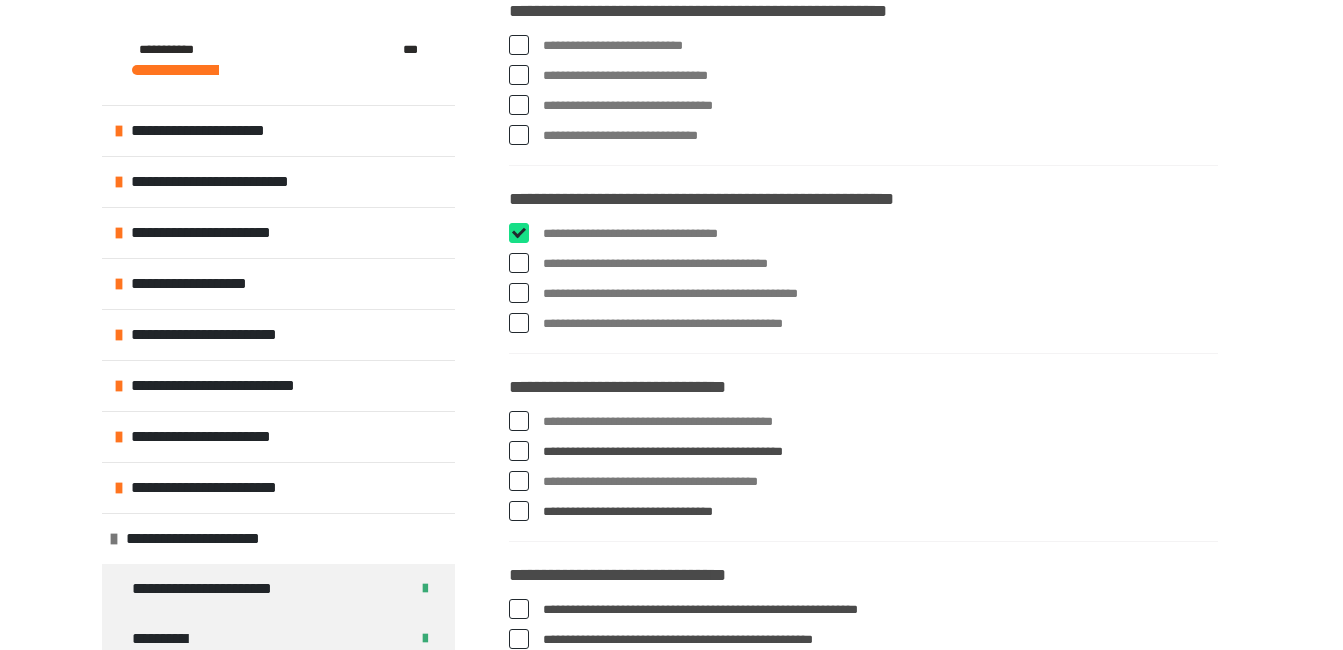 checkbox on "****" 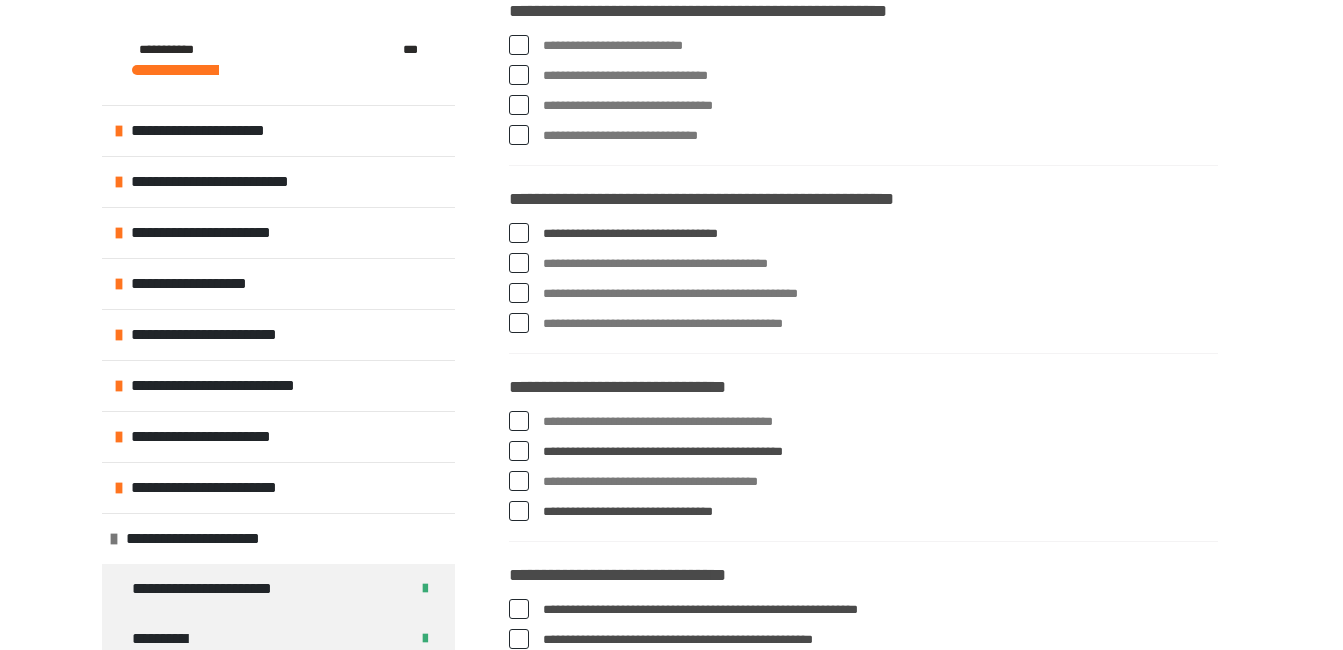 click at bounding box center (519, 263) 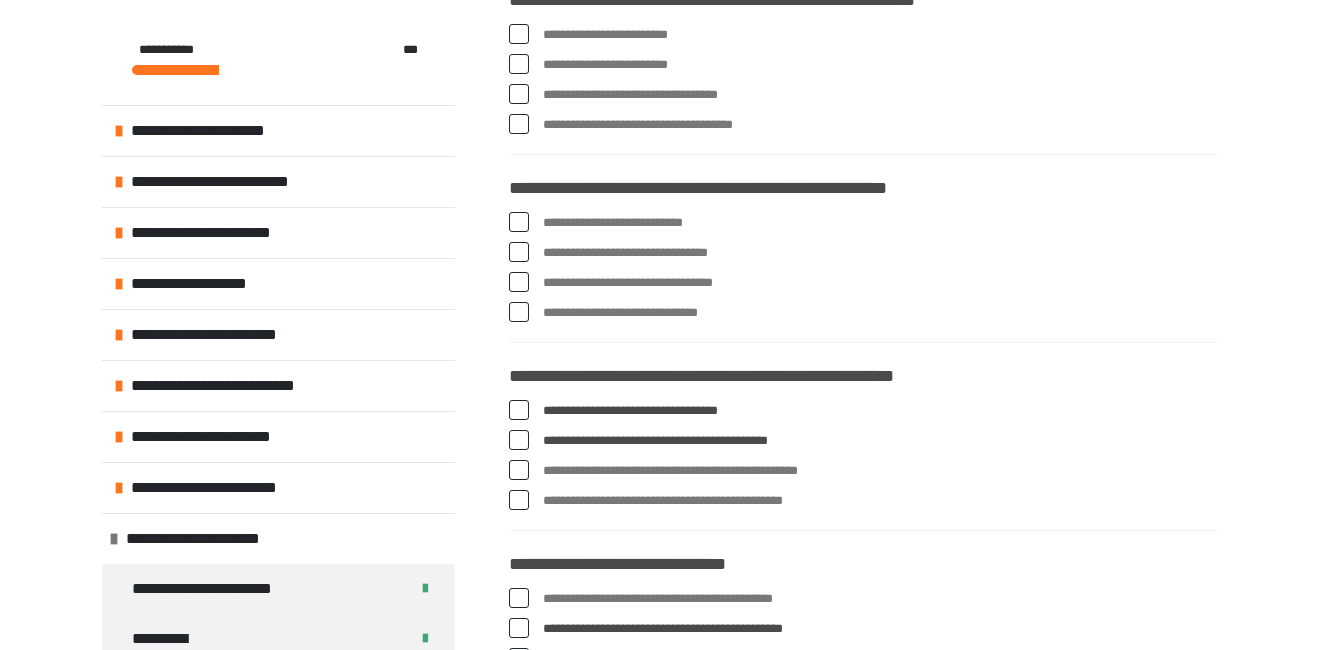 scroll, scrollTop: 5031, scrollLeft: 0, axis: vertical 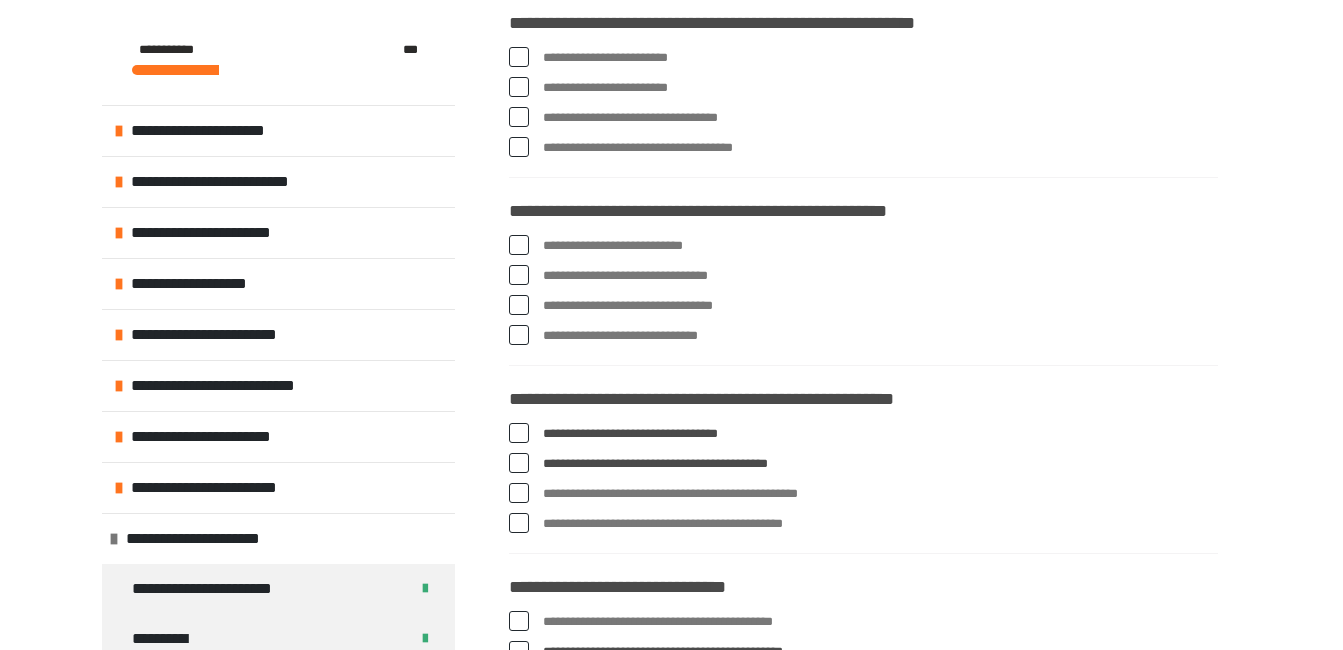 click at bounding box center (519, 305) 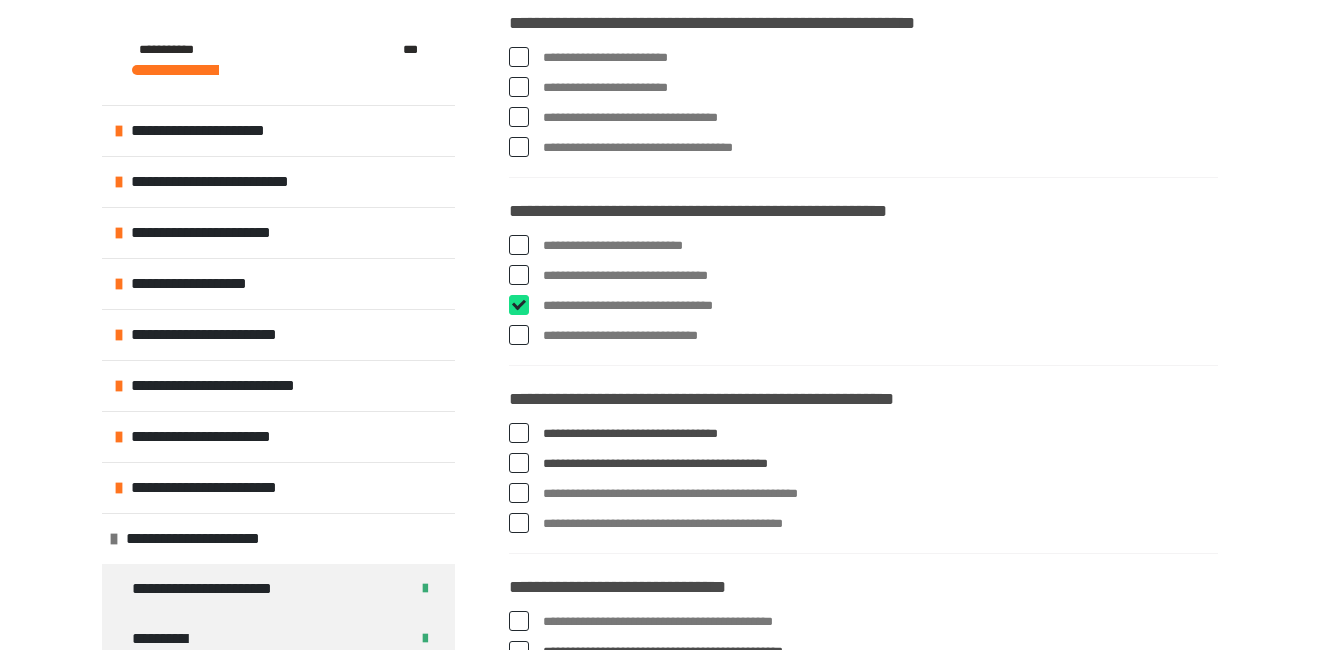 checkbox on "****" 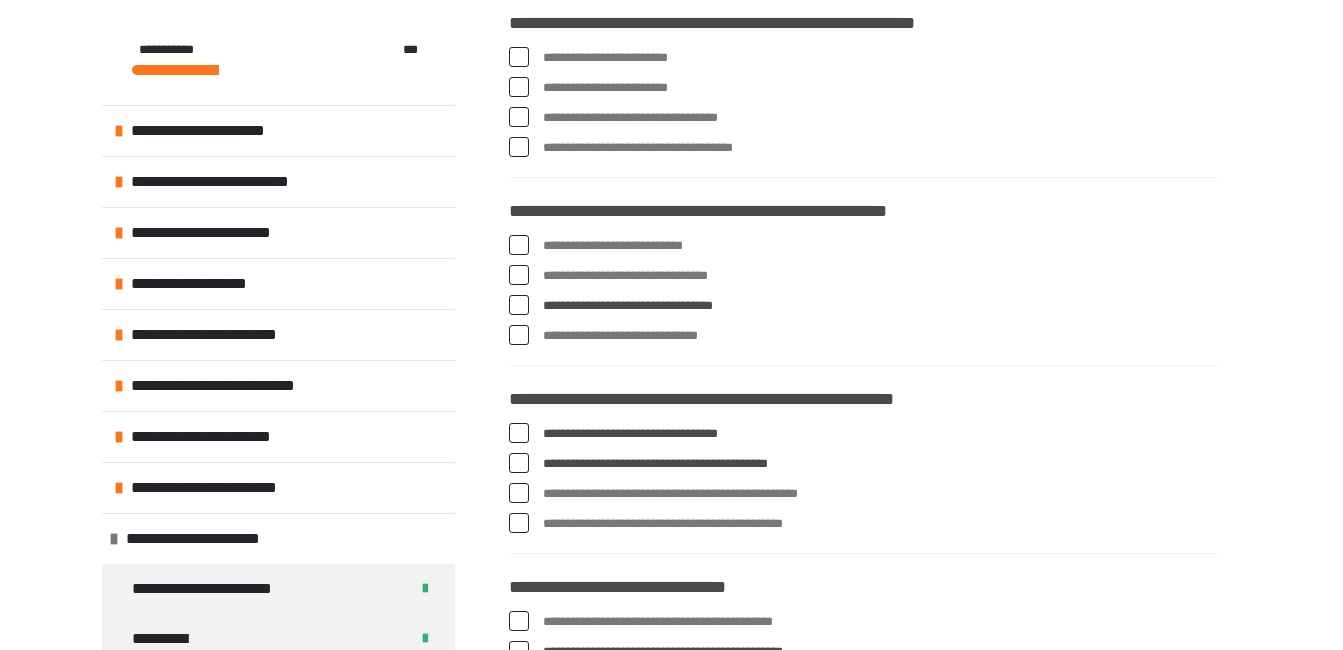 click at bounding box center (519, 335) 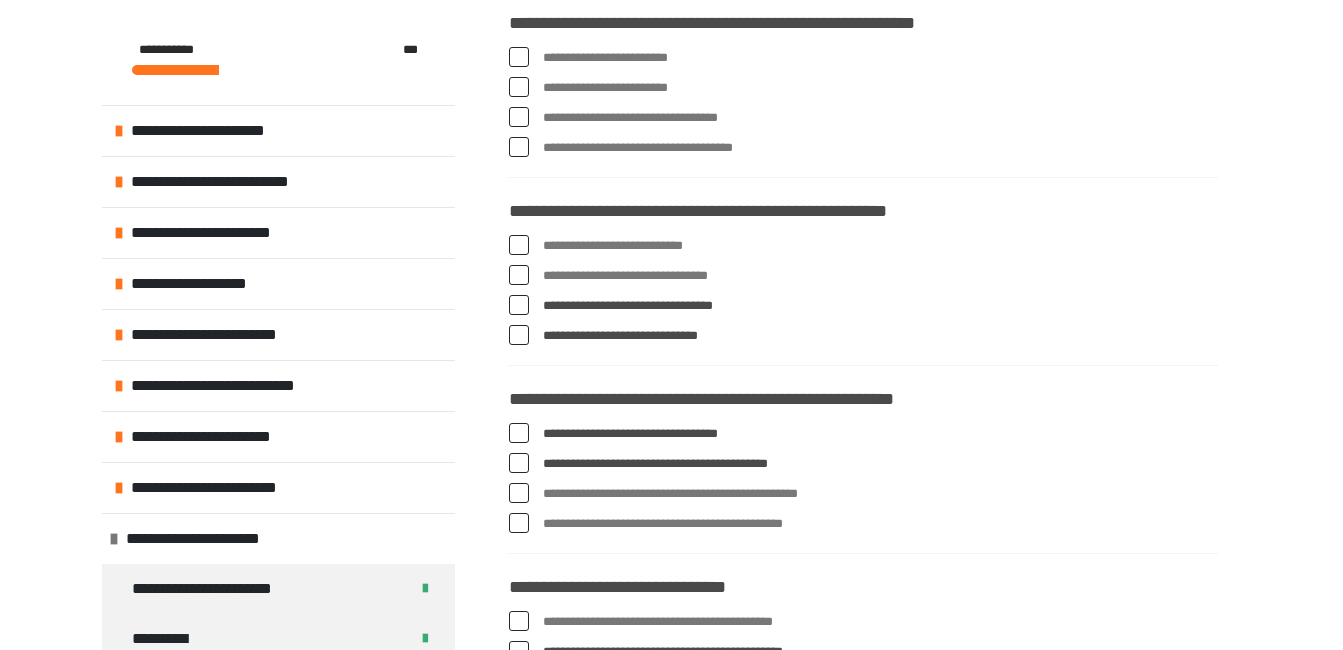 click at bounding box center (519, 335) 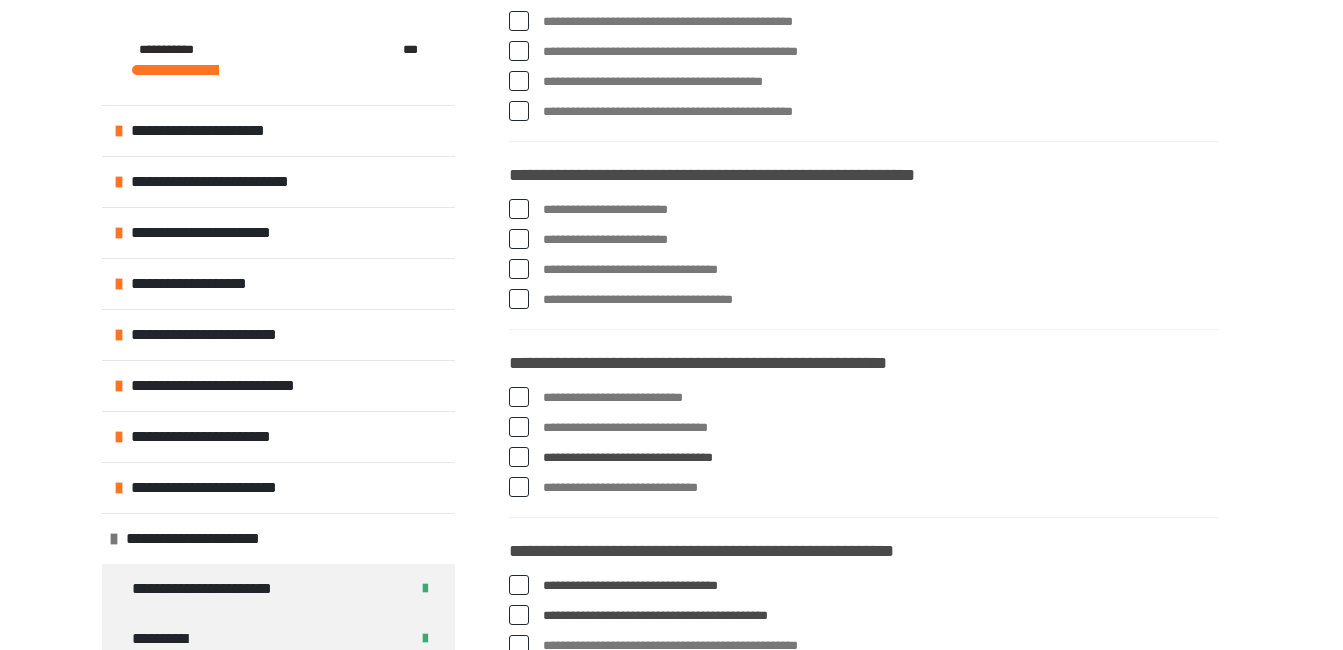 scroll, scrollTop: 4831, scrollLeft: 0, axis: vertical 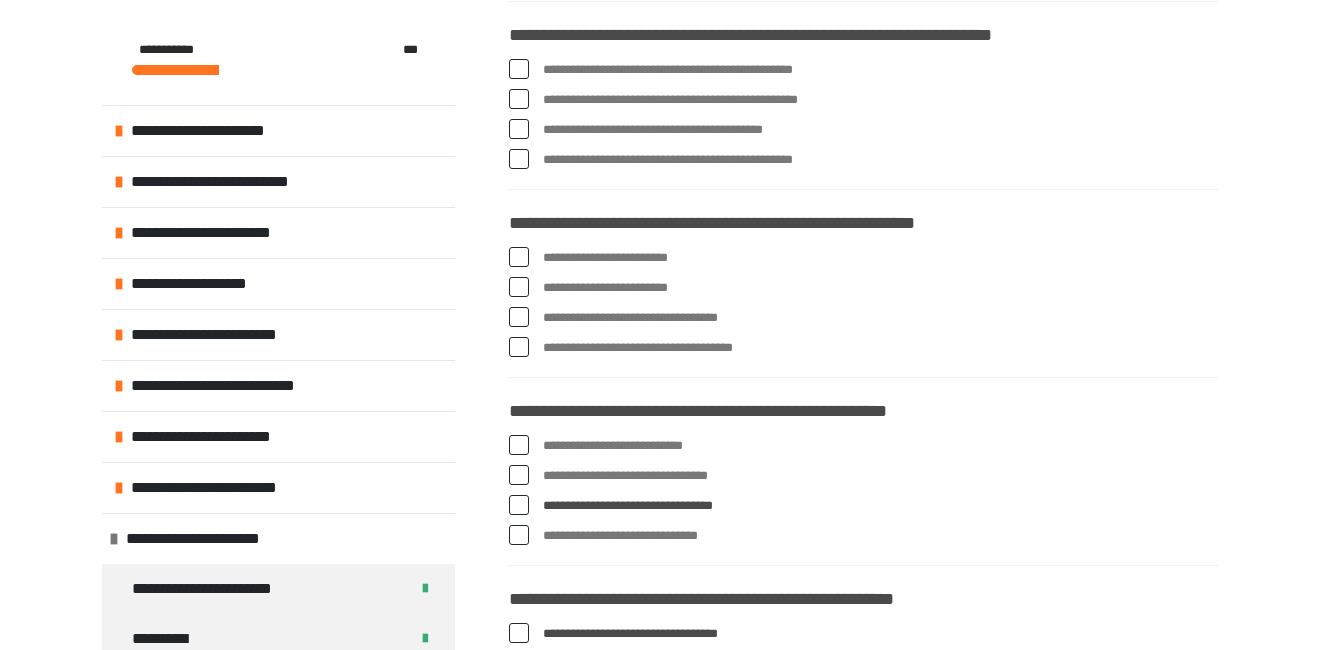 click on "**********" at bounding box center [880, 258] 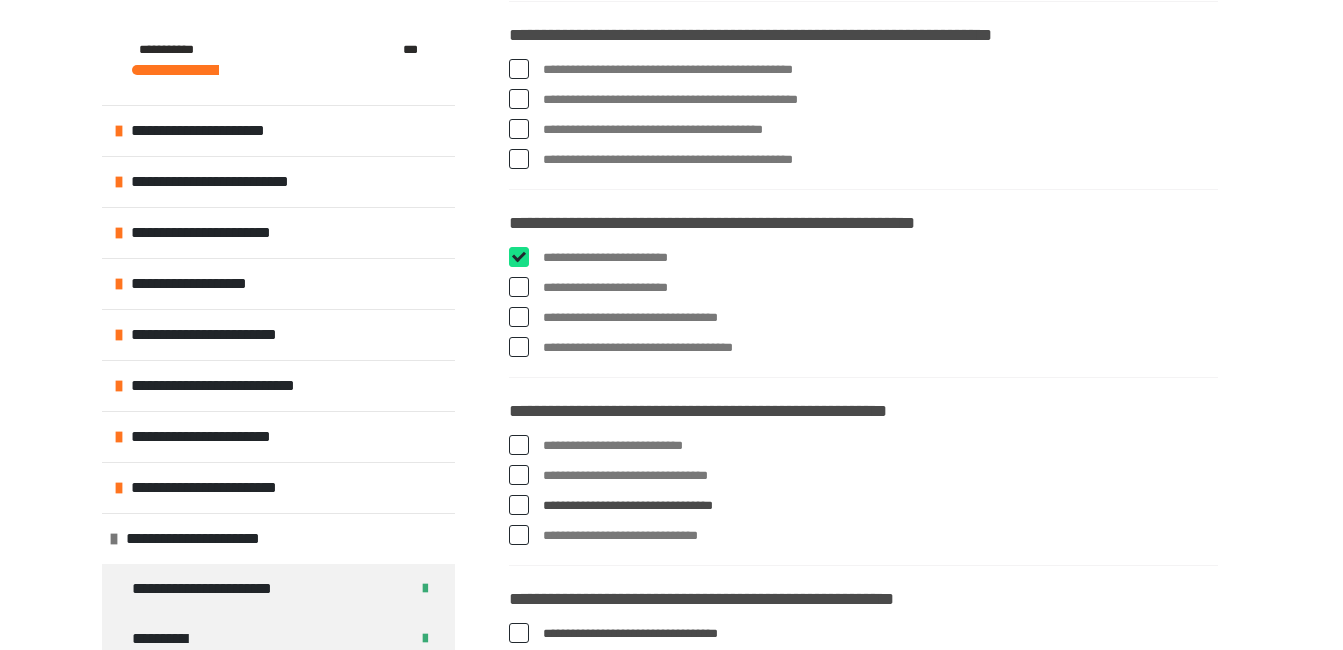 checkbox on "****" 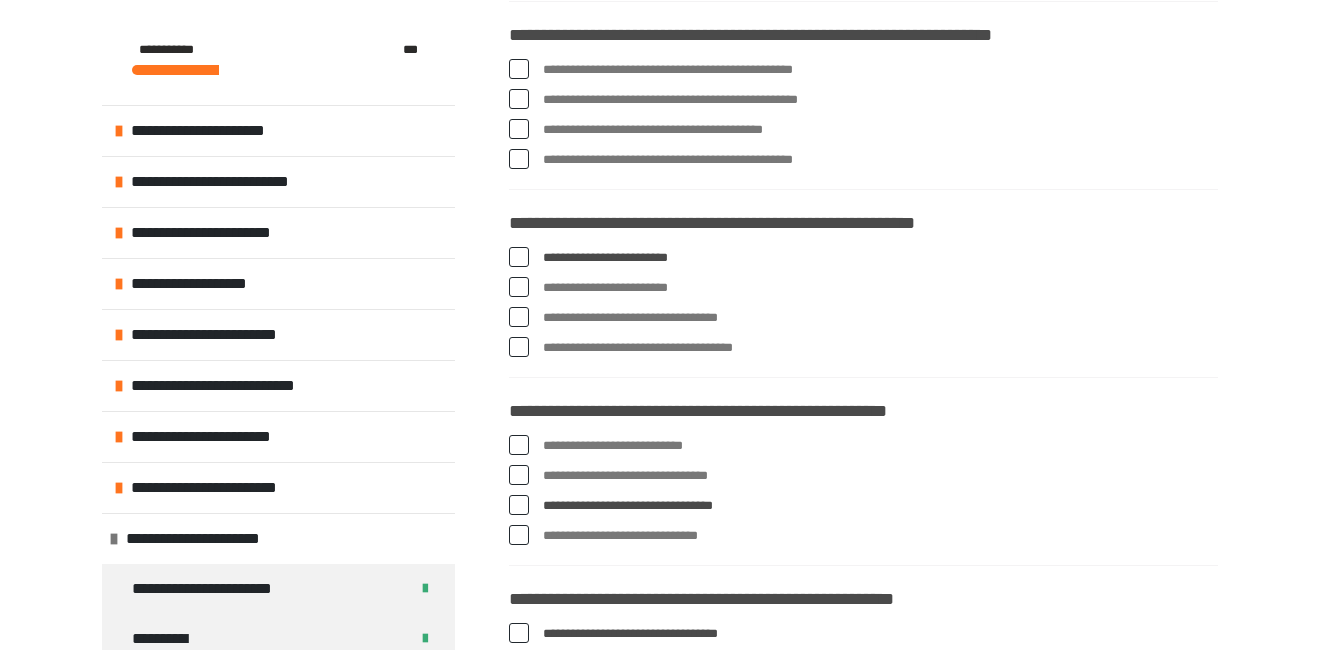 click on "**********" at bounding box center (880, 288) 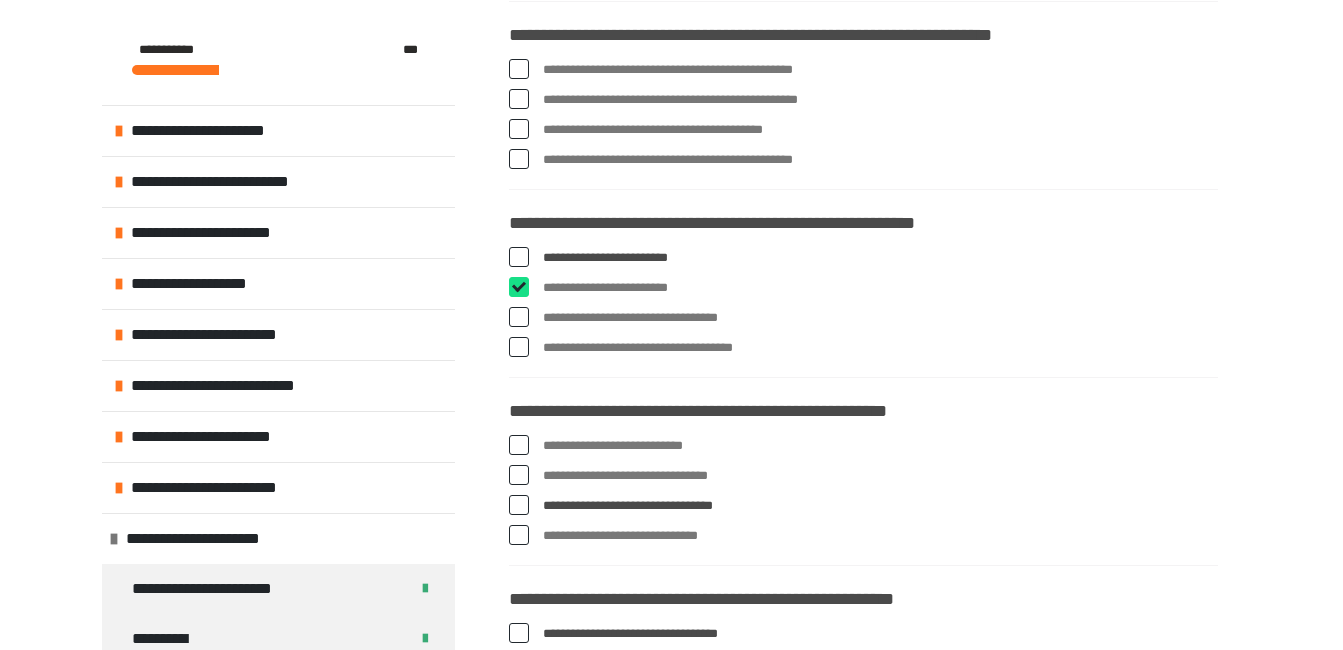 checkbox on "****" 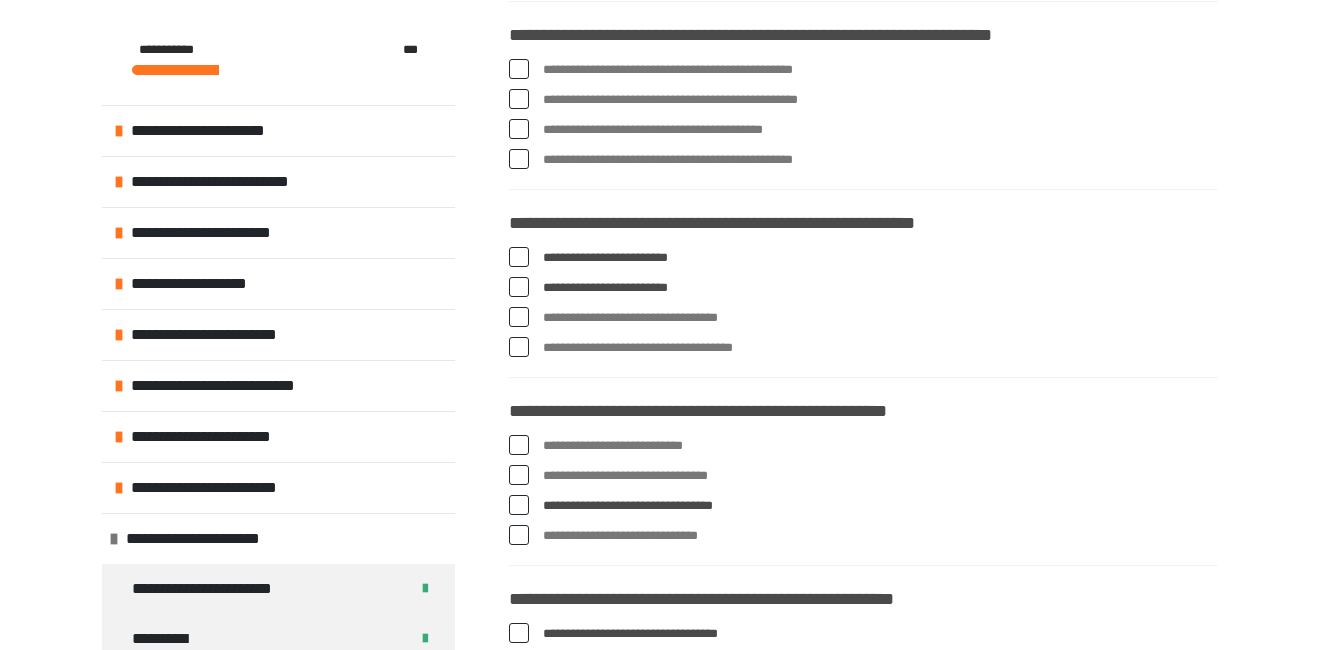 click at bounding box center [519, 317] 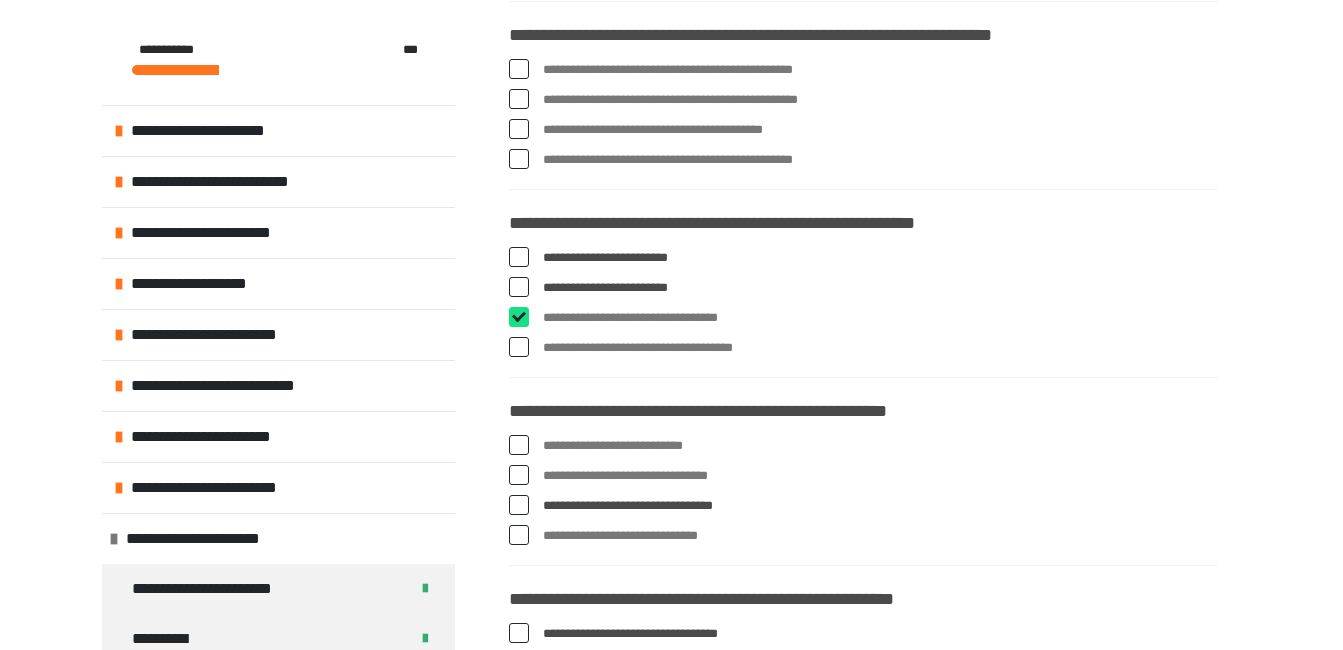 checkbox on "****" 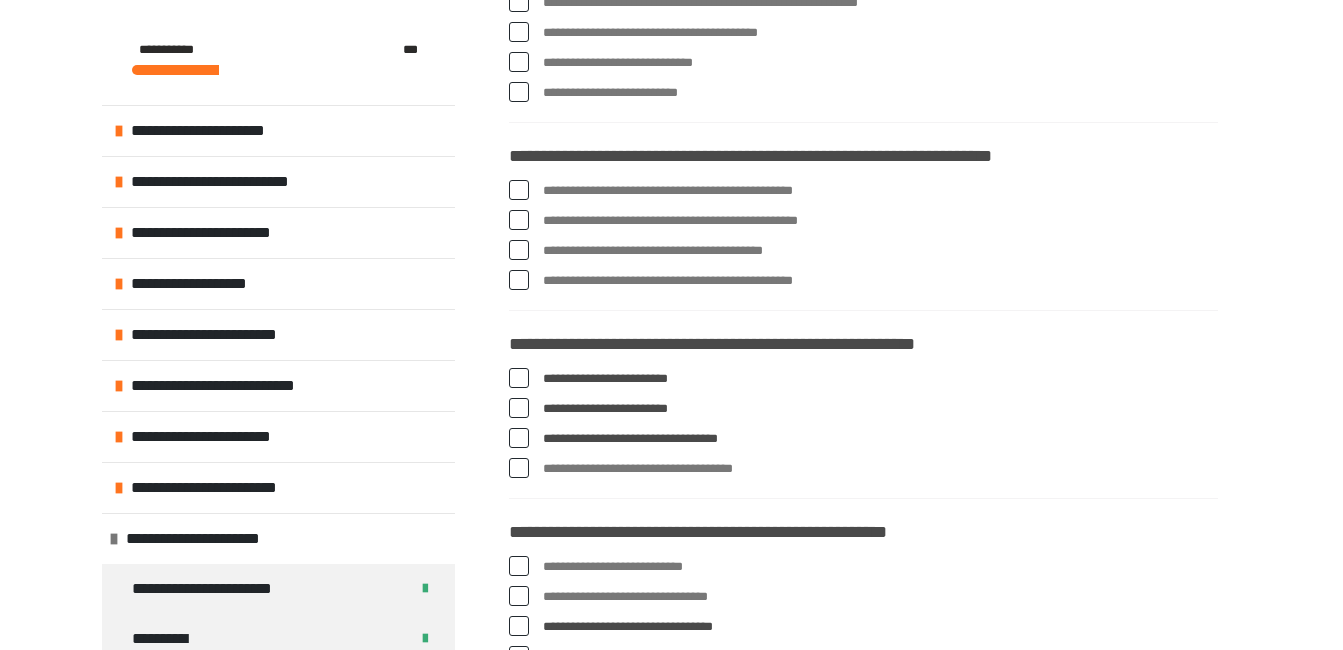 scroll, scrollTop: 4631, scrollLeft: 0, axis: vertical 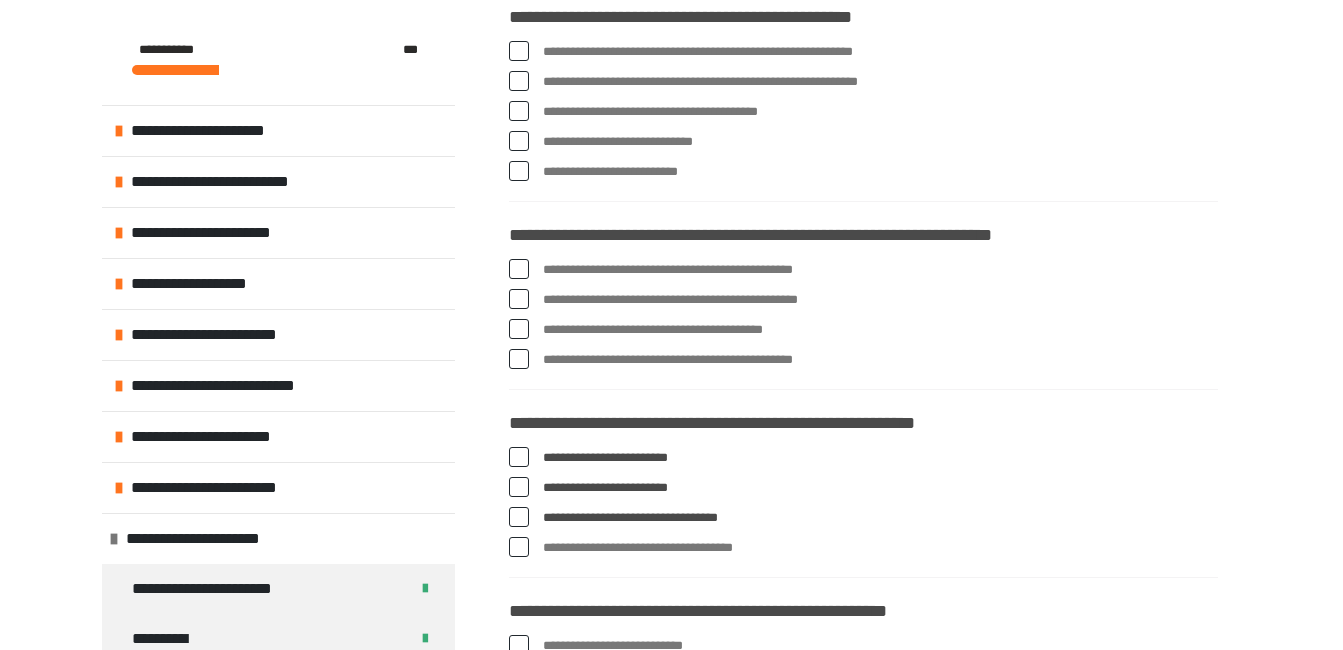 click at bounding box center [519, 269] 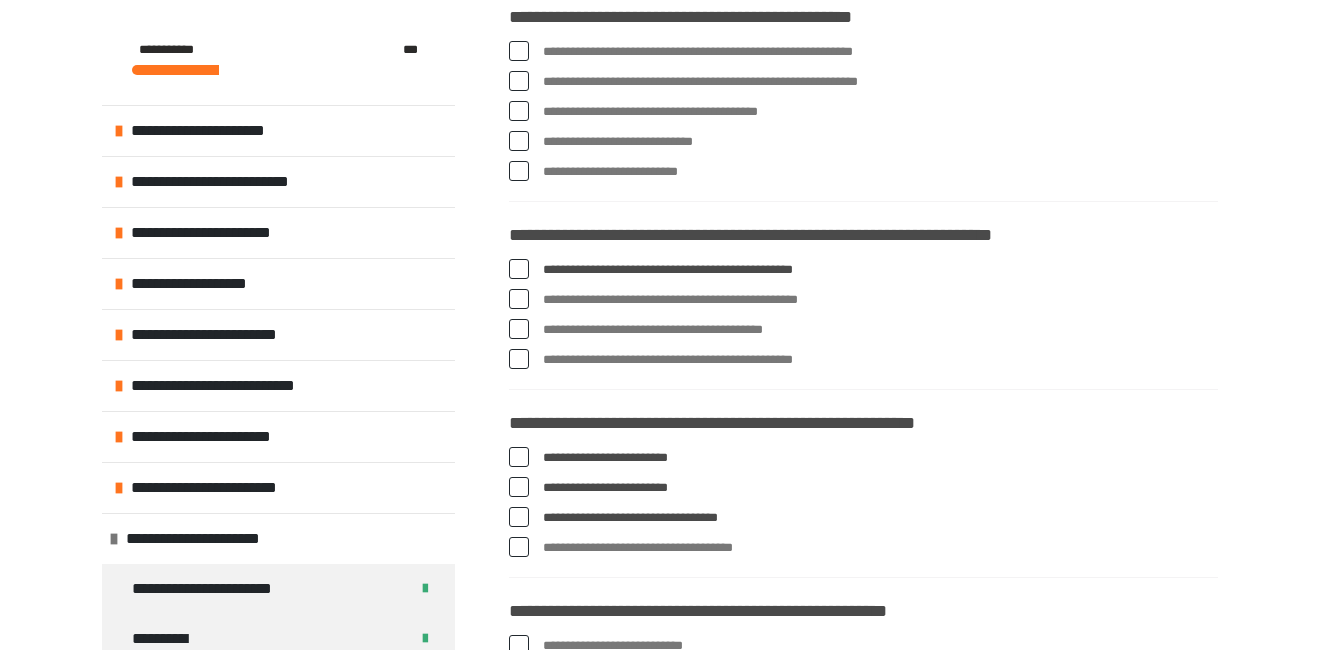 click at bounding box center (519, 269) 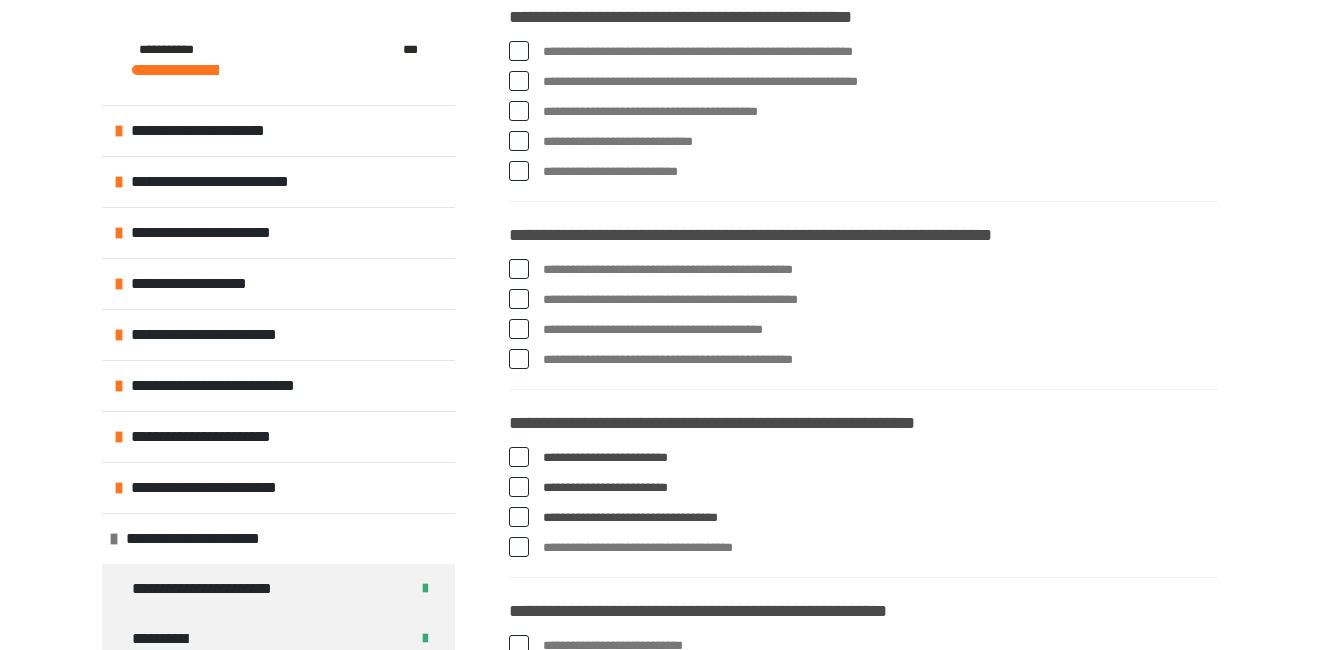 click at bounding box center (519, 299) 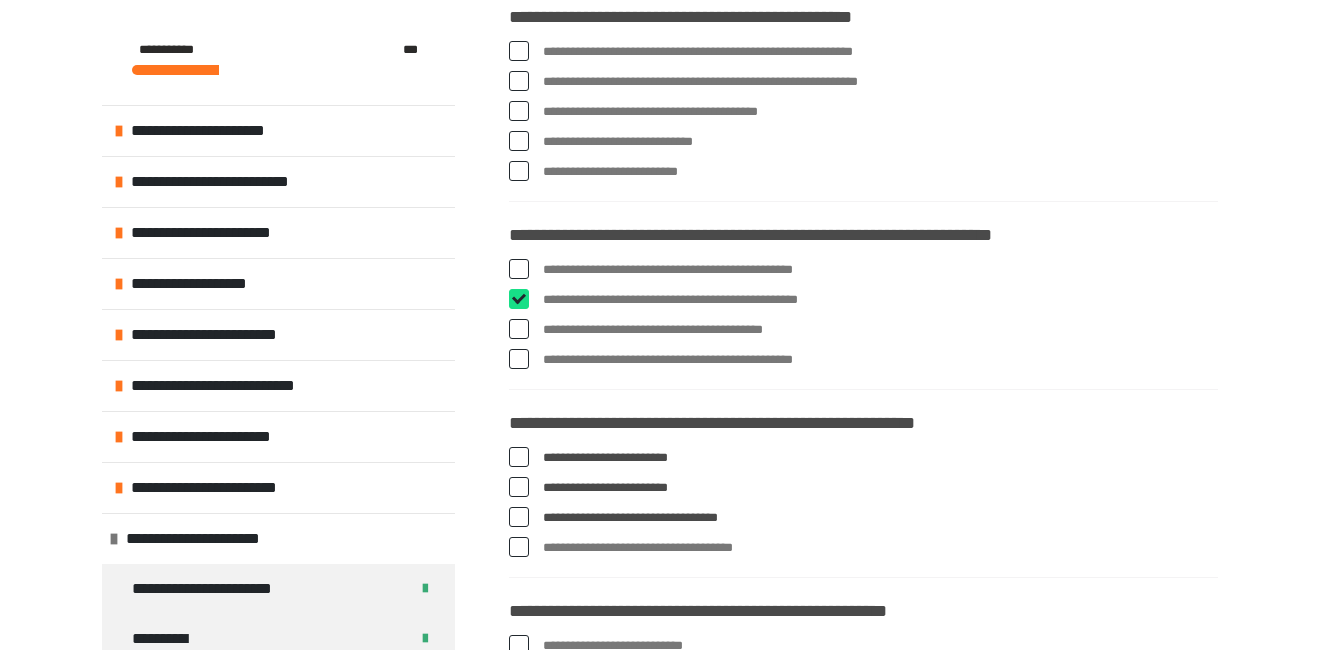 checkbox on "****" 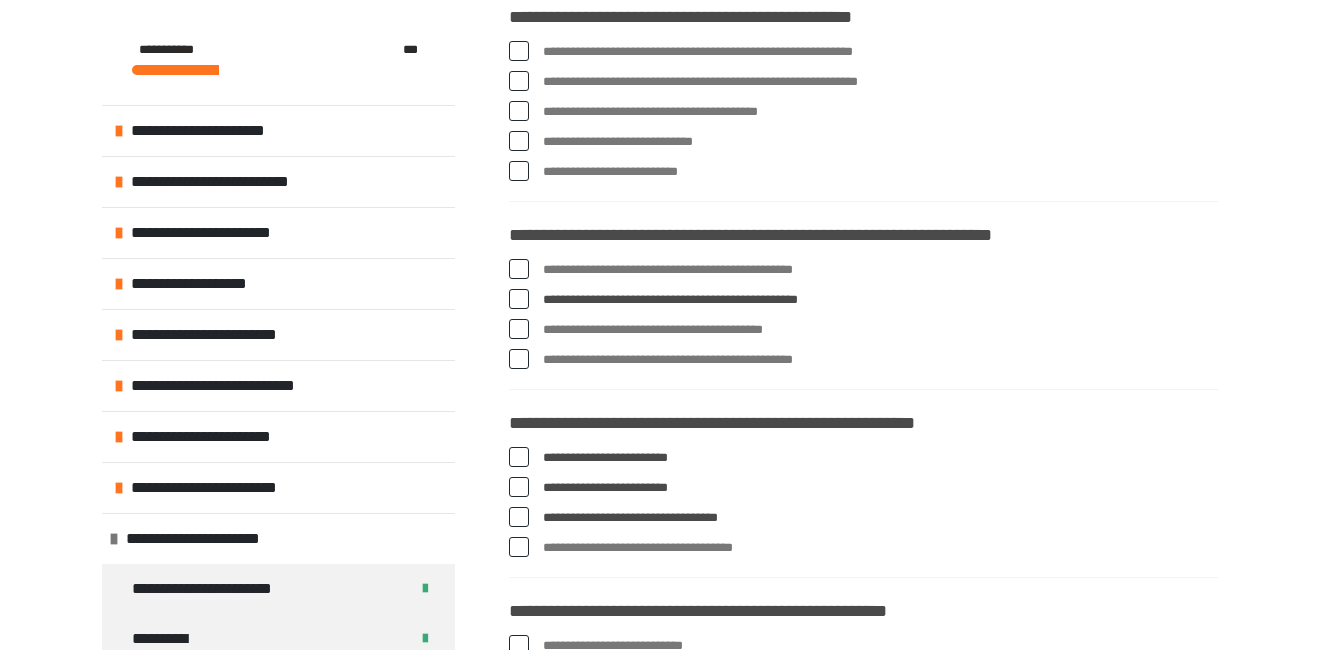 click at bounding box center (519, 329) 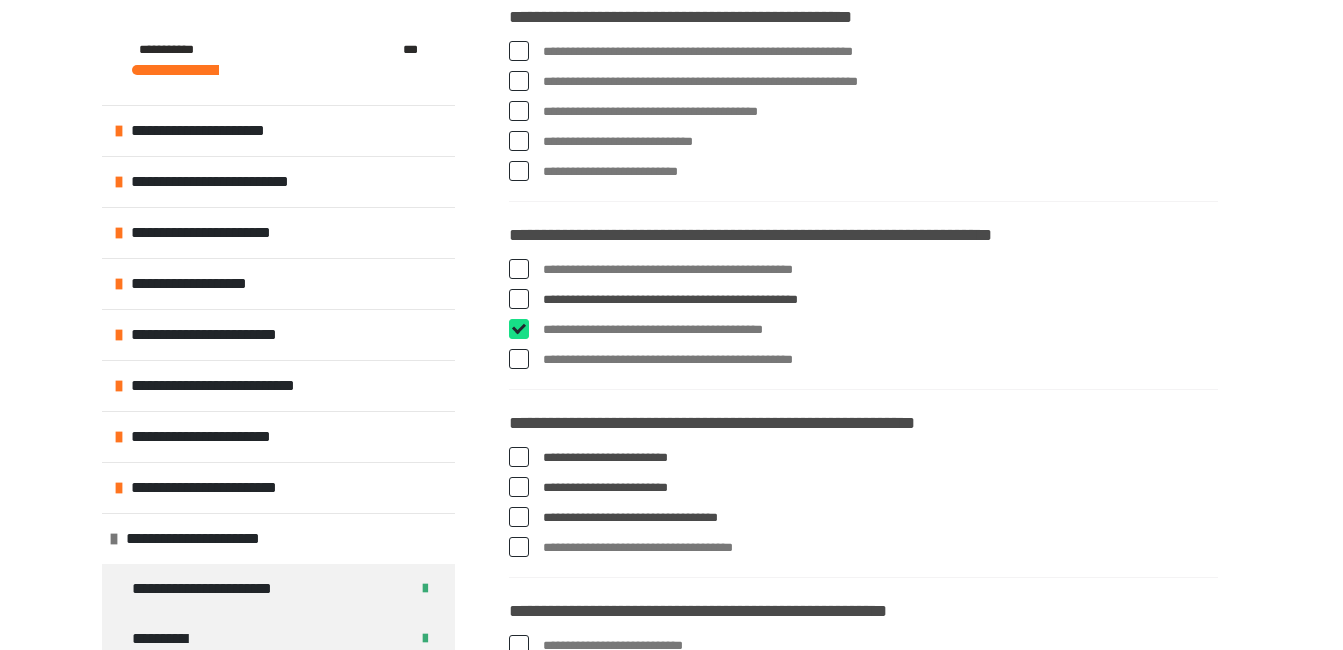 checkbox on "****" 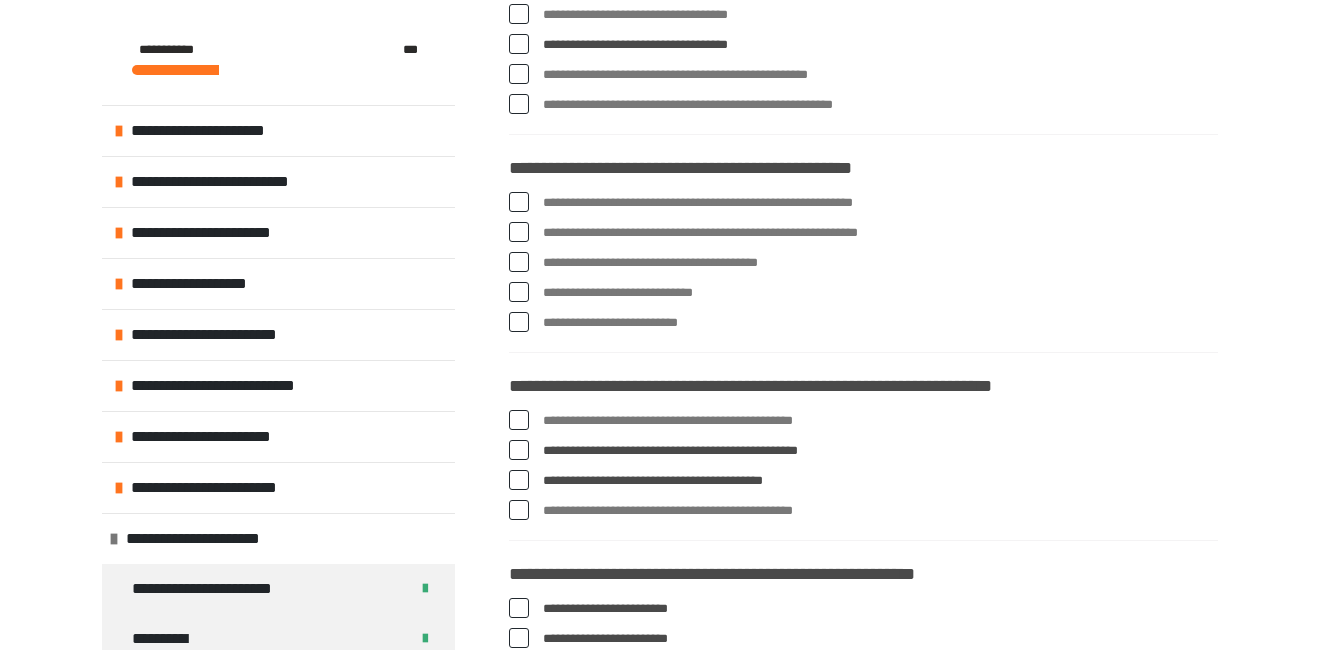 scroll, scrollTop: 4431, scrollLeft: 0, axis: vertical 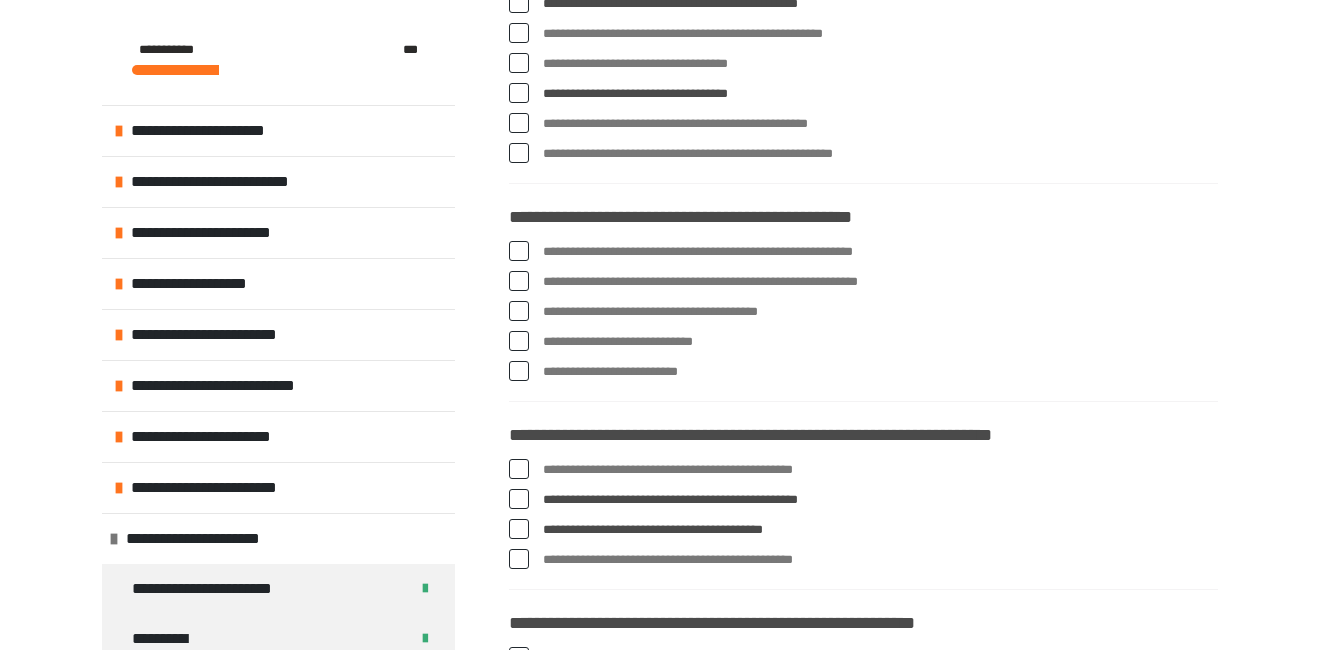 click at bounding box center (519, 311) 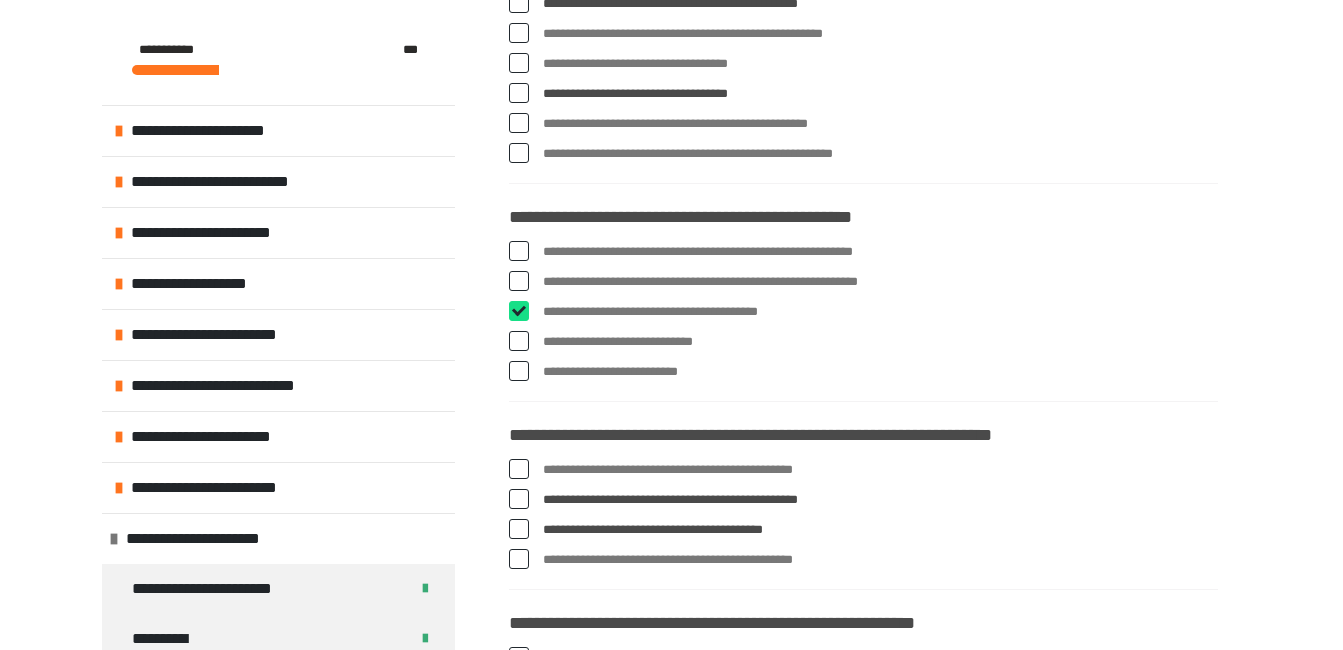 checkbox on "****" 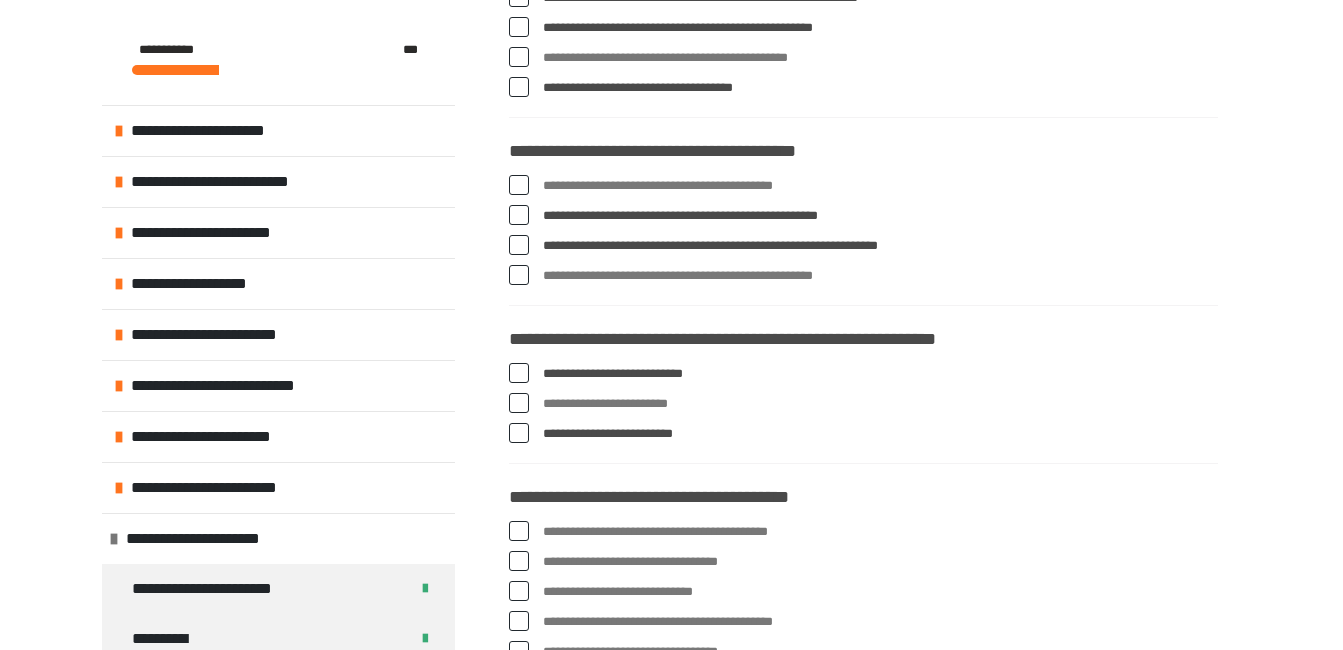 scroll, scrollTop: 6131, scrollLeft: 0, axis: vertical 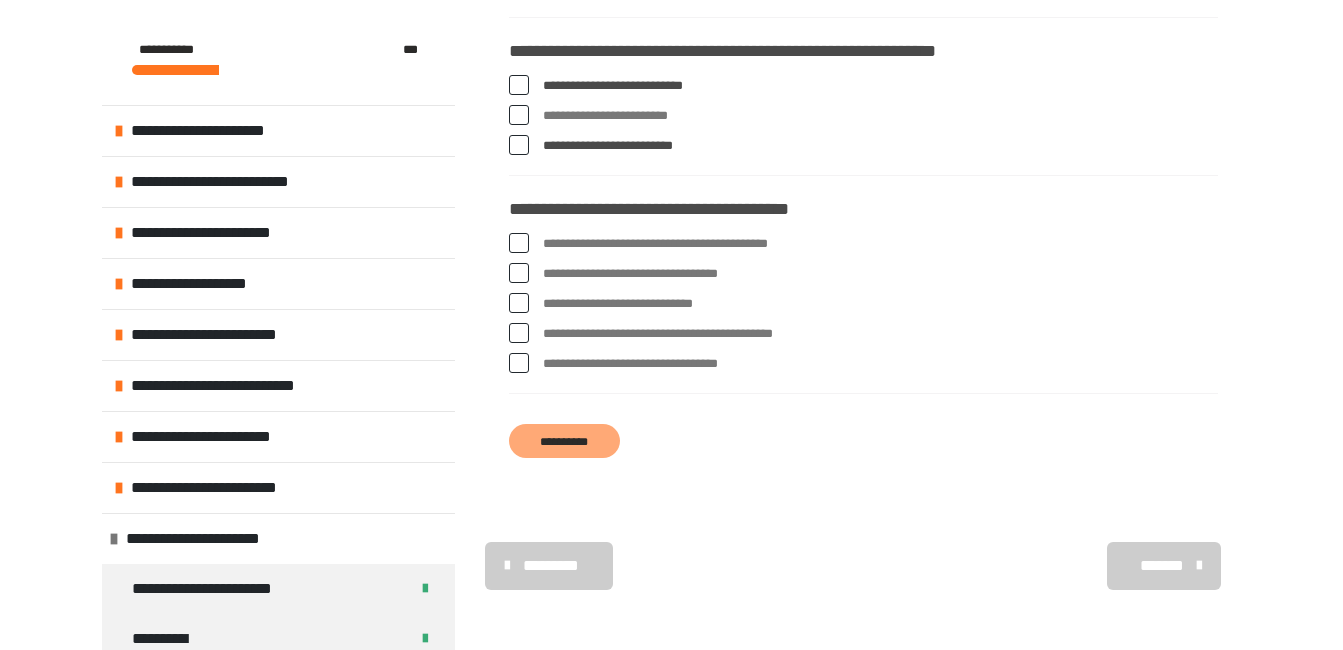 click at bounding box center (519, 243) 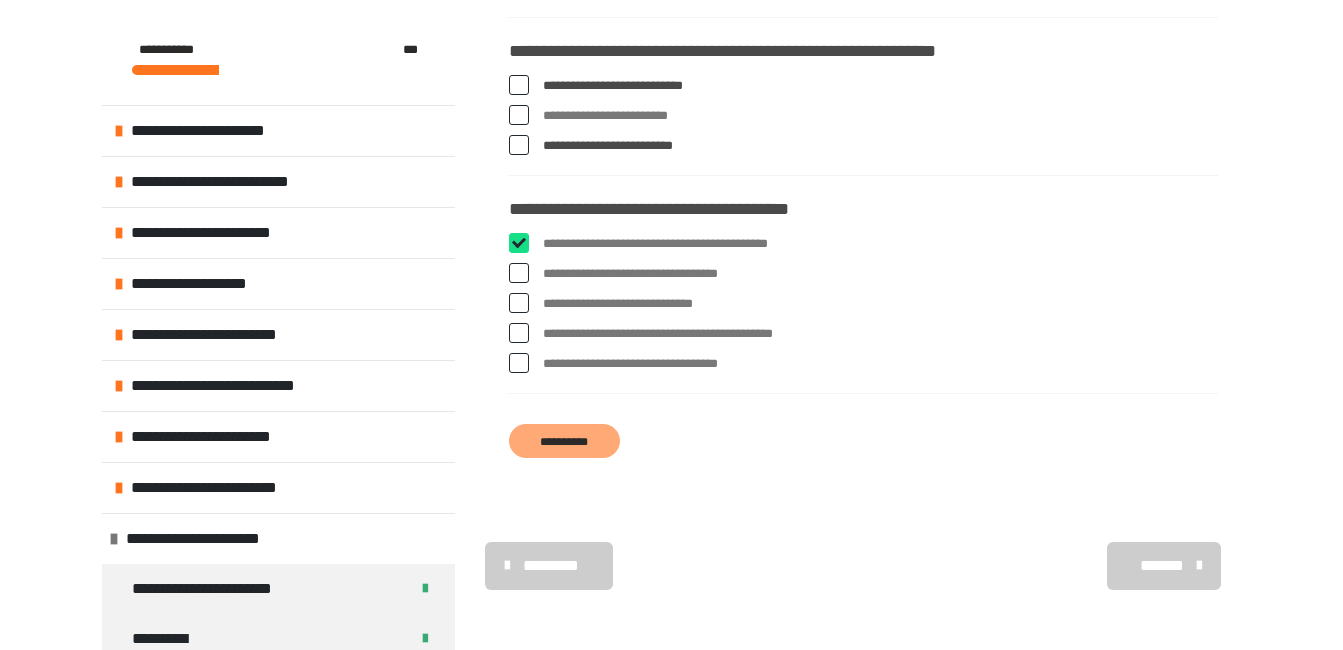checkbox on "****" 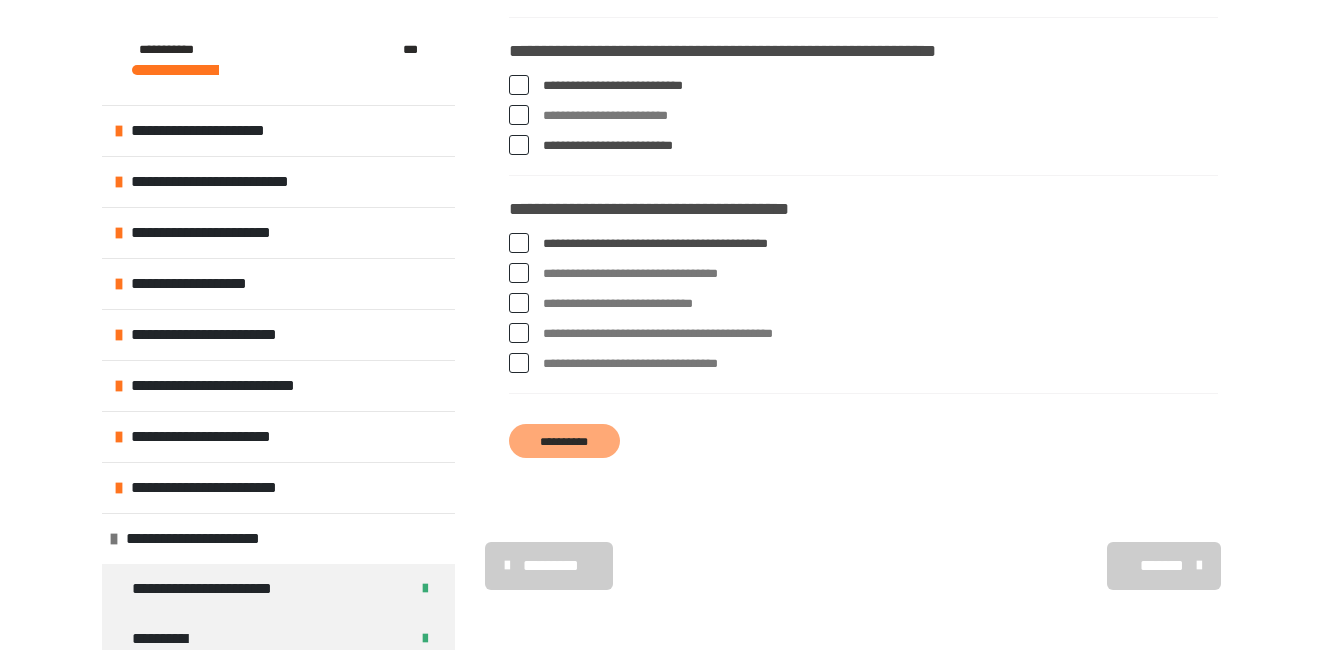 click at bounding box center (519, 363) 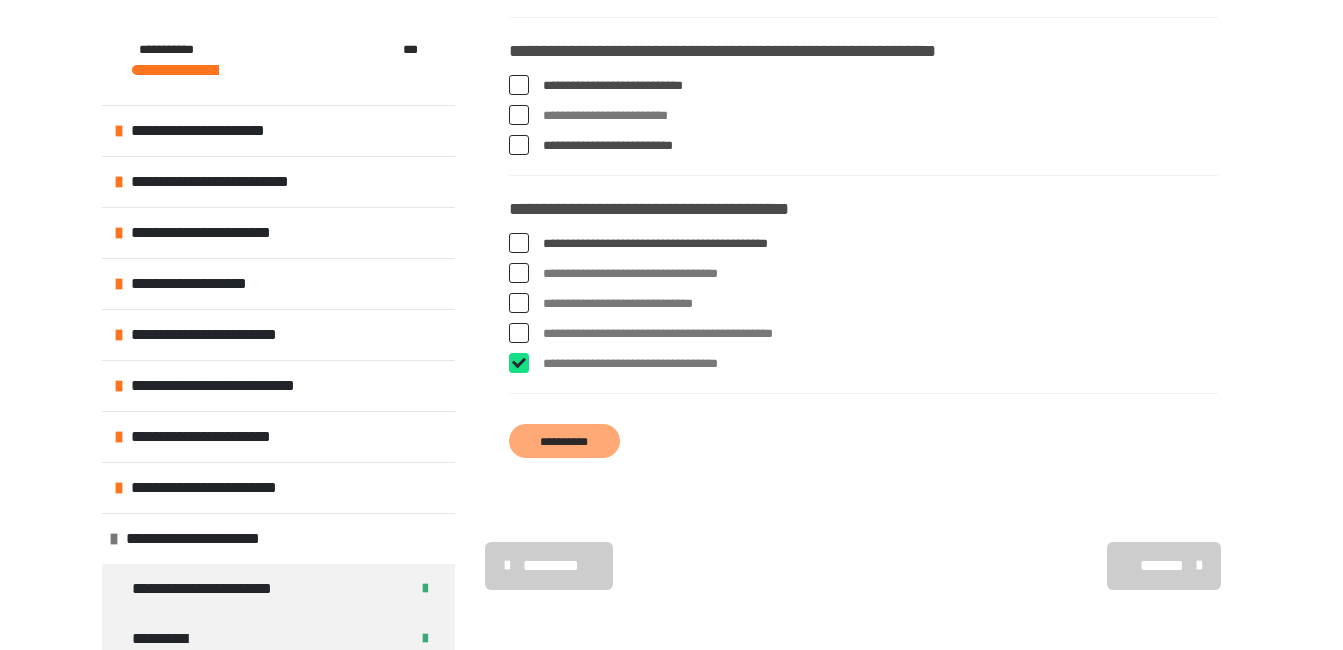checkbox on "****" 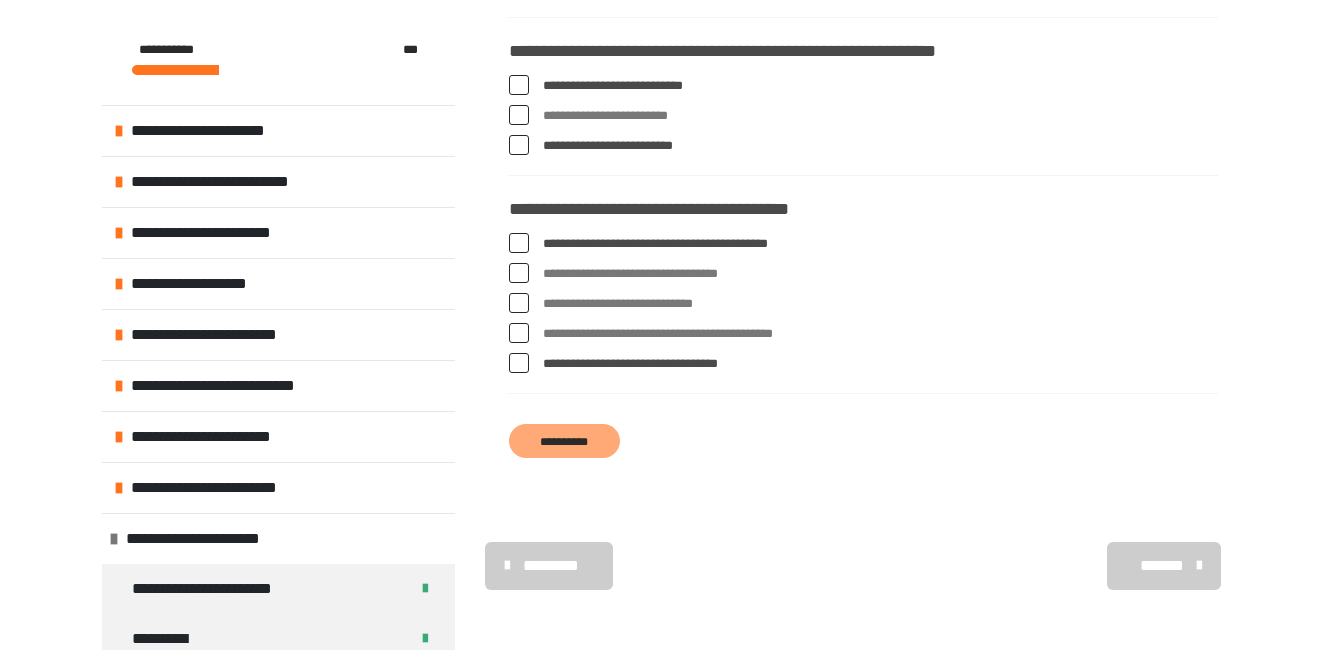 click on "**********" at bounding box center [564, 441] 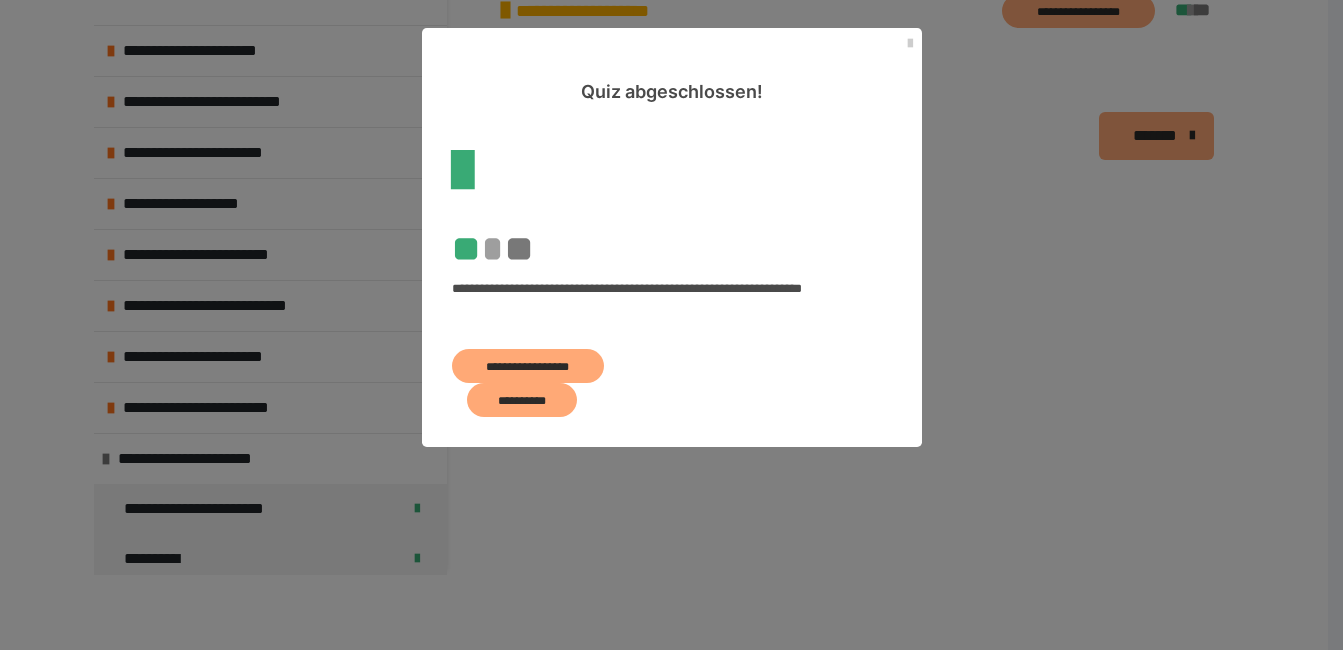 scroll, scrollTop: 1, scrollLeft: 0, axis: vertical 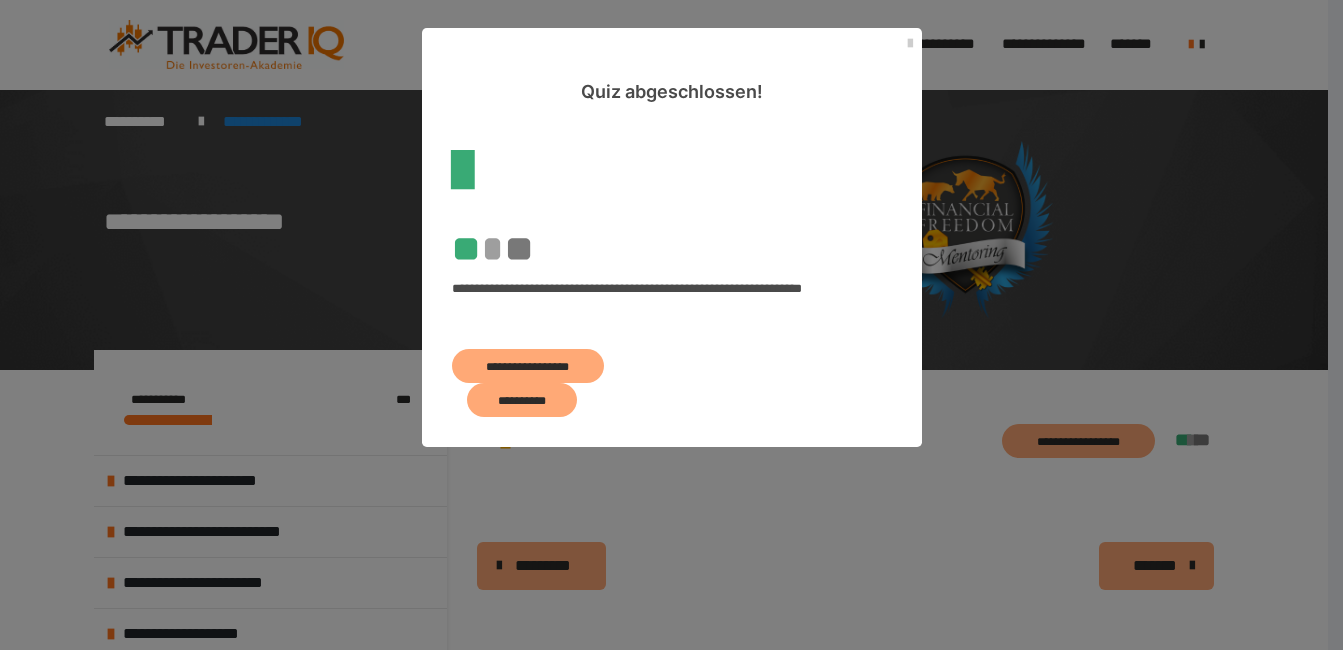 click on "**********" at bounding box center [528, 366] 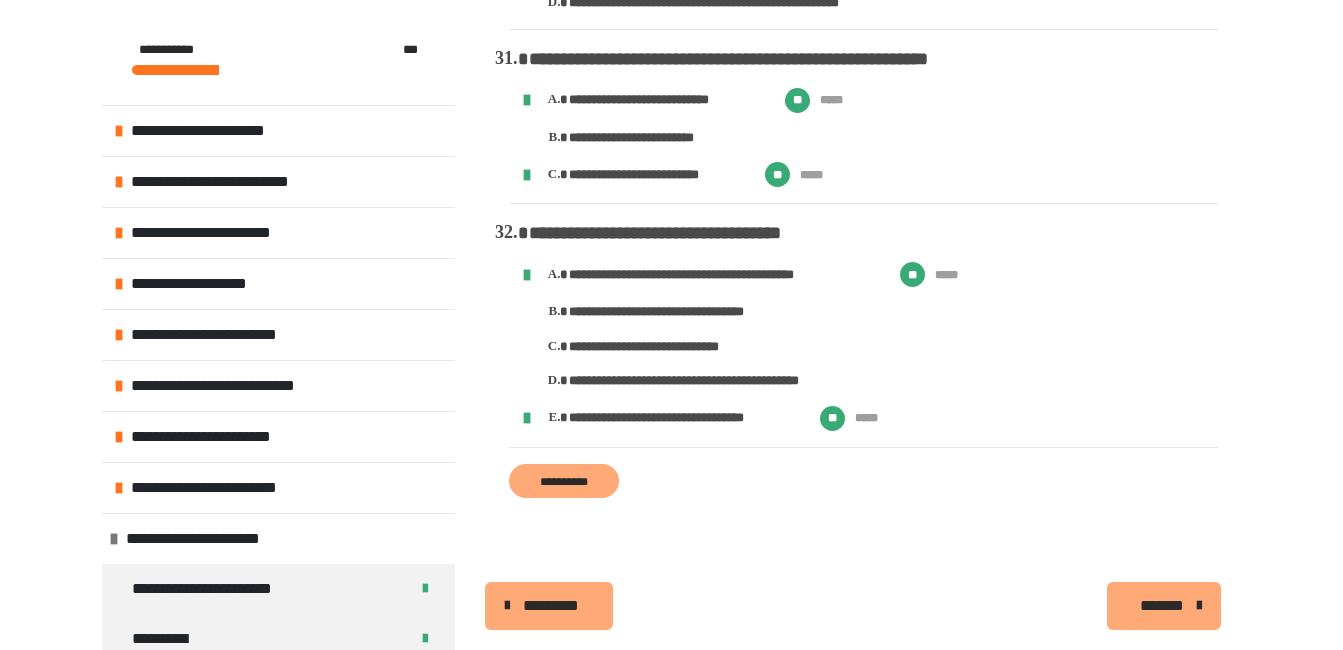 scroll, scrollTop: 6828, scrollLeft: 0, axis: vertical 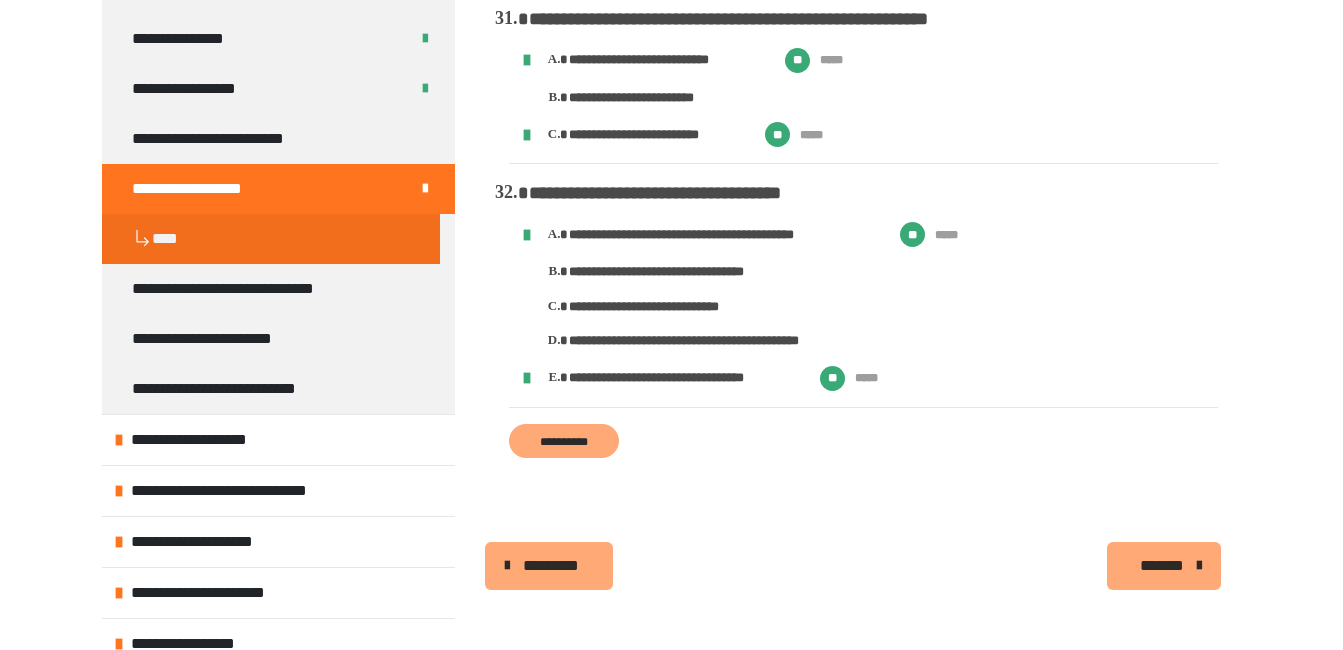 click on "*******" at bounding box center [1162, 566] 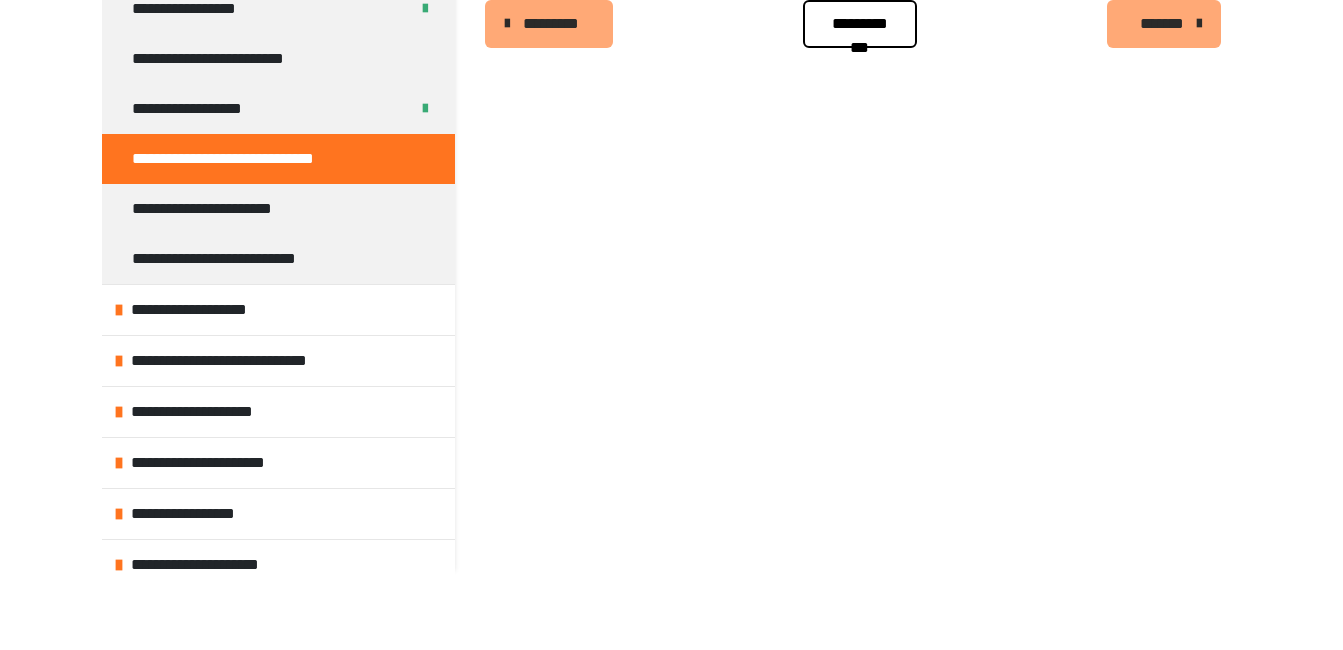 scroll, scrollTop: 0, scrollLeft: 0, axis: both 